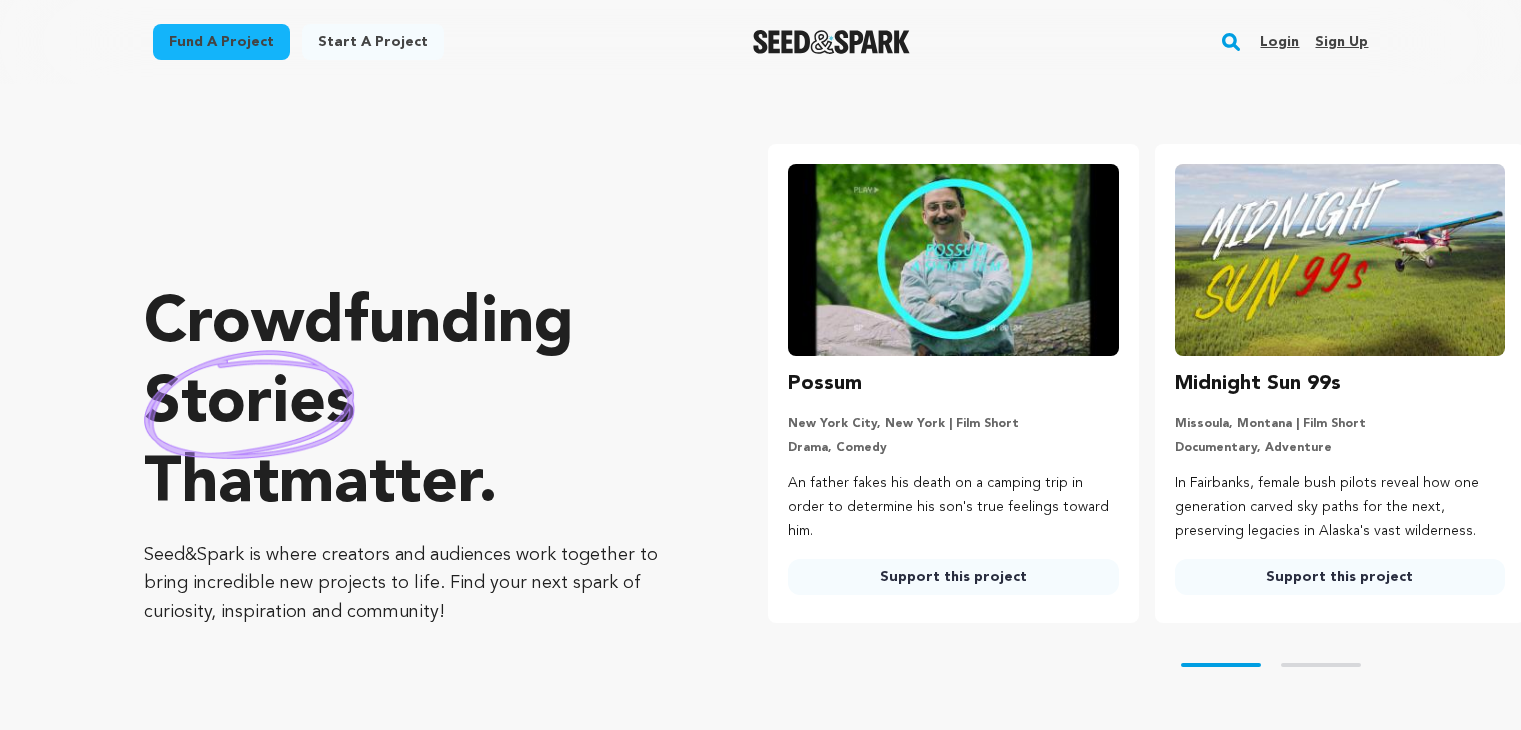 scroll, scrollTop: 0, scrollLeft: 0, axis: both 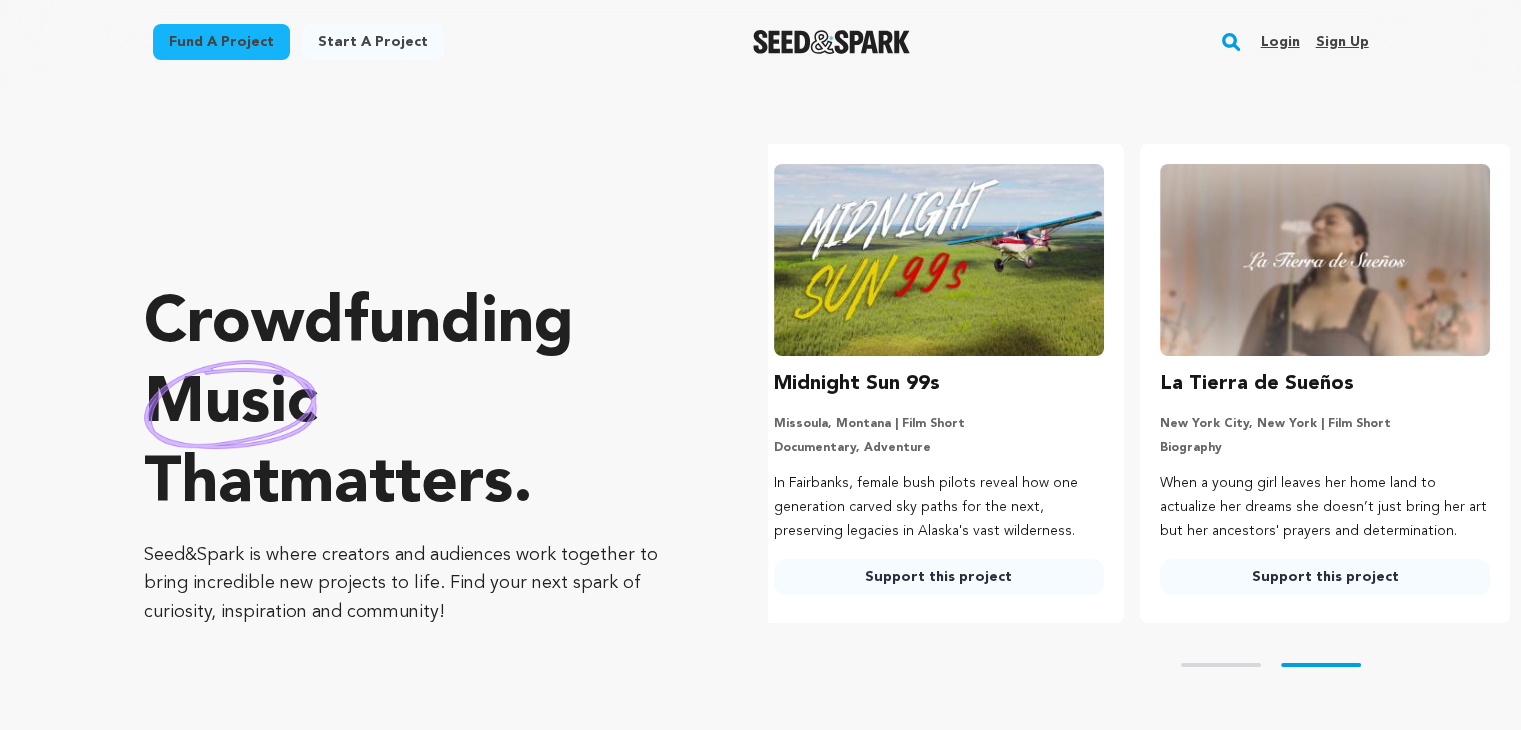click on "Sign up" at bounding box center (1341, 42) 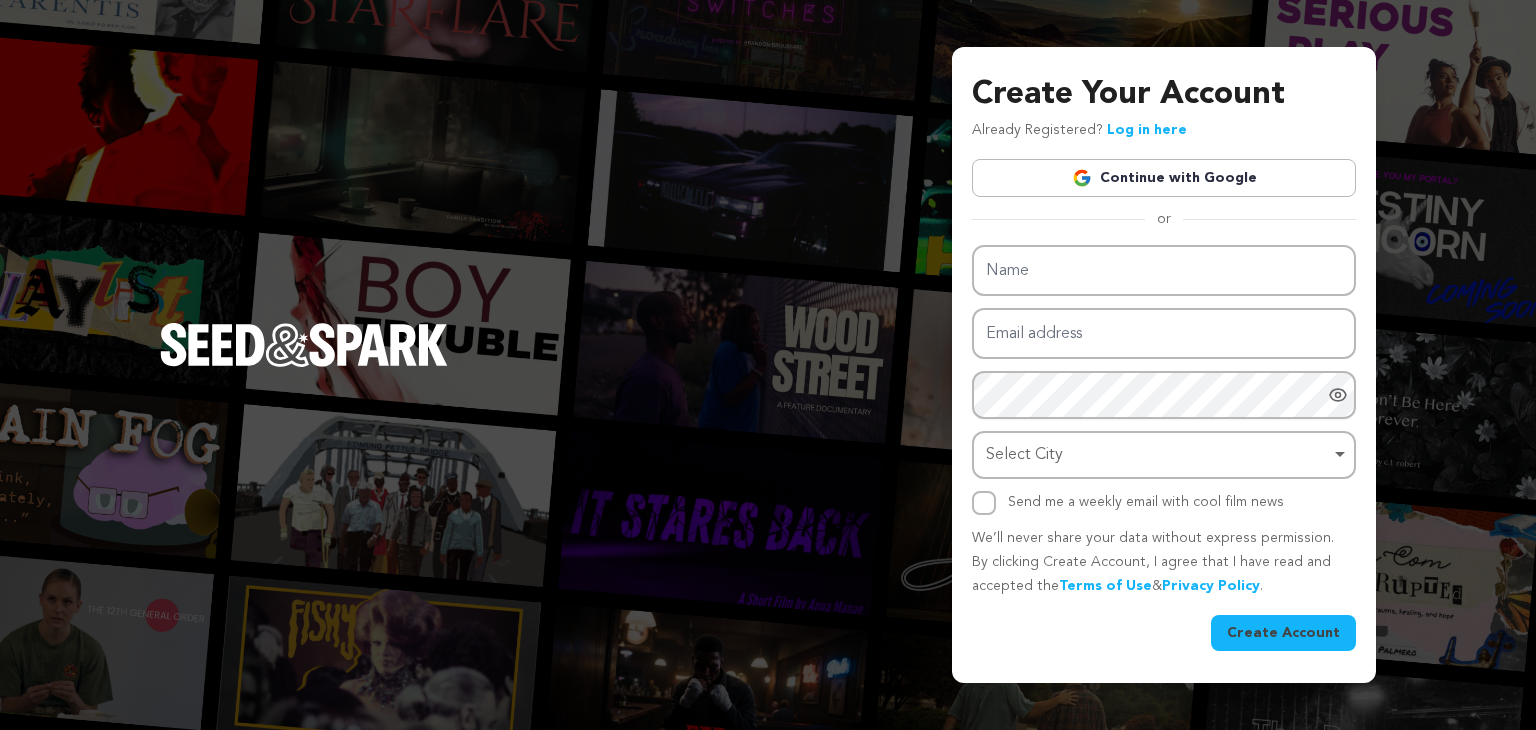 scroll, scrollTop: 0, scrollLeft: 0, axis: both 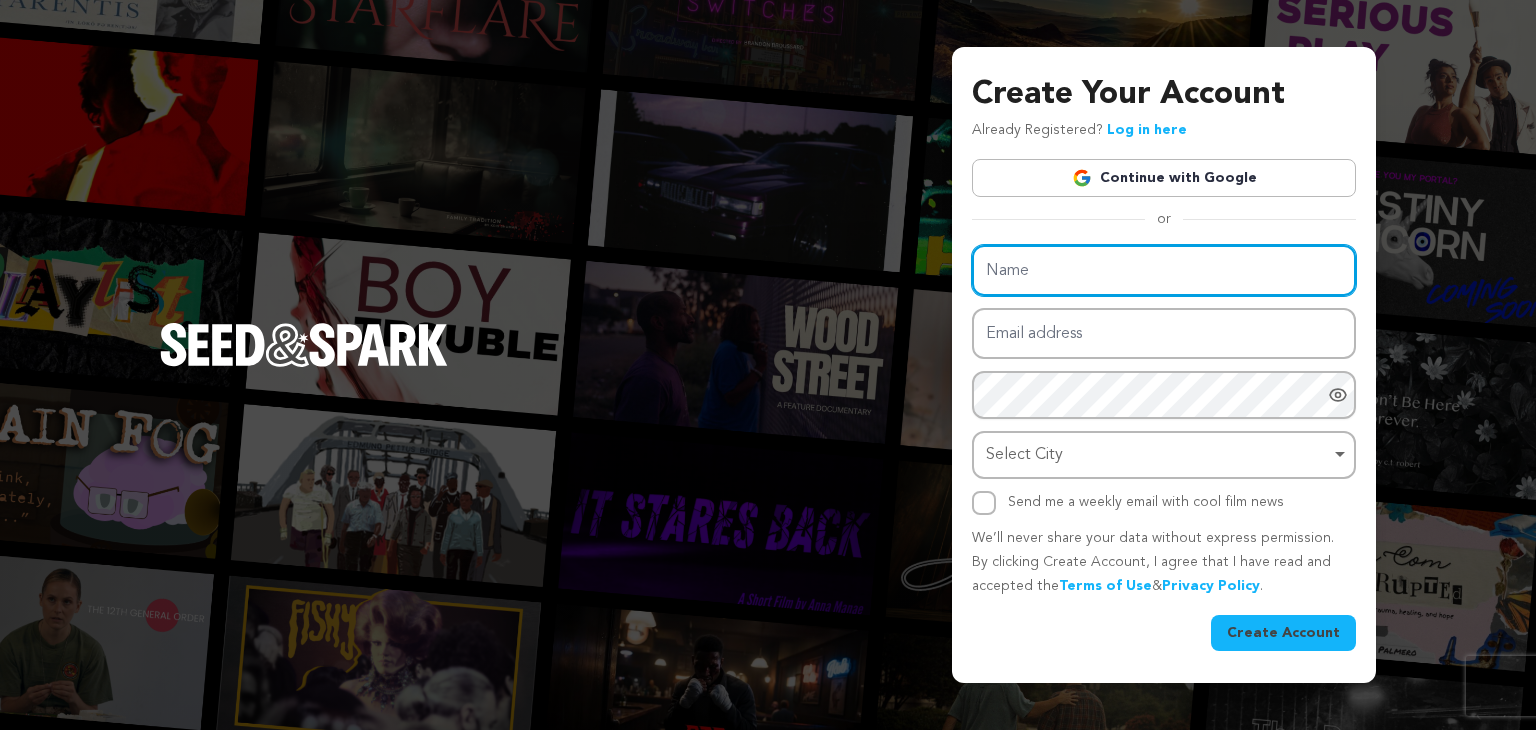click on "Name" at bounding box center [1164, 270] 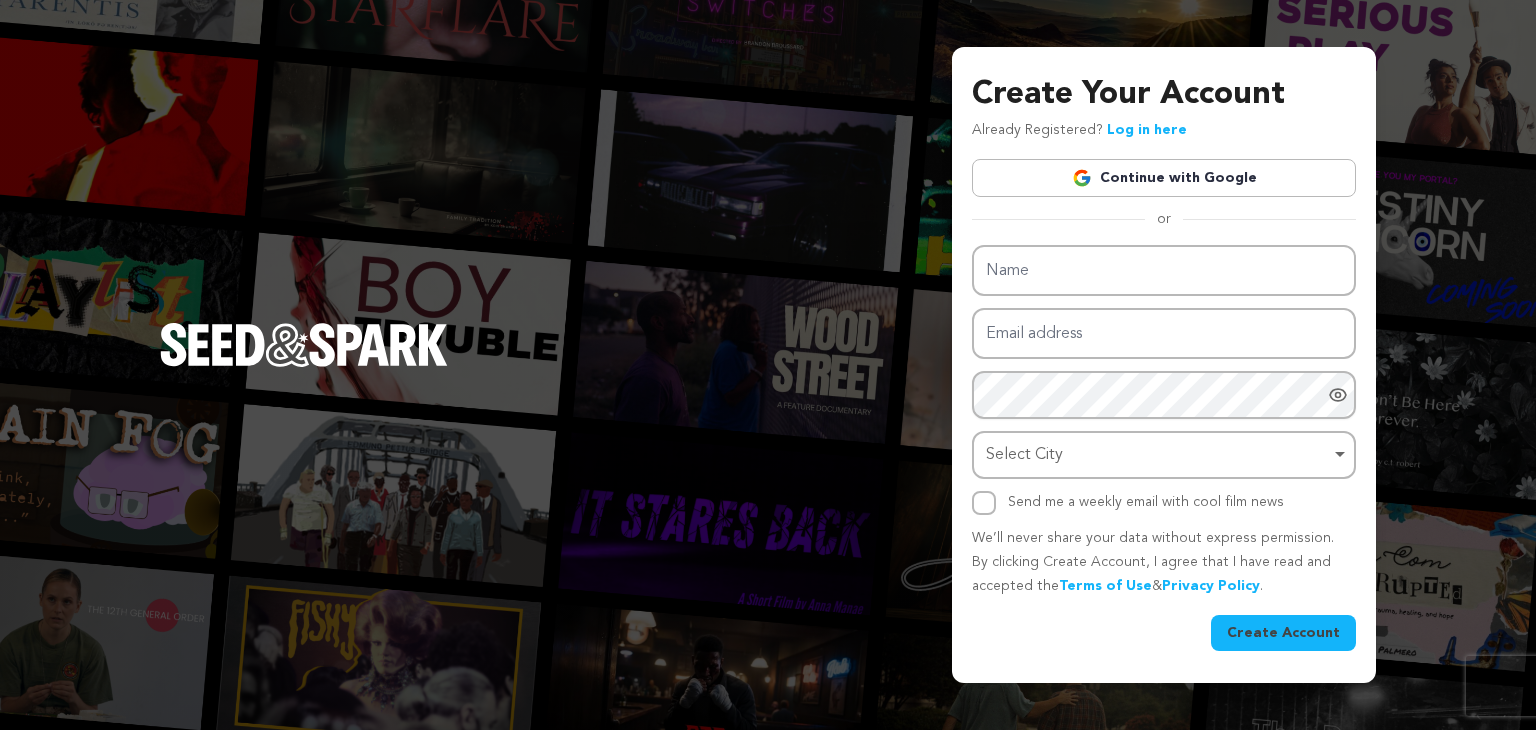 click on "Continue with Google" at bounding box center [1164, 178] 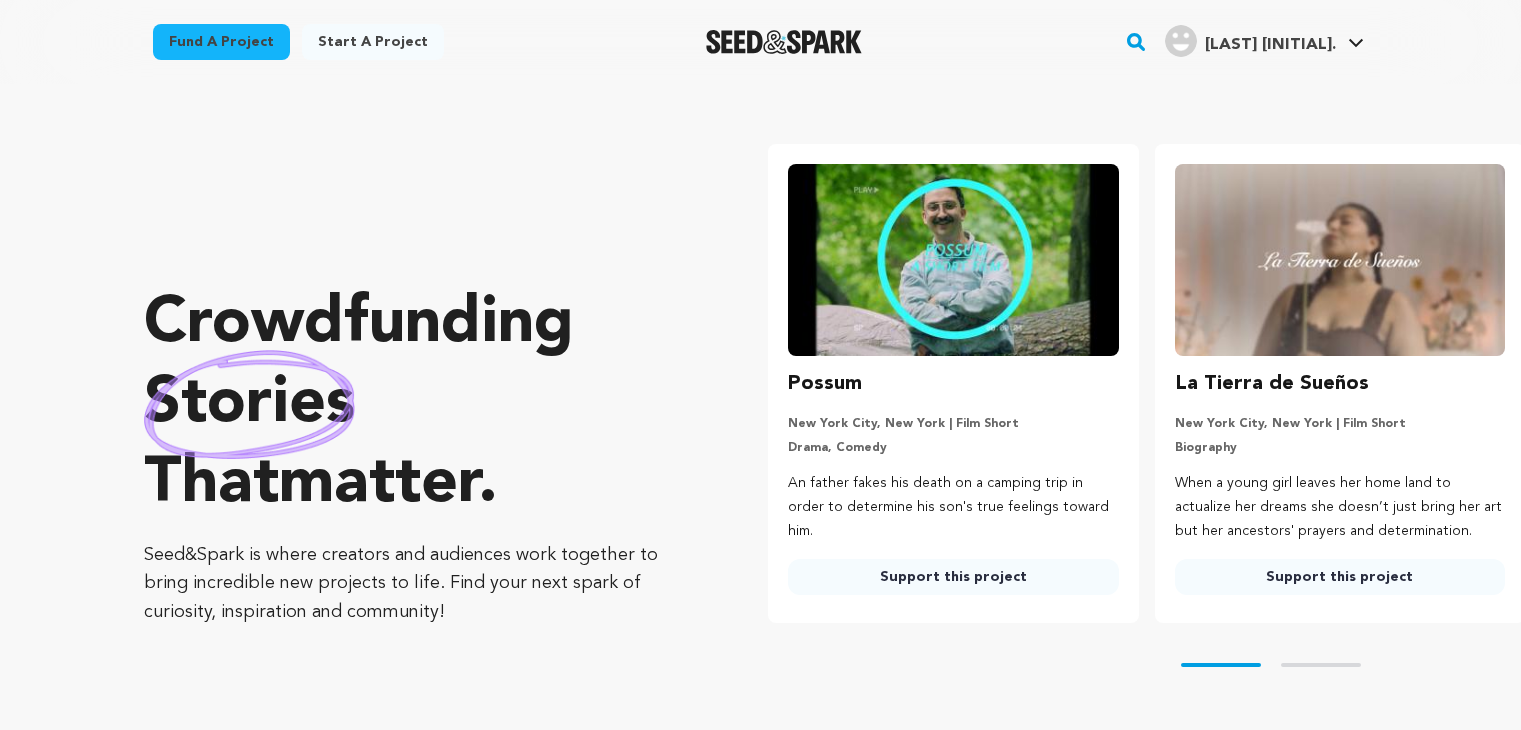 scroll, scrollTop: 0, scrollLeft: 0, axis: both 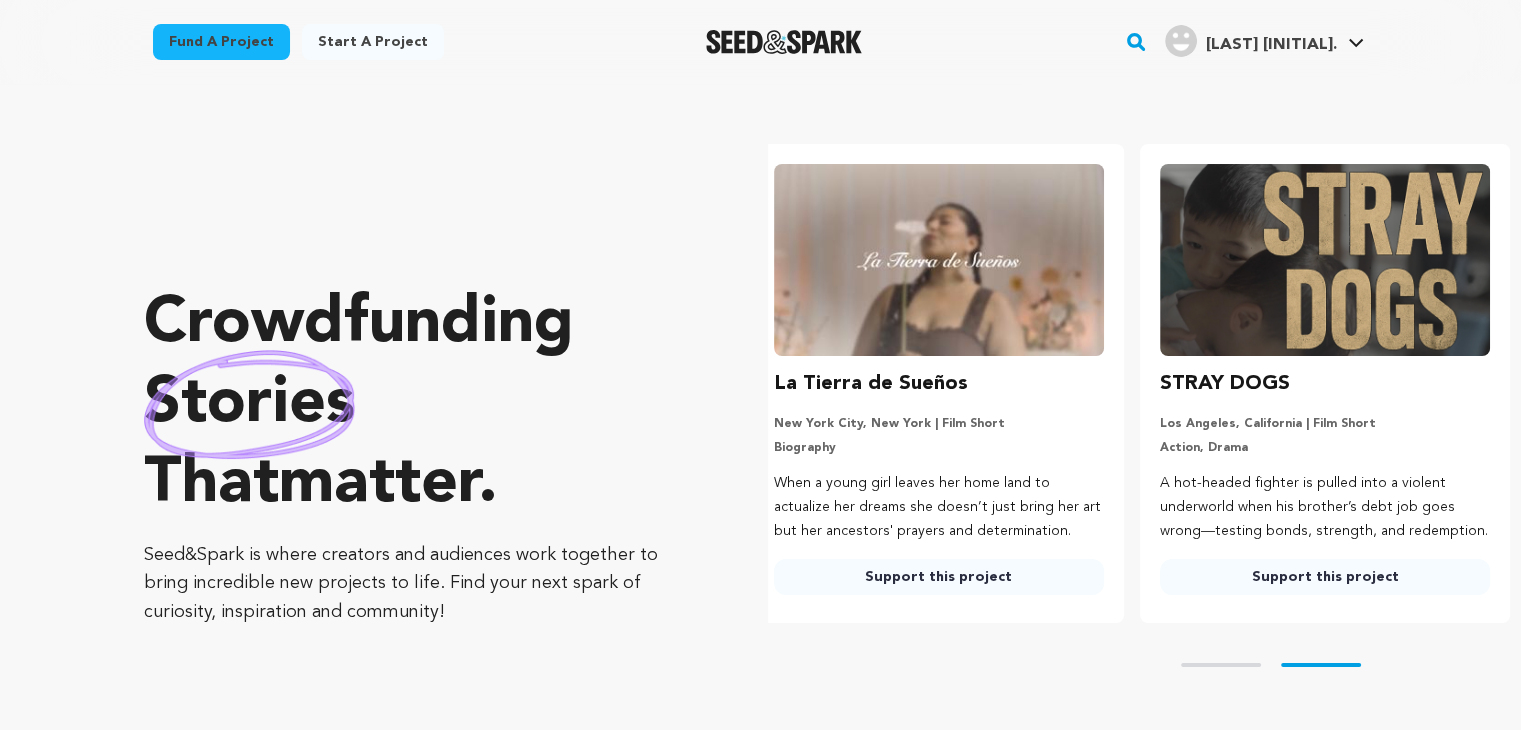 click on "Zink L." at bounding box center (1250, 41) 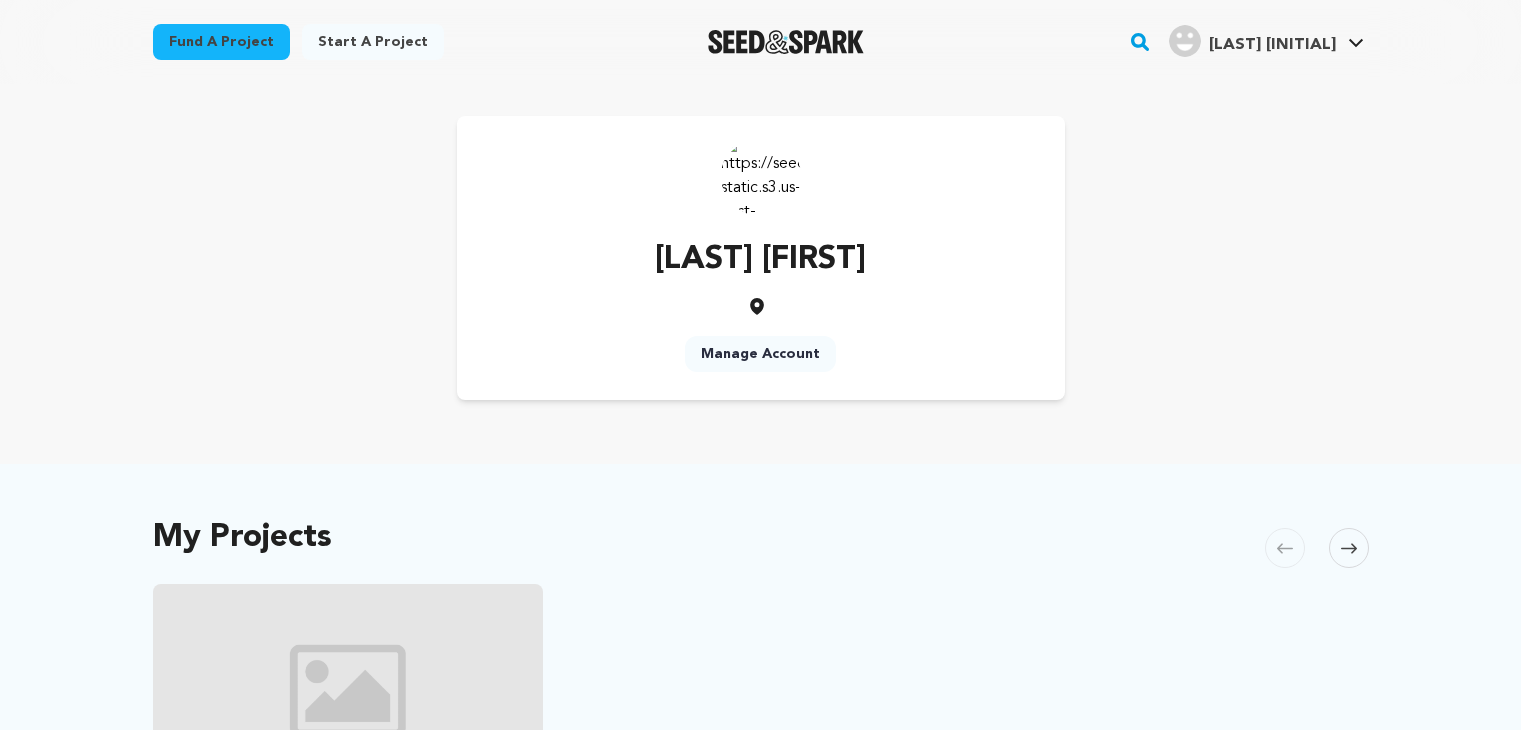scroll, scrollTop: 0, scrollLeft: 0, axis: both 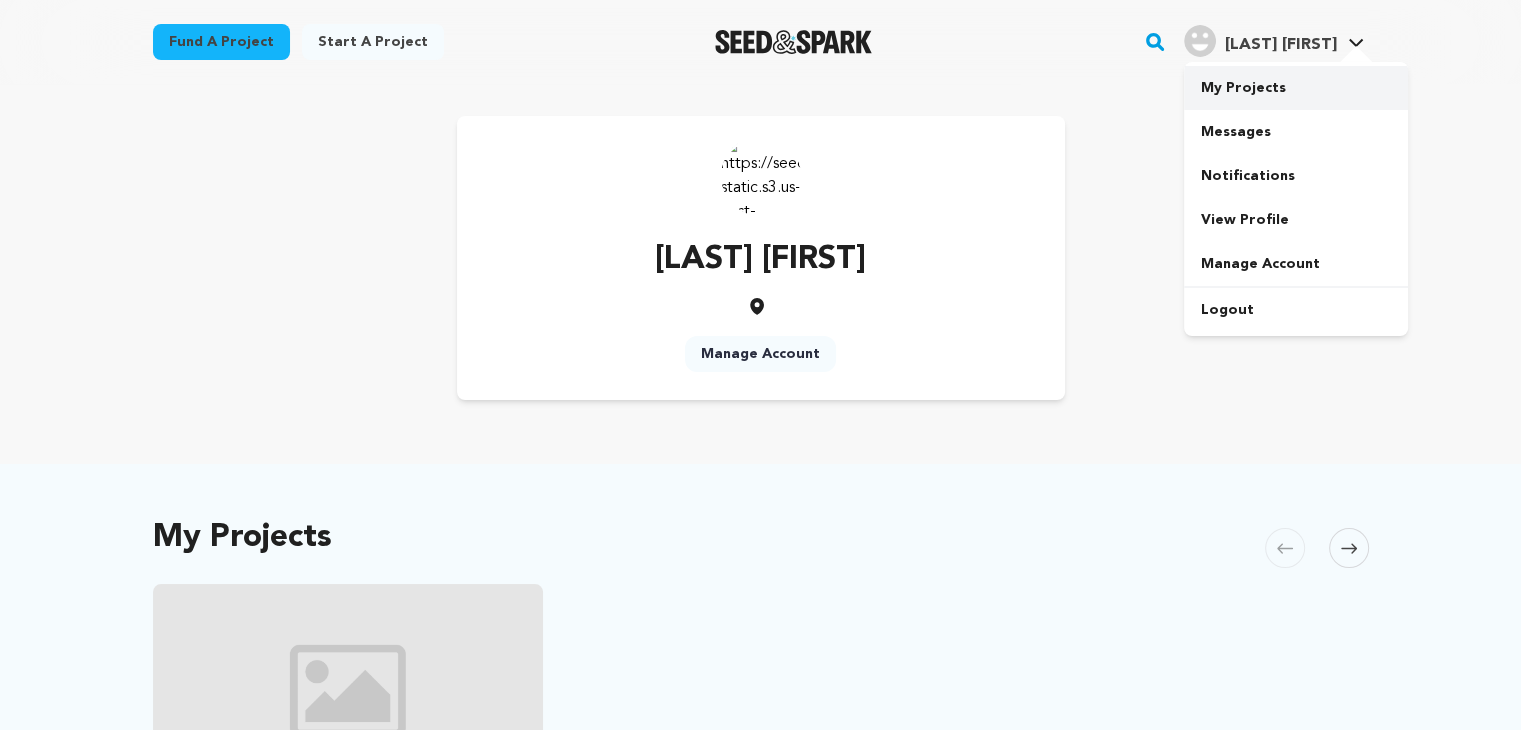 click on "My Projects" at bounding box center [1296, 88] 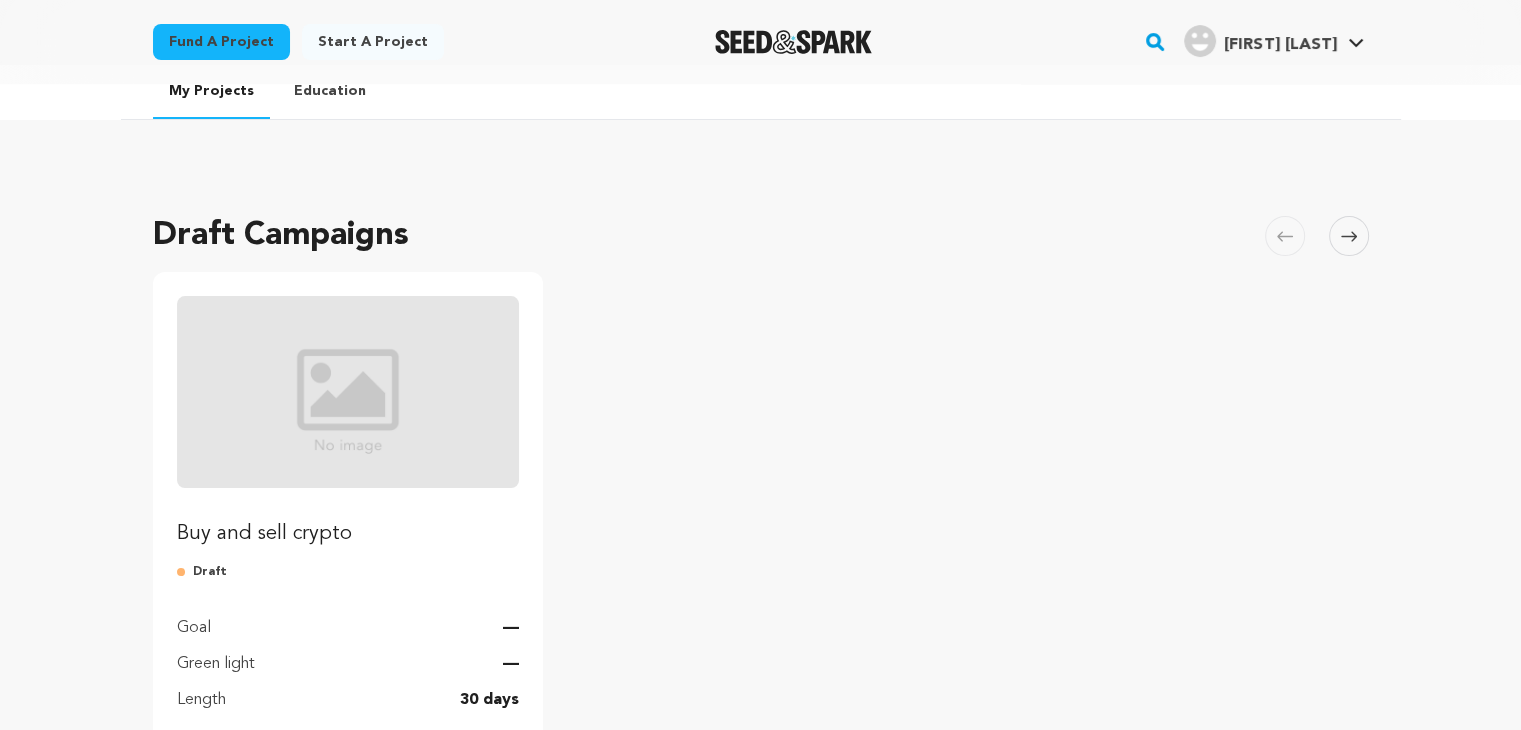 scroll, scrollTop: 0, scrollLeft: 0, axis: both 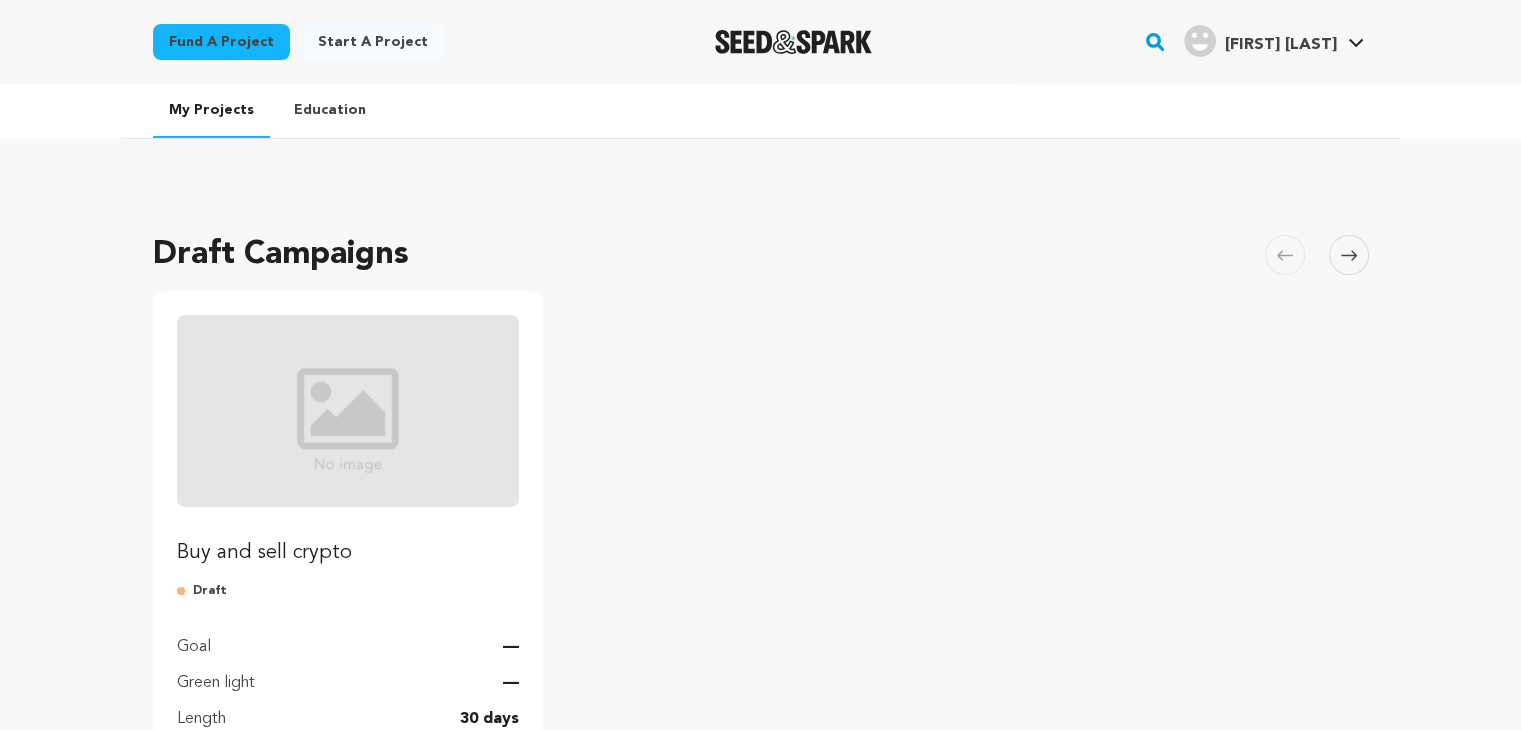 click on "[LAST] [FIRST]" at bounding box center [1280, 45] 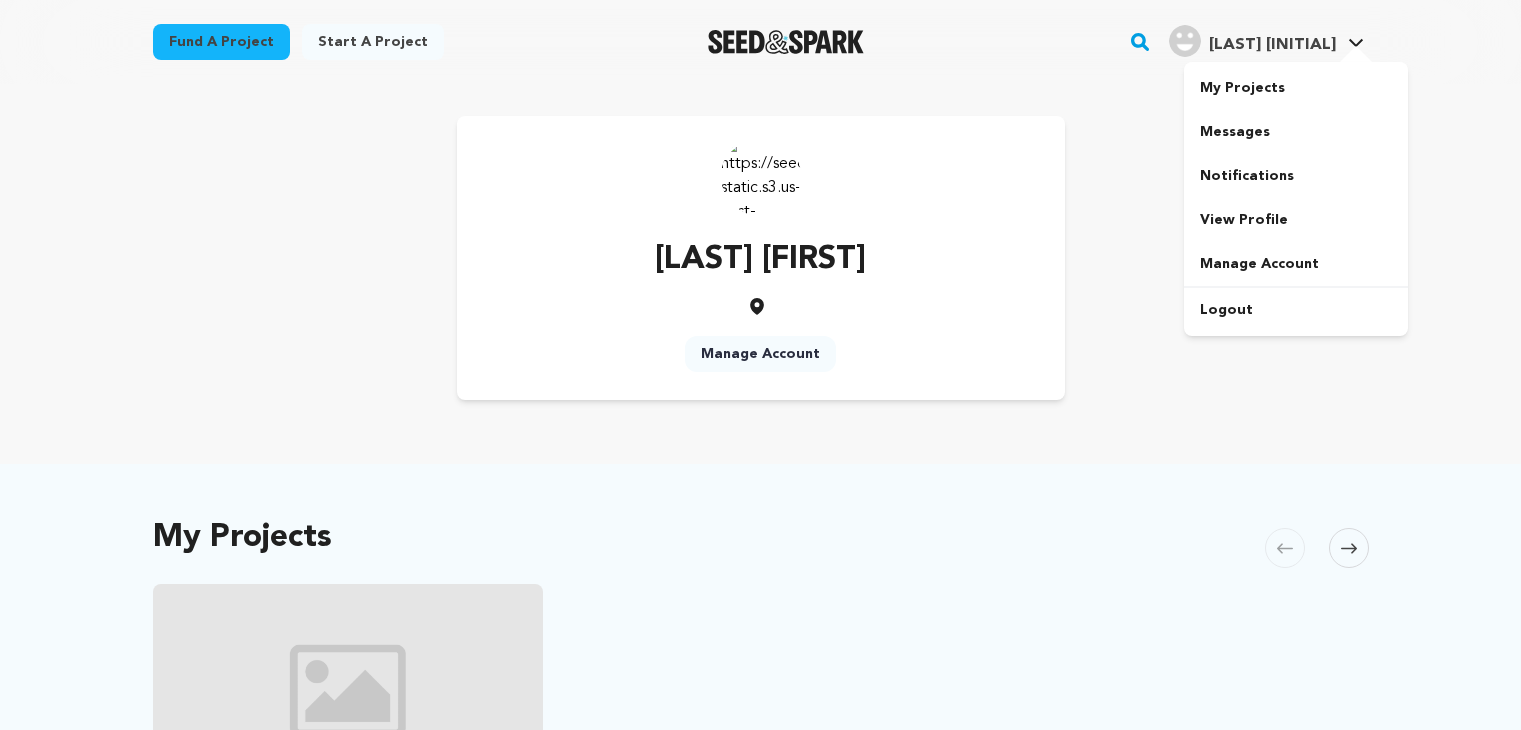 scroll, scrollTop: 0, scrollLeft: 0, axis: both 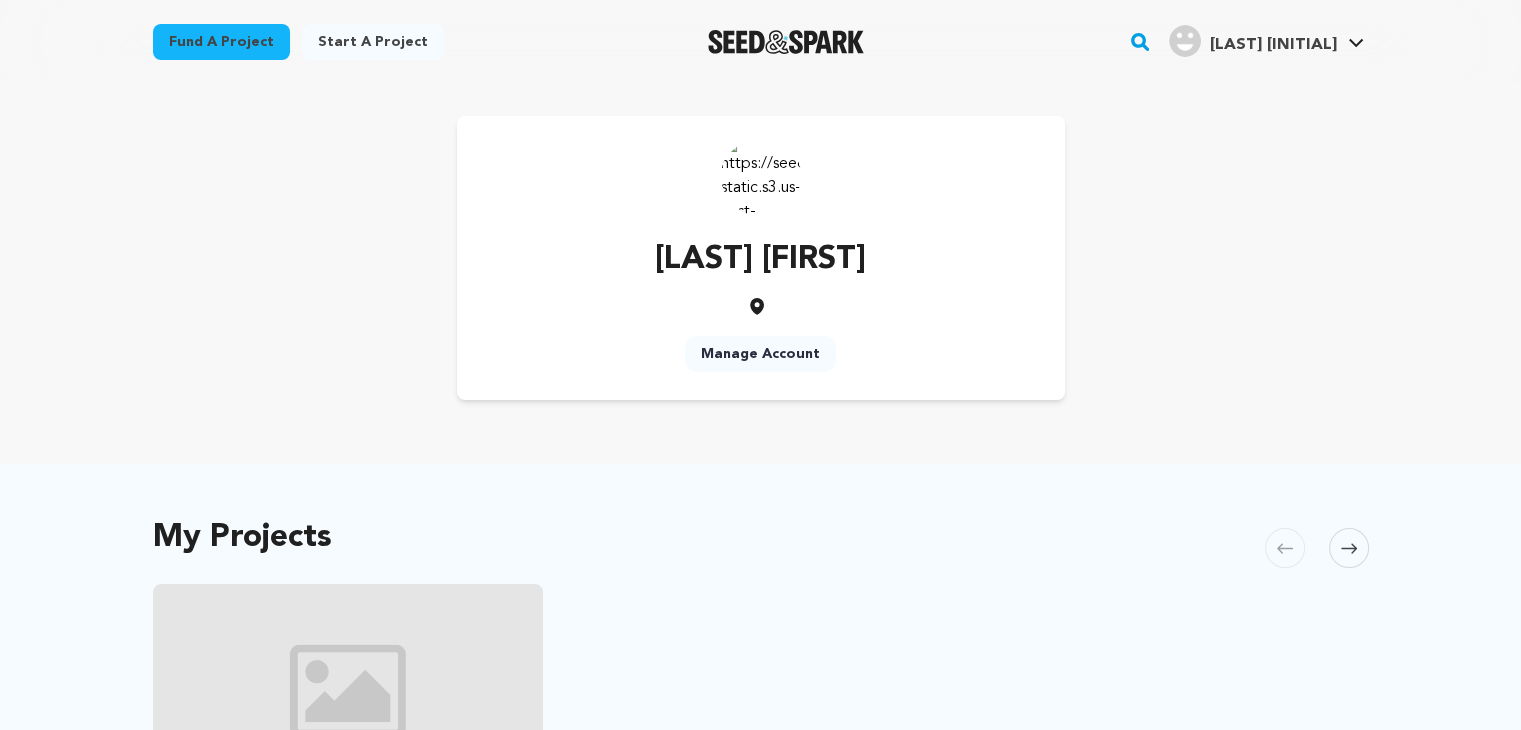 click on "Start a project" at bounding box center (373, 42) 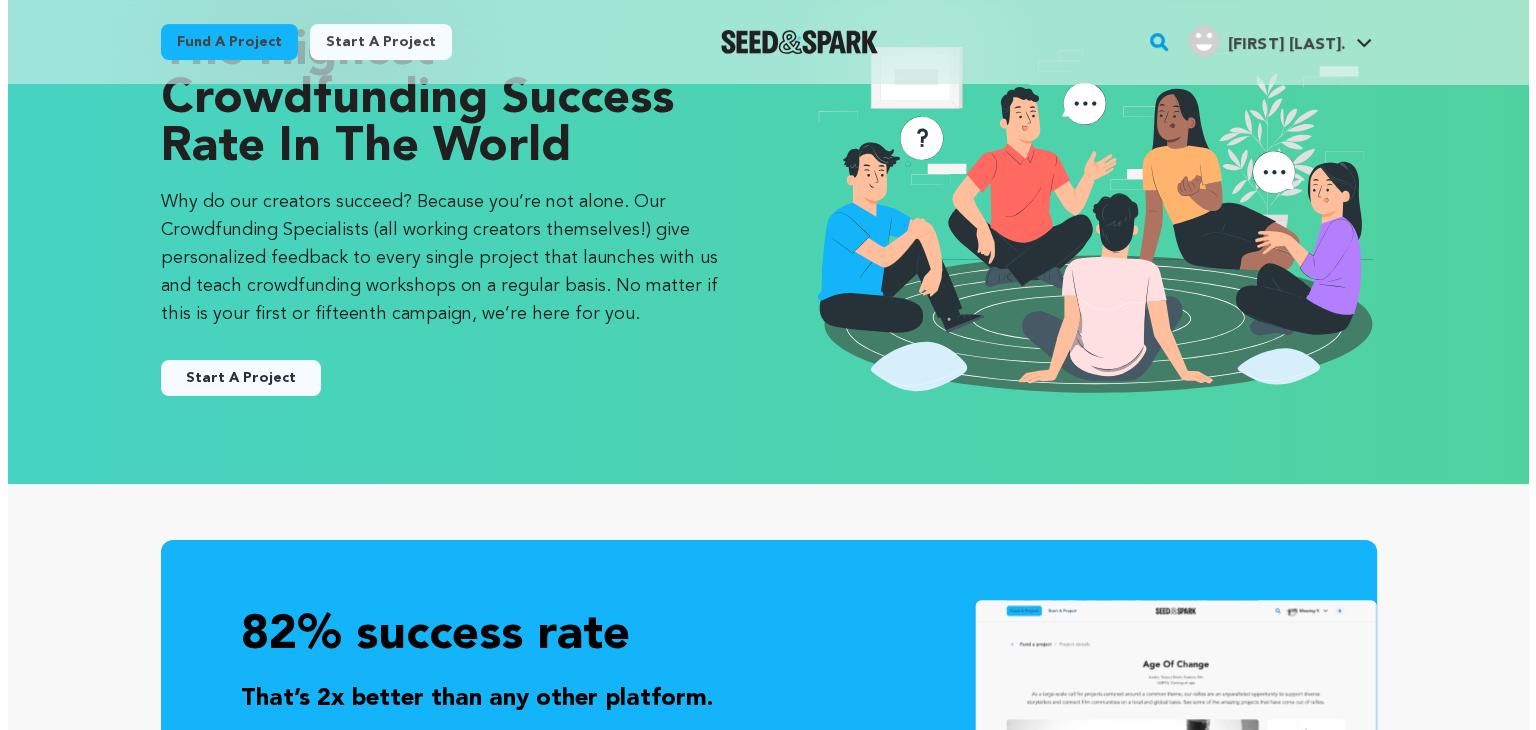 scroll, scrollTop: 0, scrollLeft: 0, axis: both 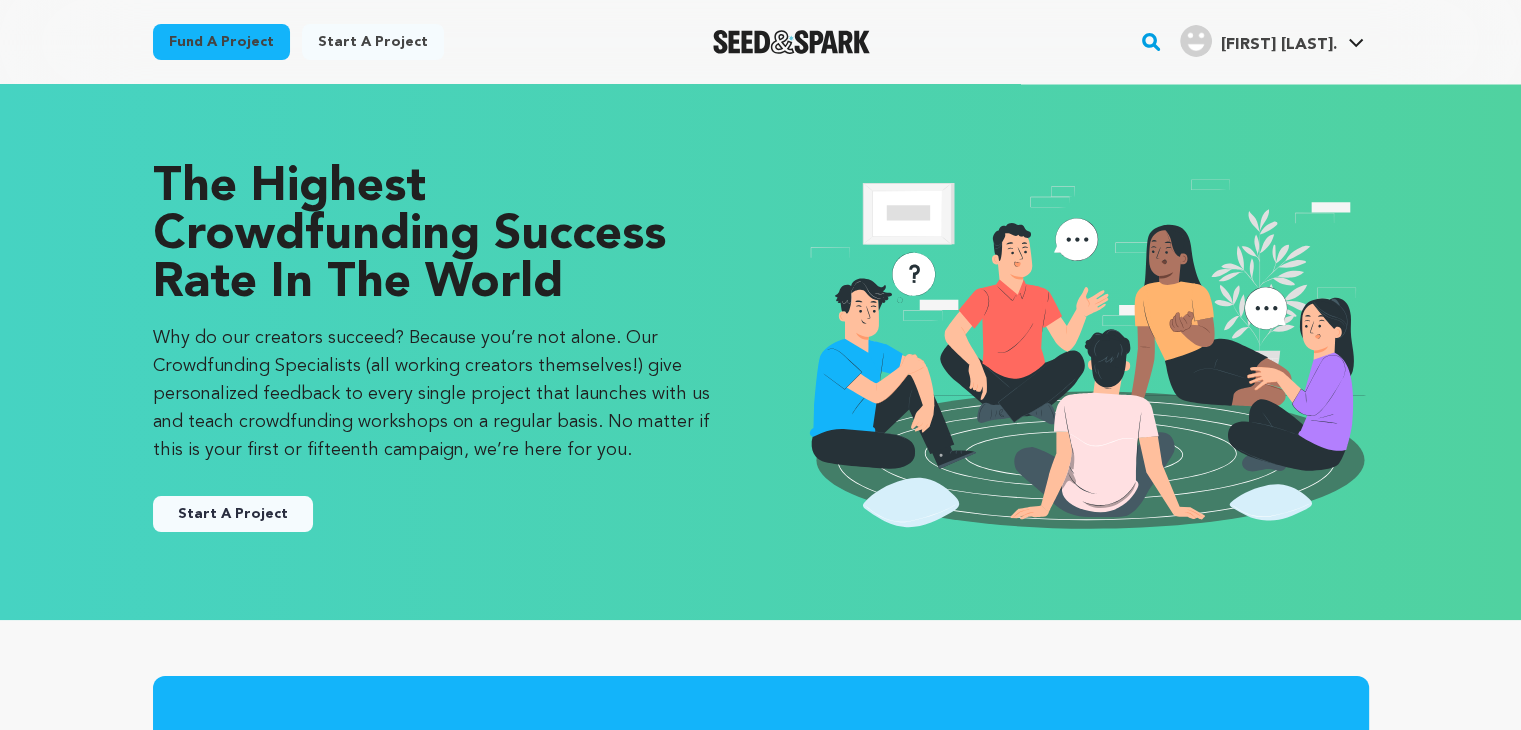 click on "Start A Project" at bounding box center (233, 514) 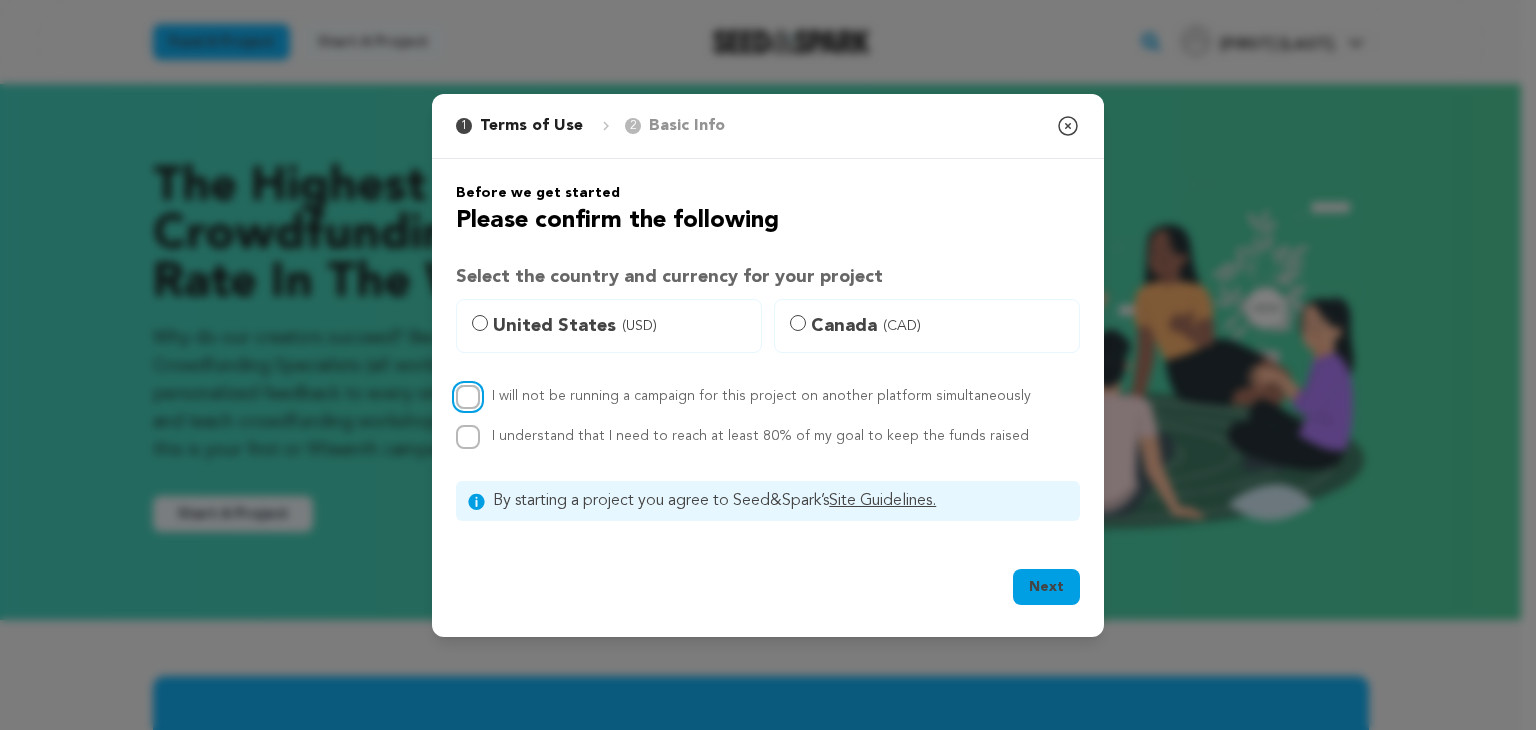 click on "I will not be running a campaign for this project on another platform
simultaneously" at bounding box center (468, 397) 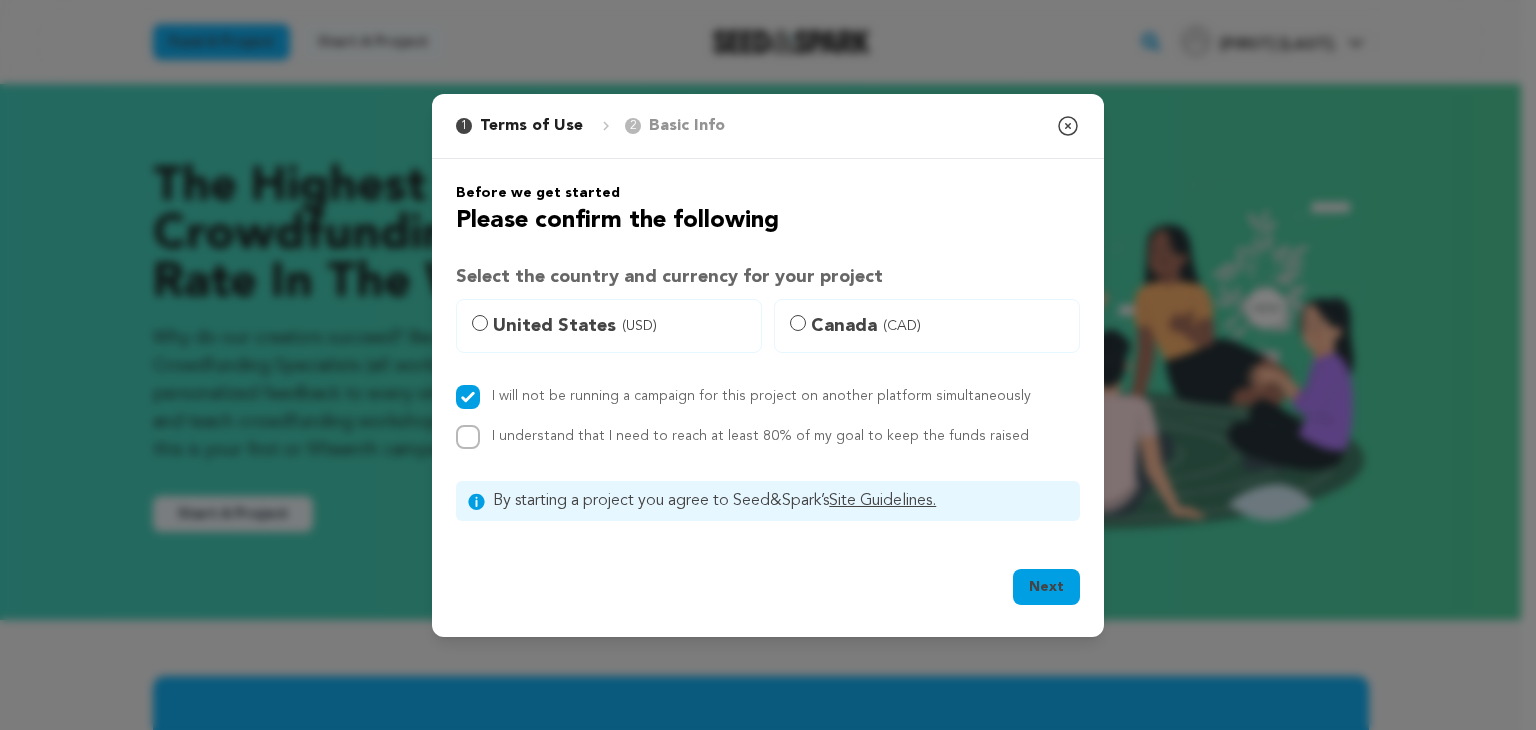 click on "Before we get started
Please confirm the following
Select the country and currency for your project
United States
(USD)
Canada
(CAD)
I will not be running a campaign for this project on another platform
simultaneously
I understand that I need to reach at least 80% of my goal to keep the
funds raised" at bounding box center [768, 352] 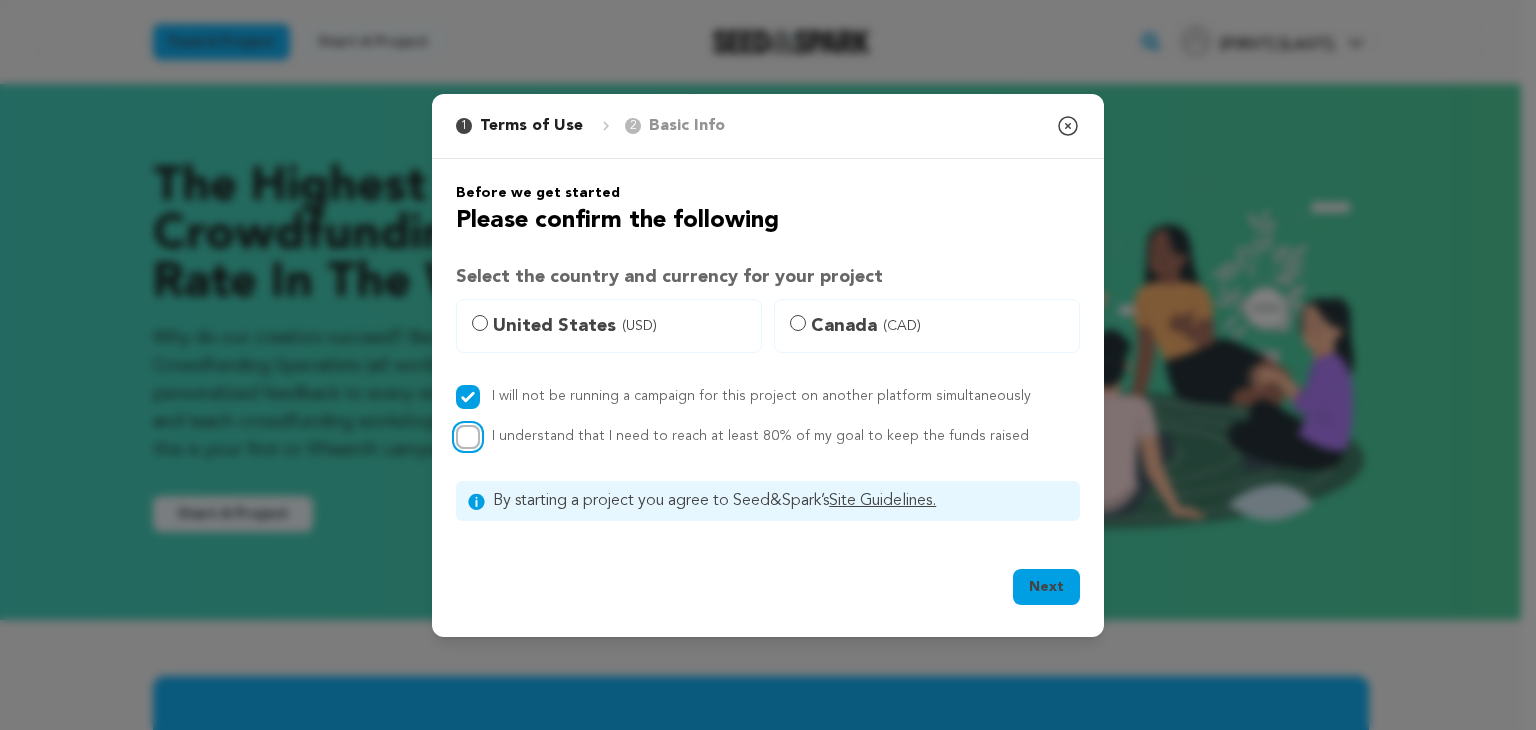 click on "I understand that I need to reach at least 80% of my goal to keep the
funds raised" at bounding box center [468, 437] 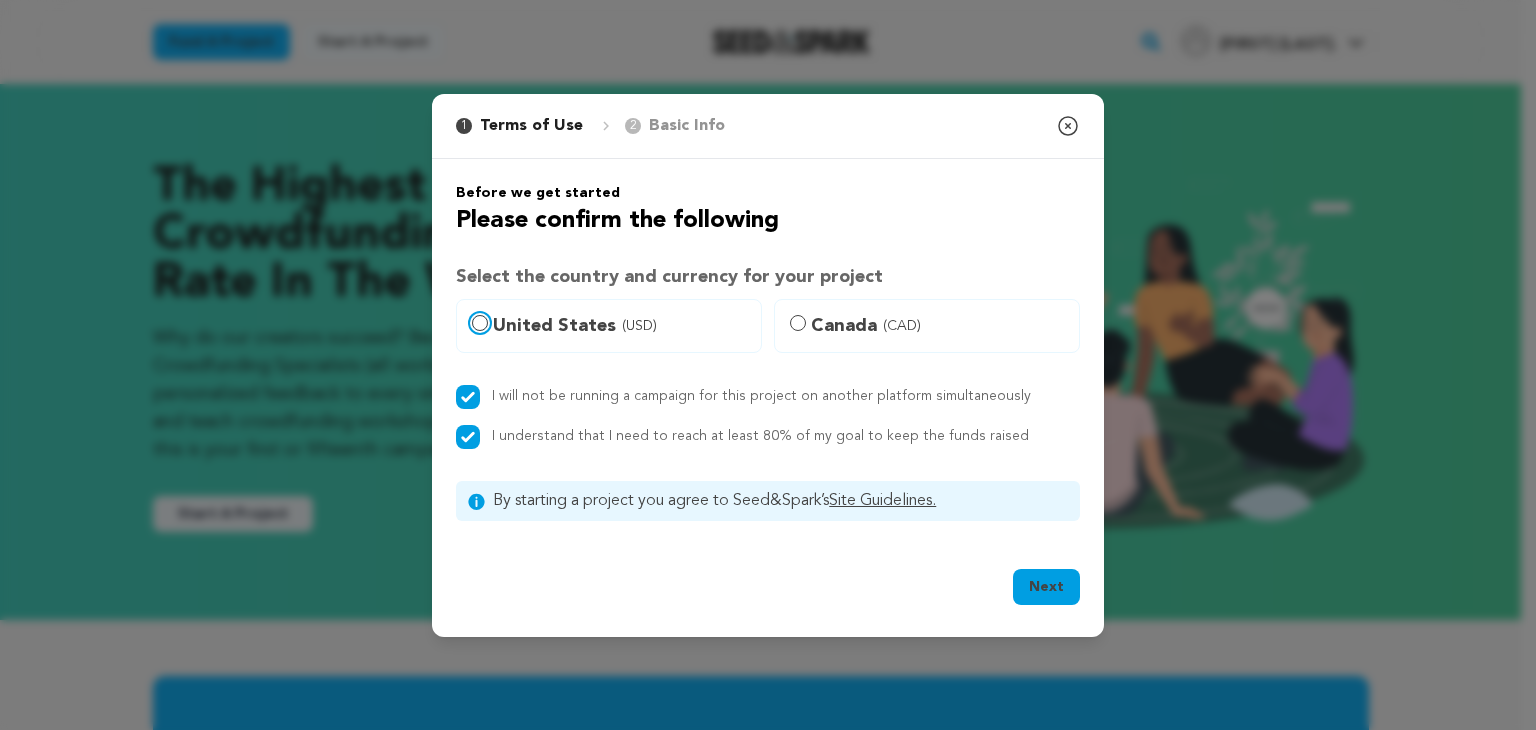 click on "United States
(USD)" at bounding box center (480, 323) 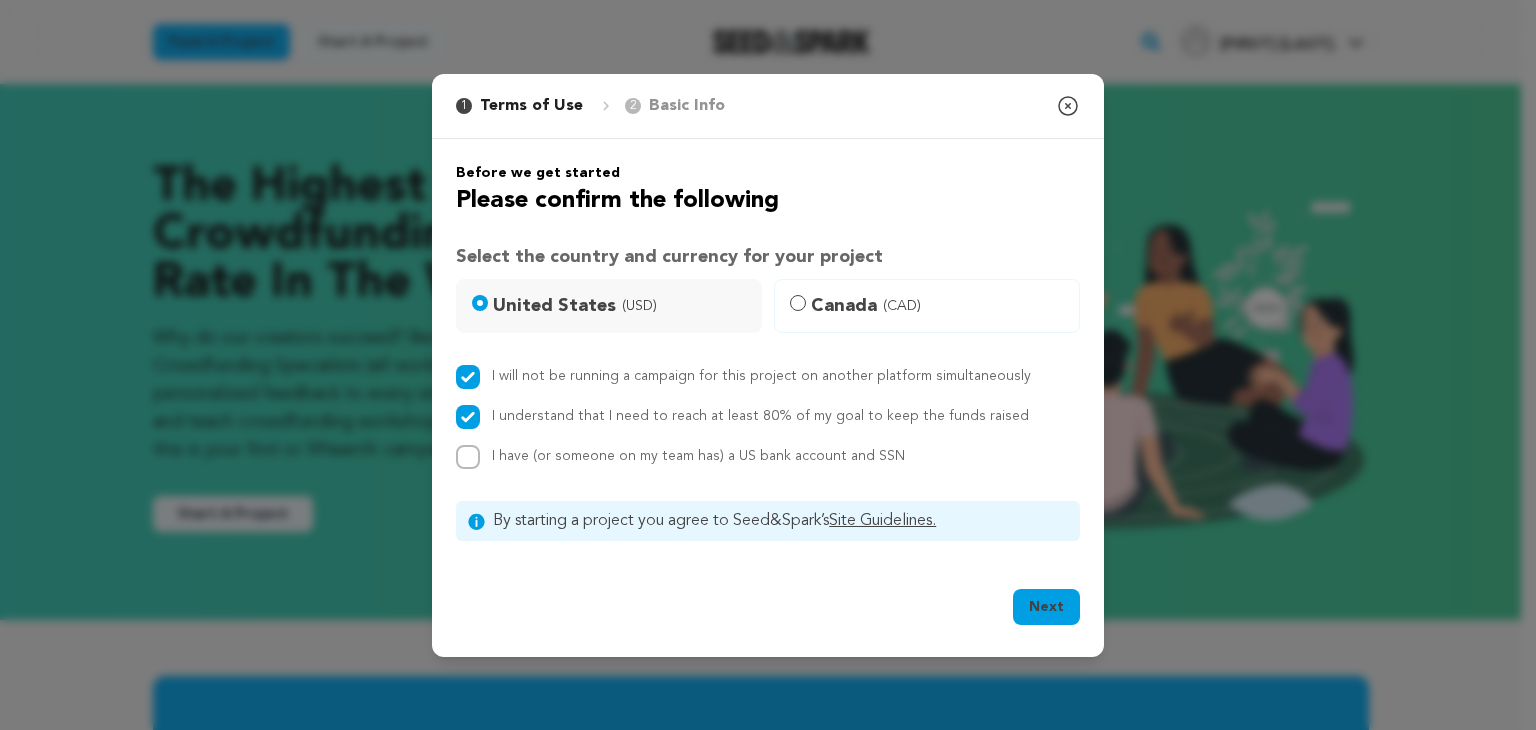 click on "Next" at bounding box center [1046, 607] 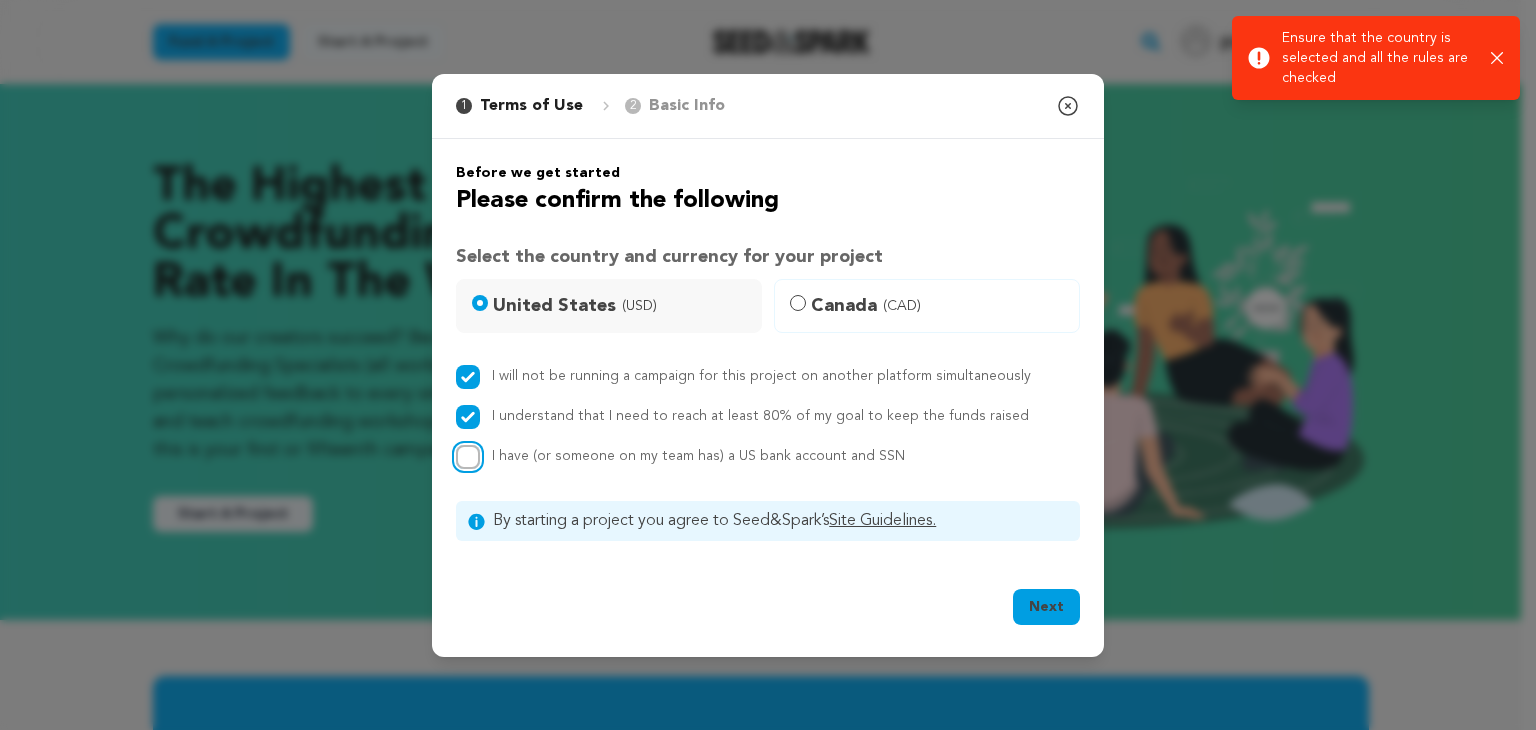 click on "I have (or someone on my team has) a US bank account and SSN" at bounding box center [468, 457] 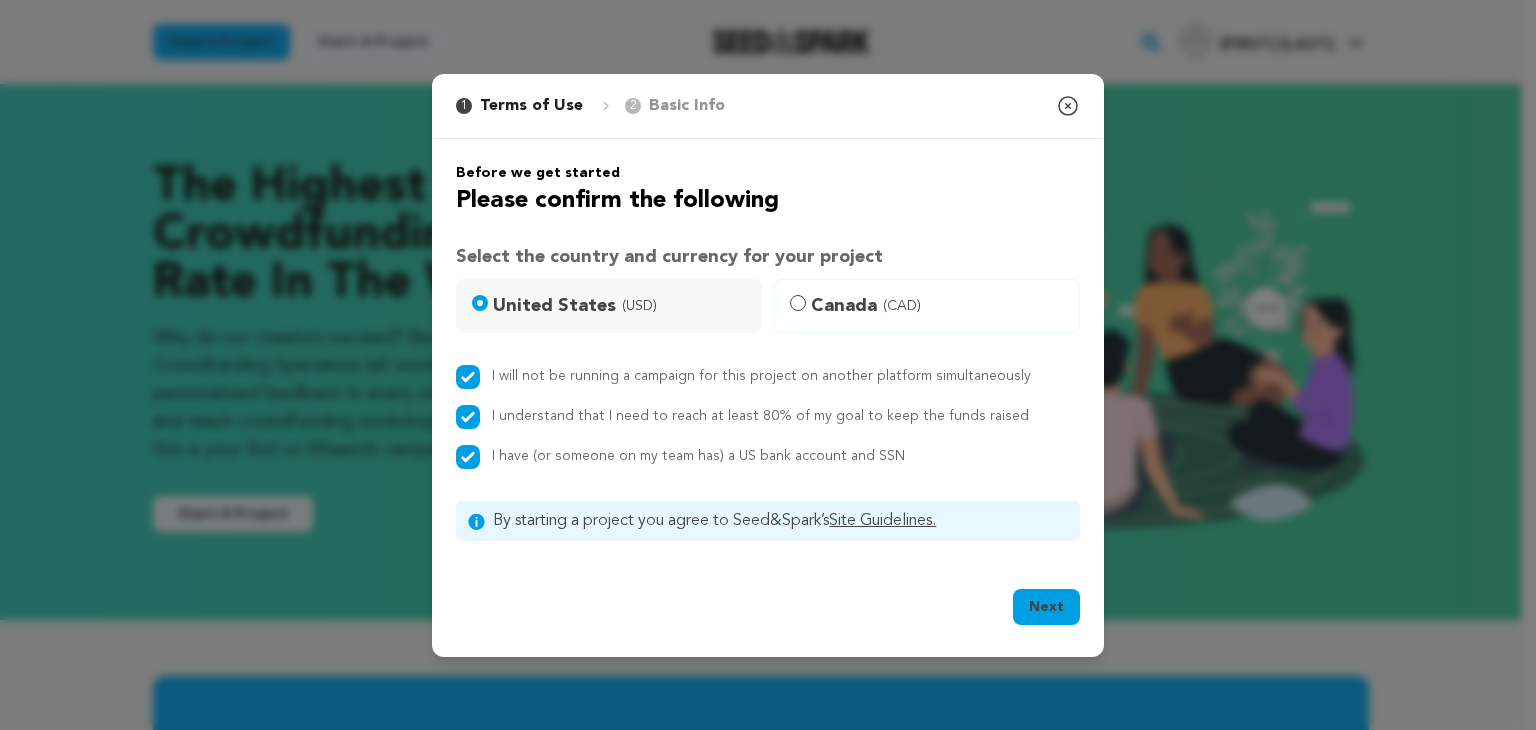 click on "Next" at bounding box center (1046, 607) 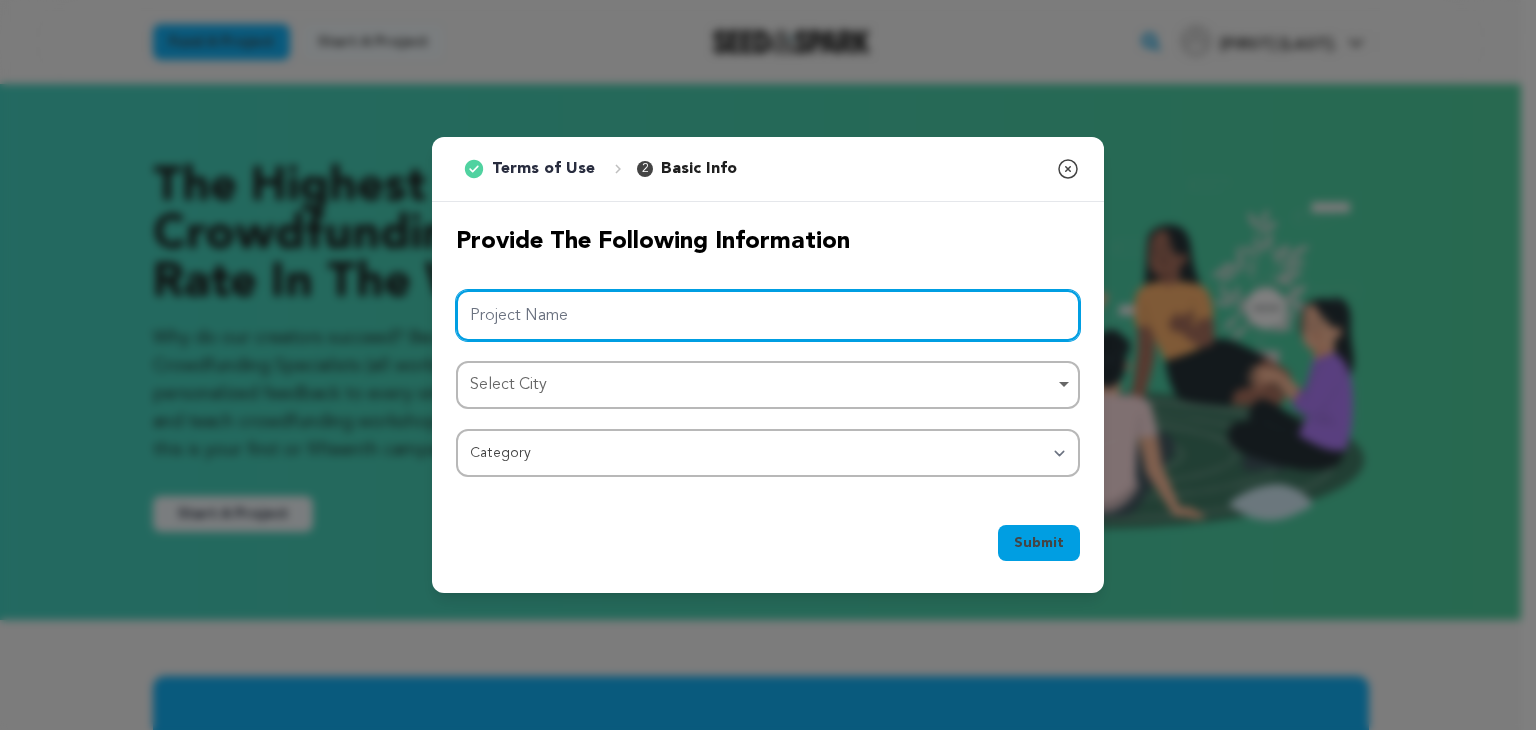 click on "Project Name" at bounding box center (768, 315) 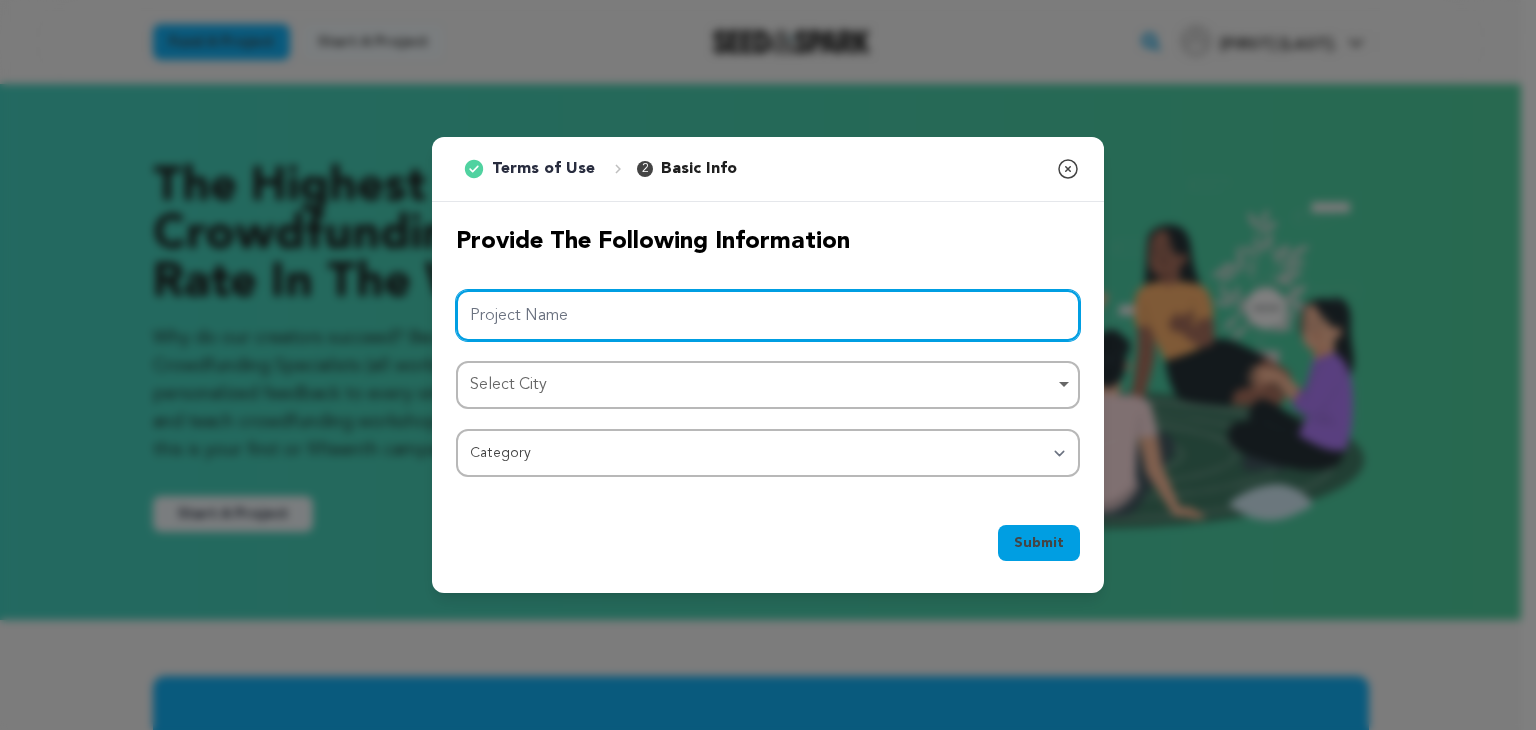 click on "Project Name" at bounding box center (768, 315) 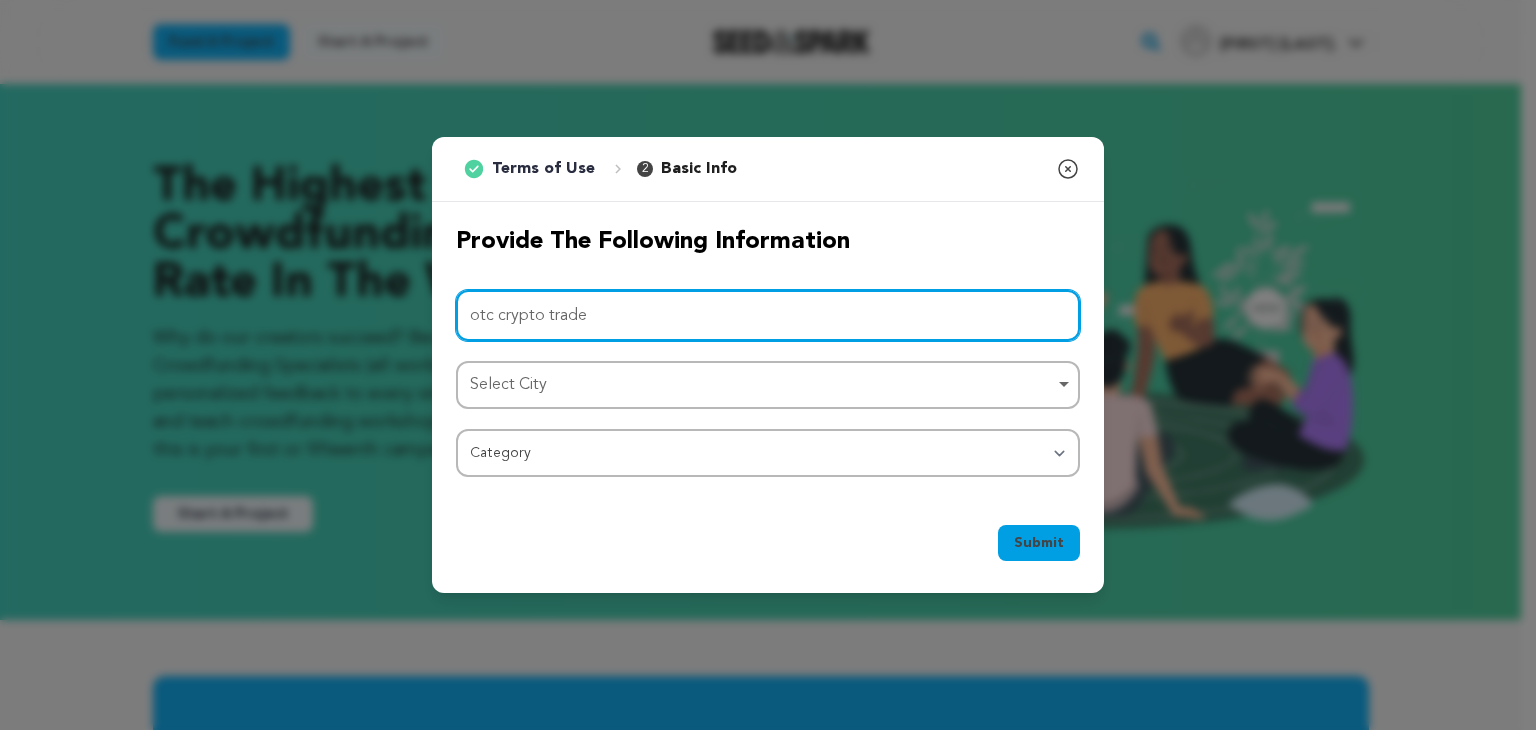 type on "otc crypto trade" 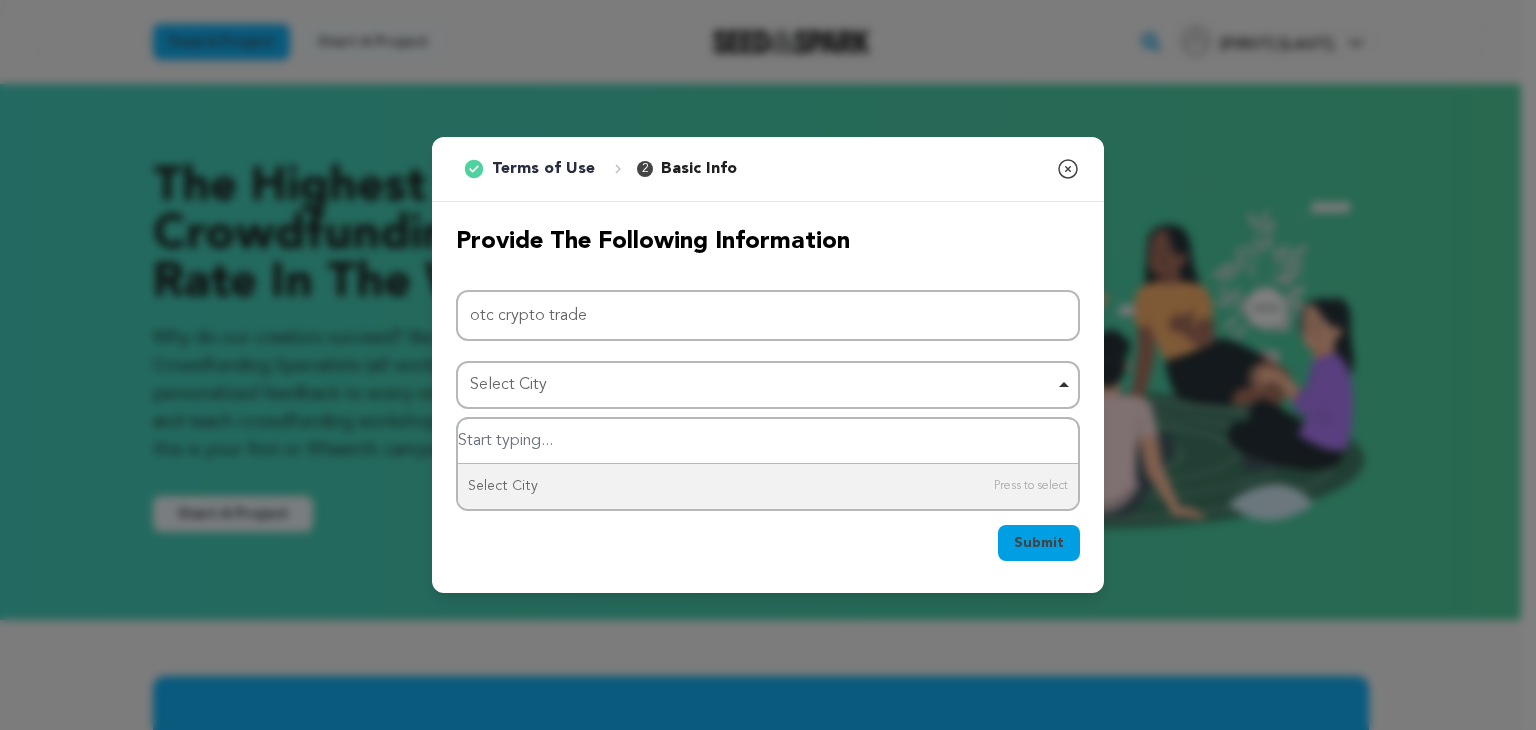 click on "Select City Remove item" at bounding box center (762, 385) 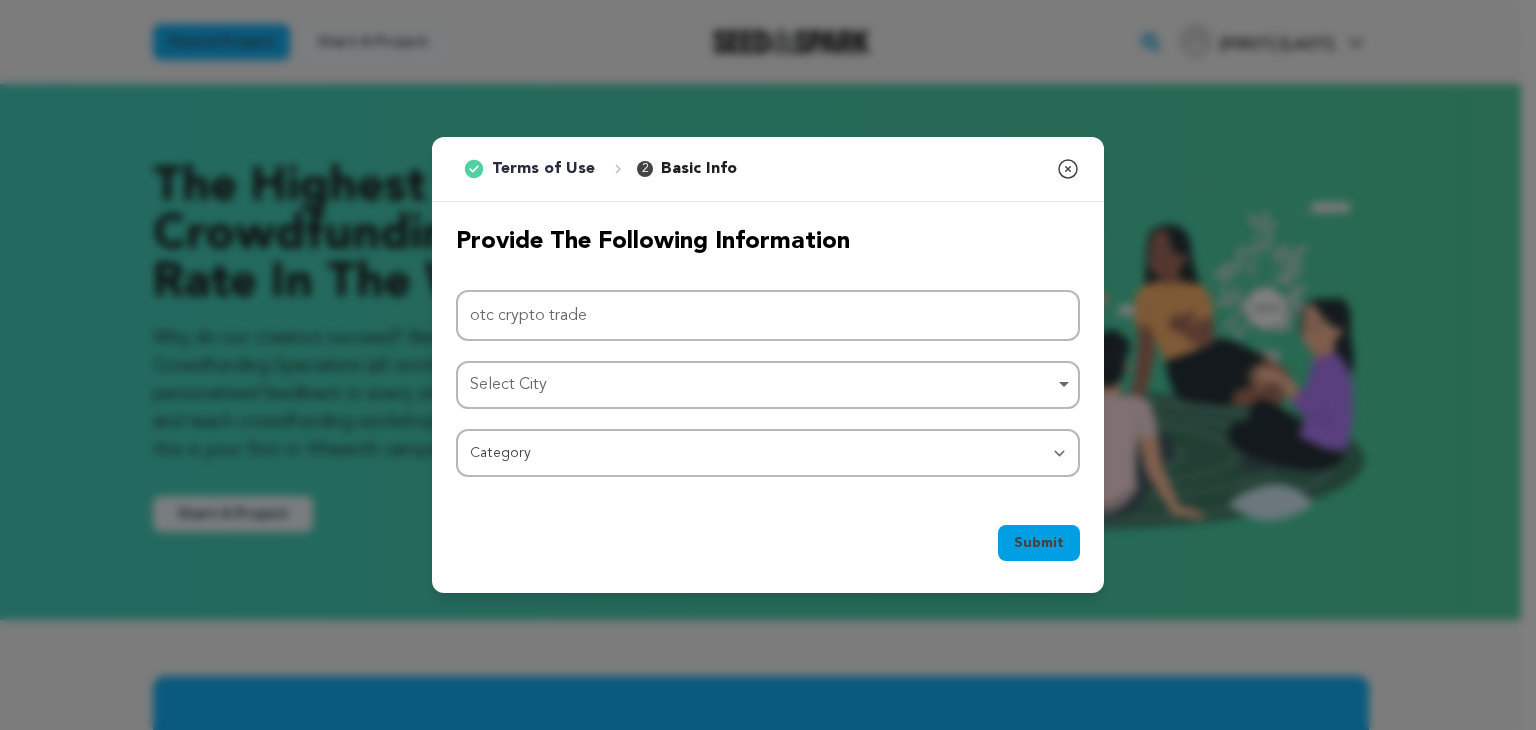 click on "Select City Remove item" at bounding box center [762, 385] 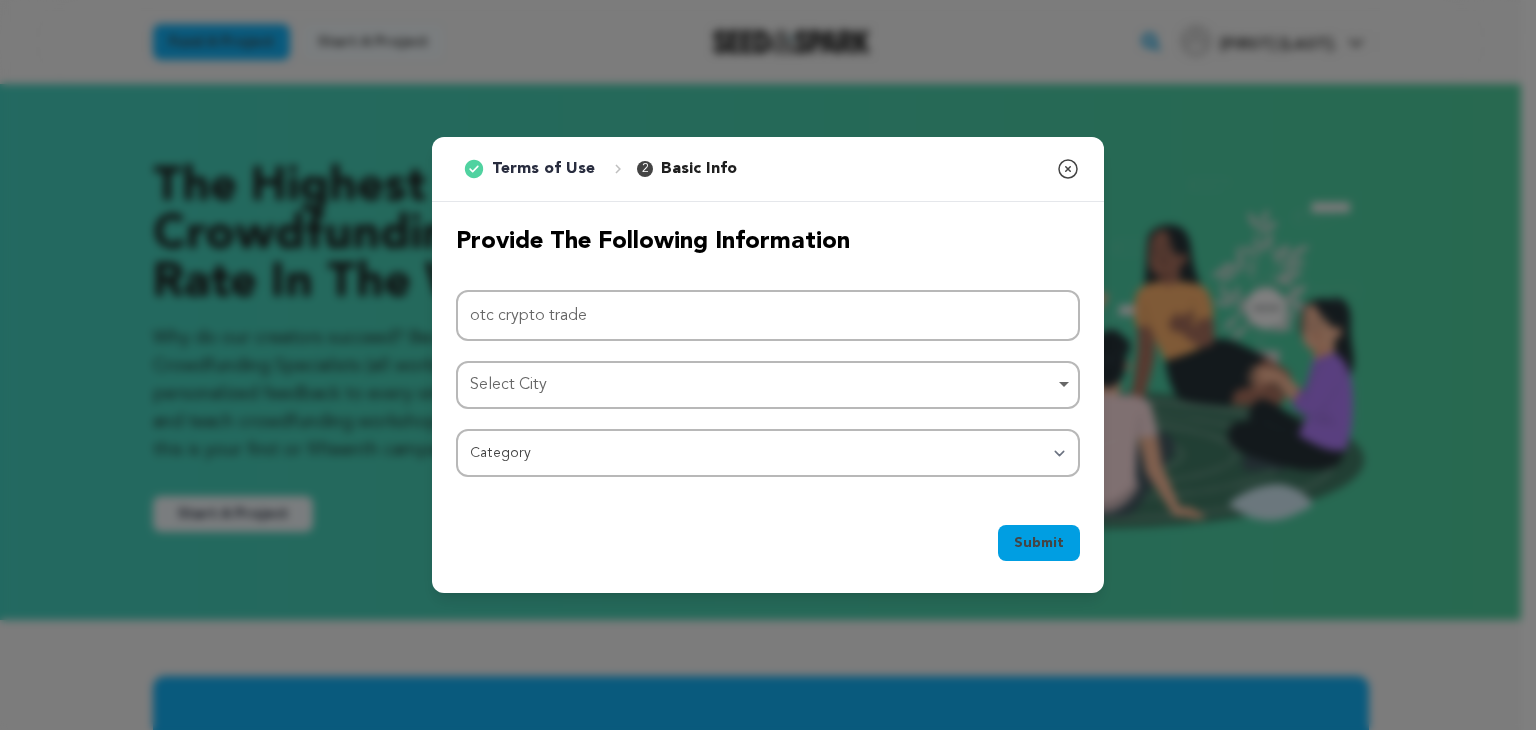 click on "Select City Remove item" at bounding box center [762, 385] 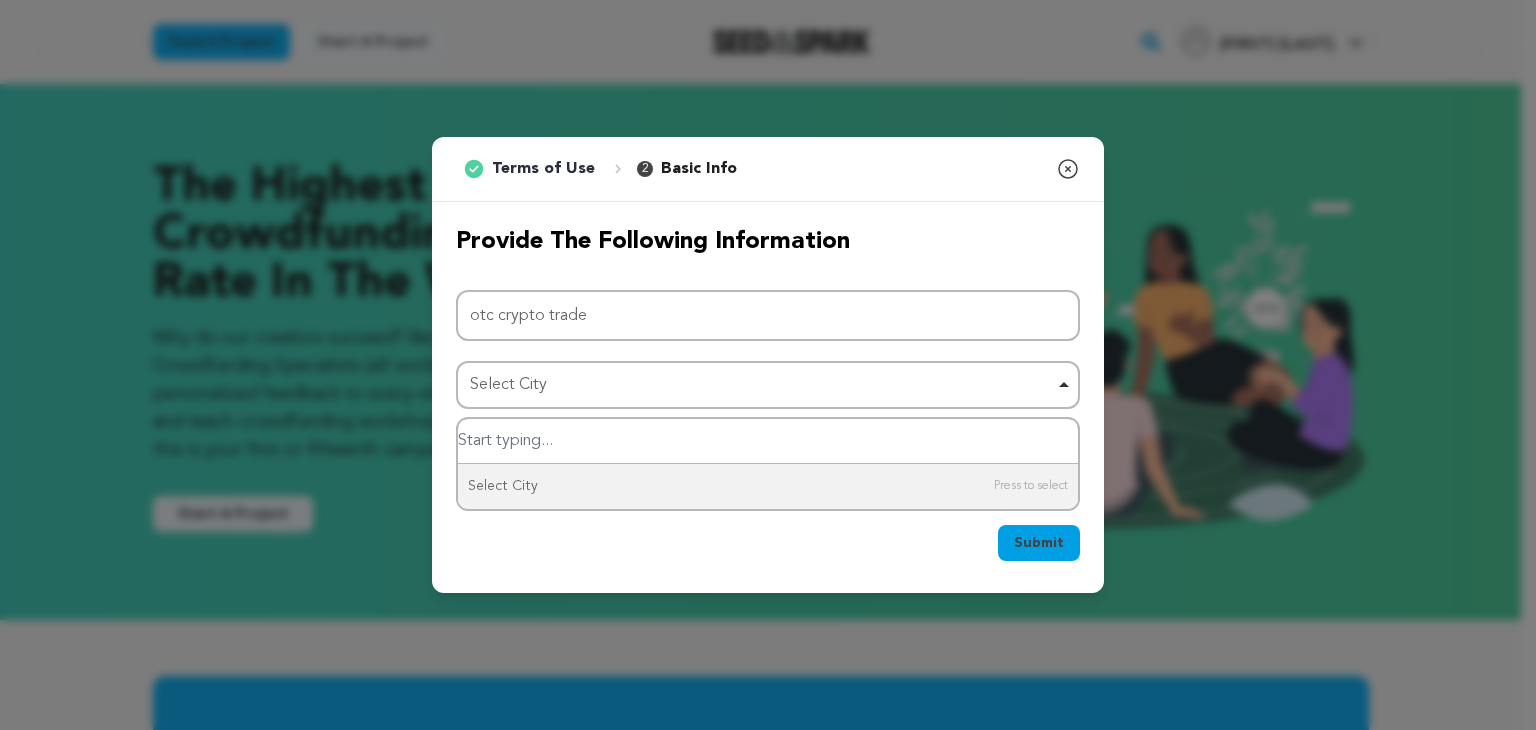 click on "Select City Remove item" at bounding box center [762, 385] 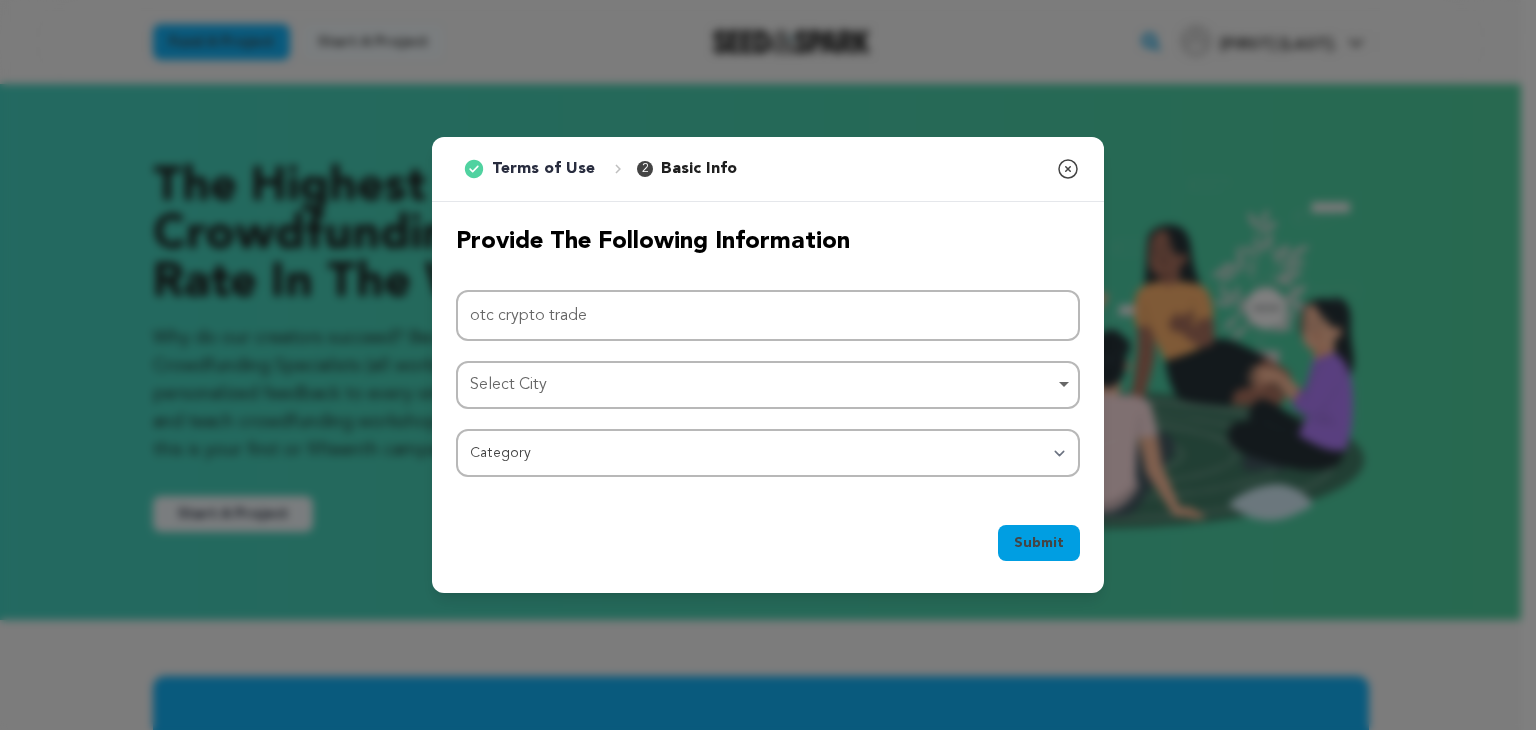 click on "Select City Remove item" at bounding box center (762, 385) 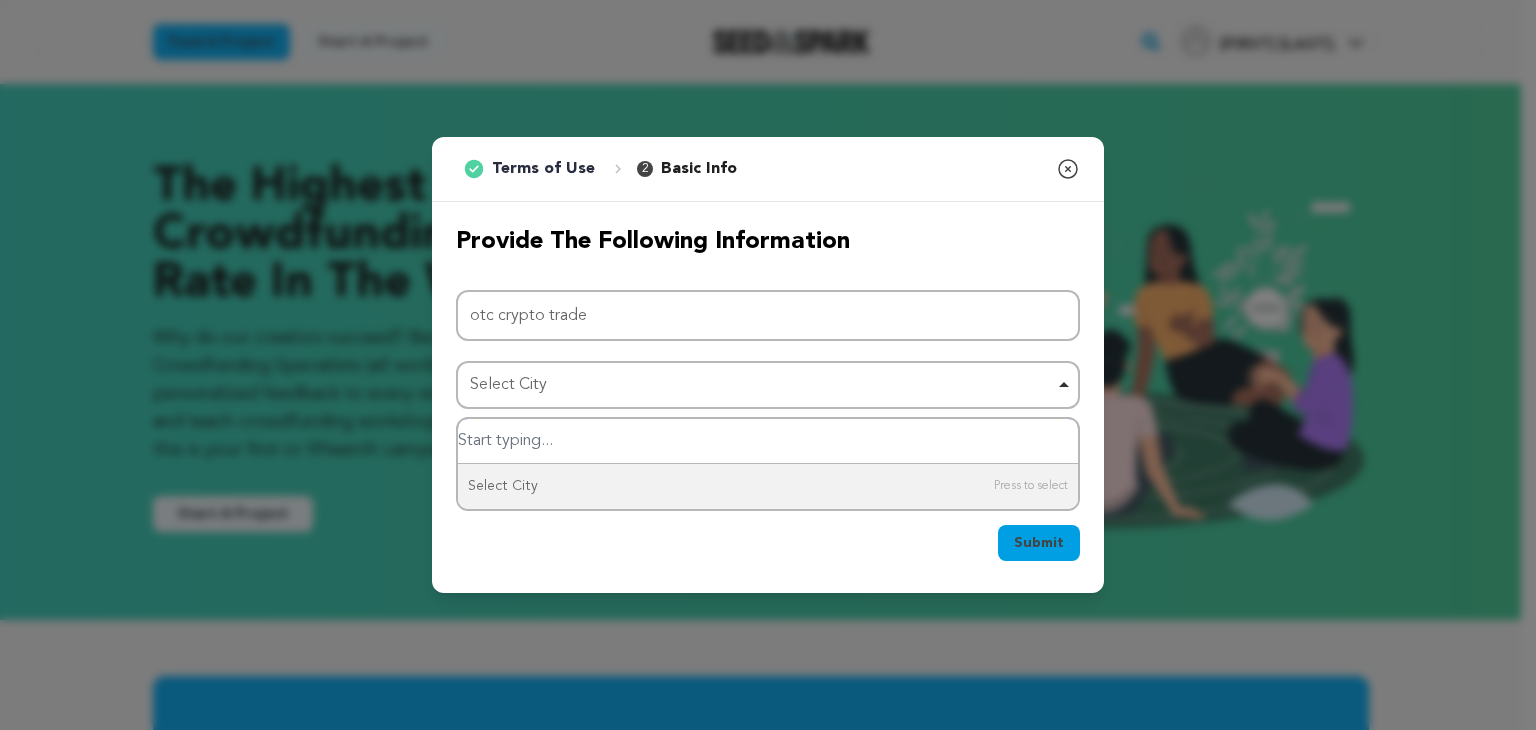 paste on "New York City" 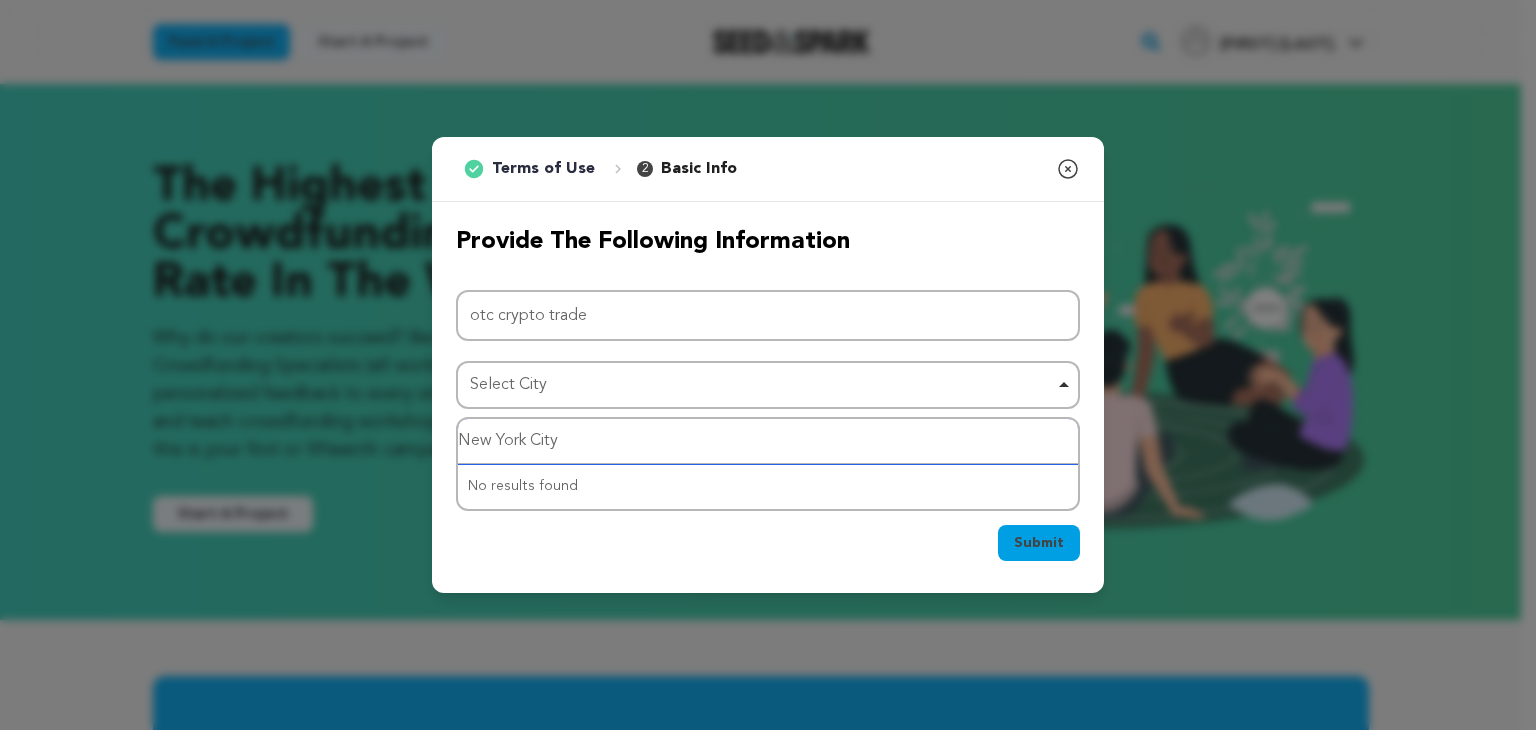 type on "New York City" 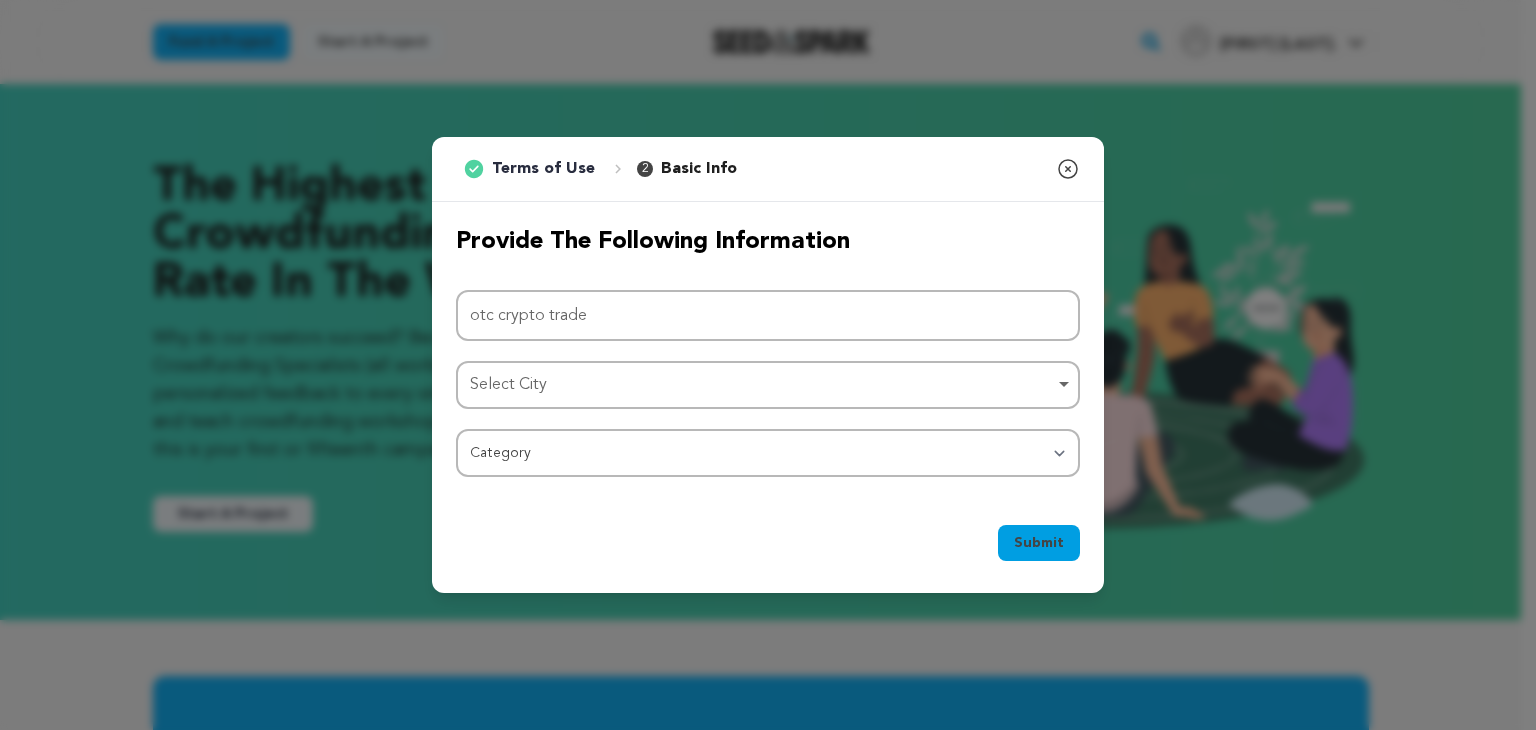 click on "Submit
Ok, Got it" at bounding box center (768, 547) 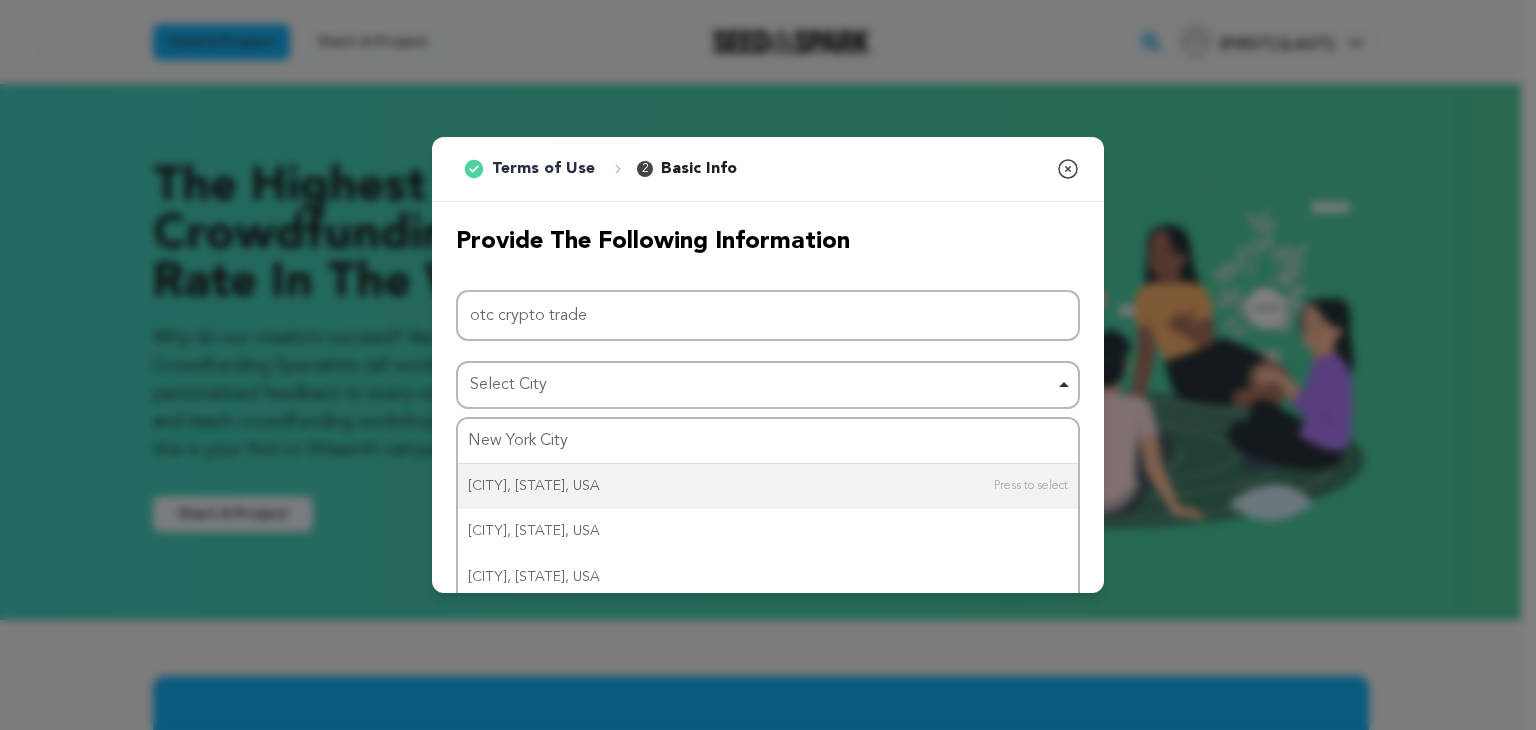 type 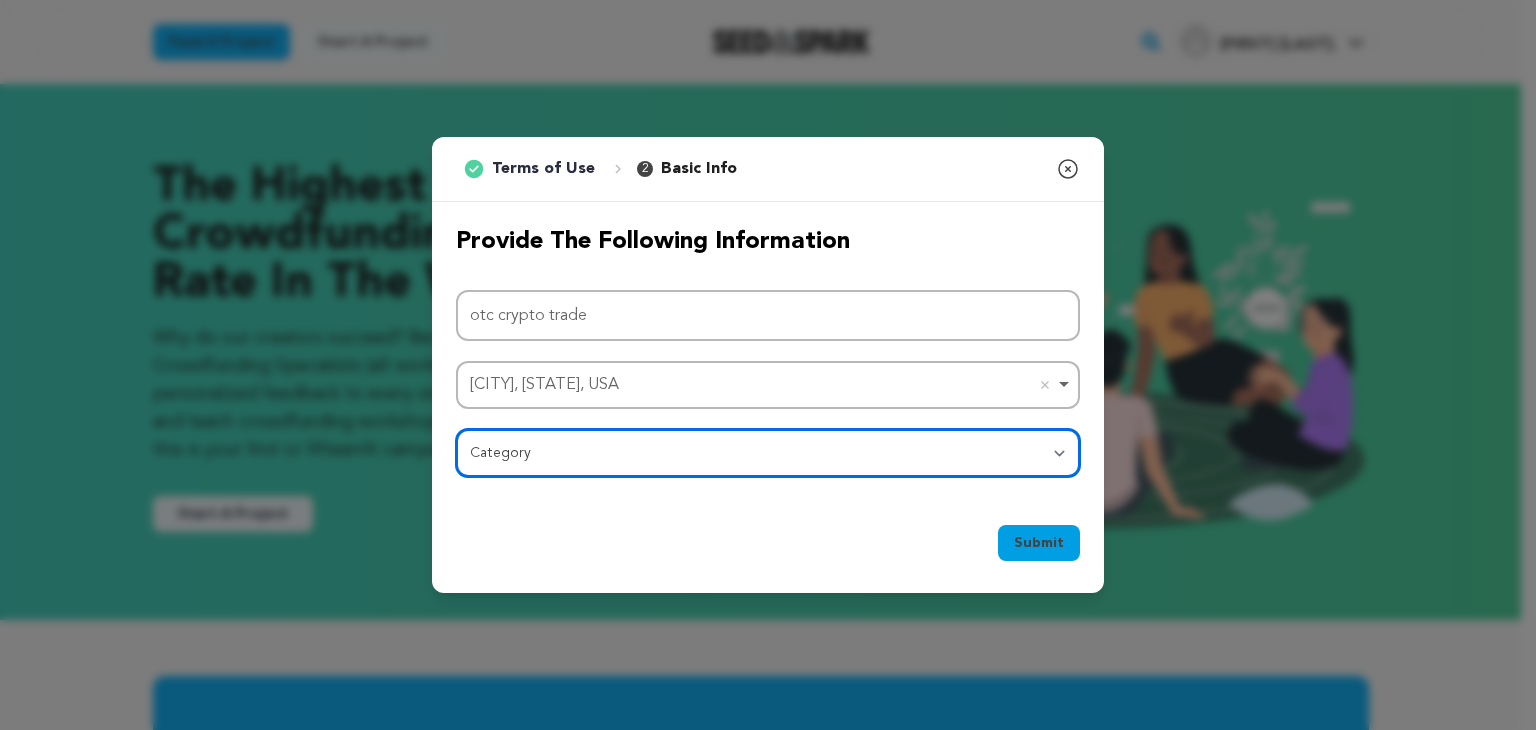 click on "Category
Film Feature
Film Short
Series
Film Festival
Company
Music Video
VR Experience
Comics
Artist Residency
Art & Photography
Collective
Dance
Games
Music
Radio & Podcasts
Orgs & Companies
Writing & Publishing
Venue & Spaces
Theatre" at bounding box center [768, 453] 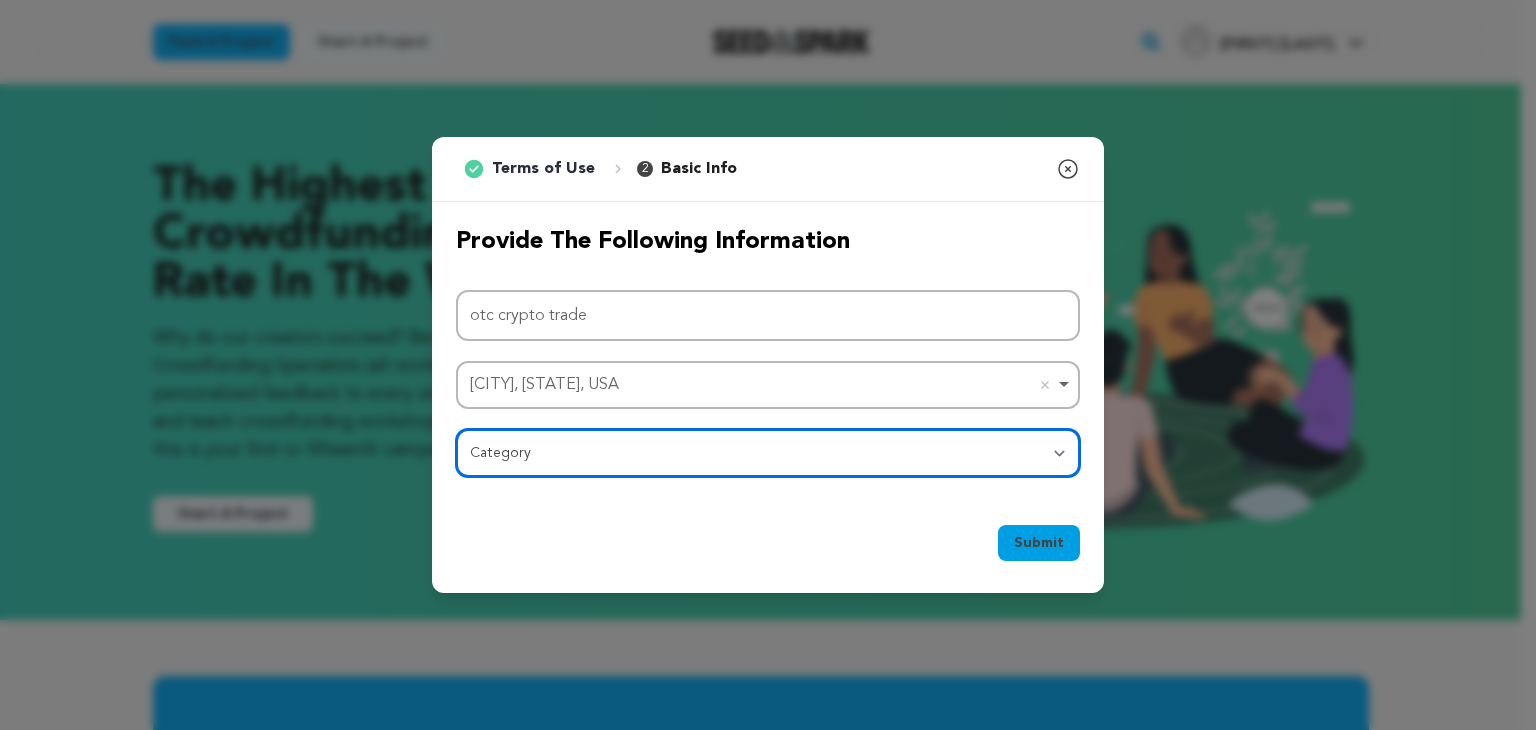 select on "10117" 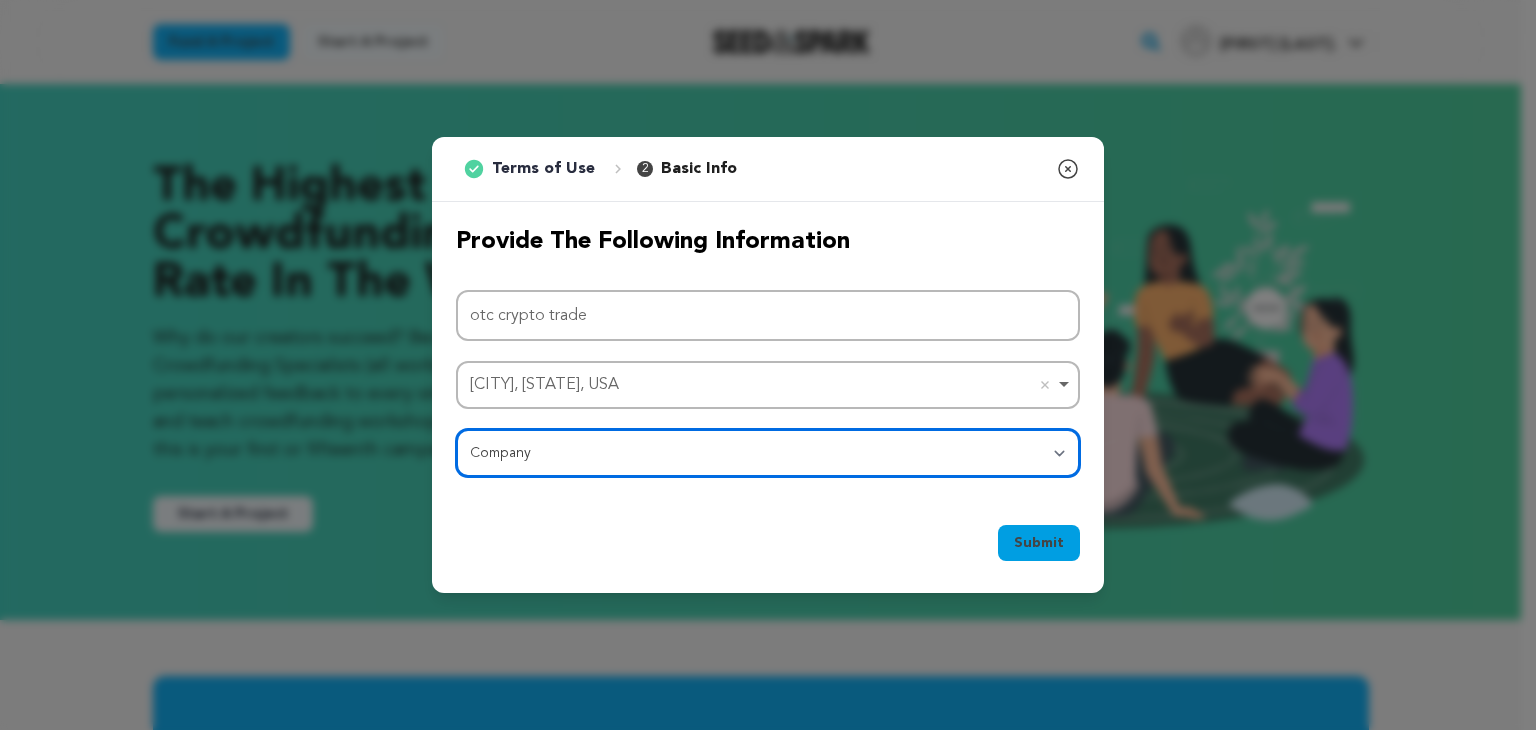 click on "Category
Film Feature
Film Short
Series
Film Festival
Company
Music Video
VR Experience
Comics
Artist Residency
Art & Photography
Collective
Dance
Games
Music
Radio & Podcasts
Orgs & Companies
Writing & Publishing
Venue & Spaces
Theatre" at bounding box center [768, 453] 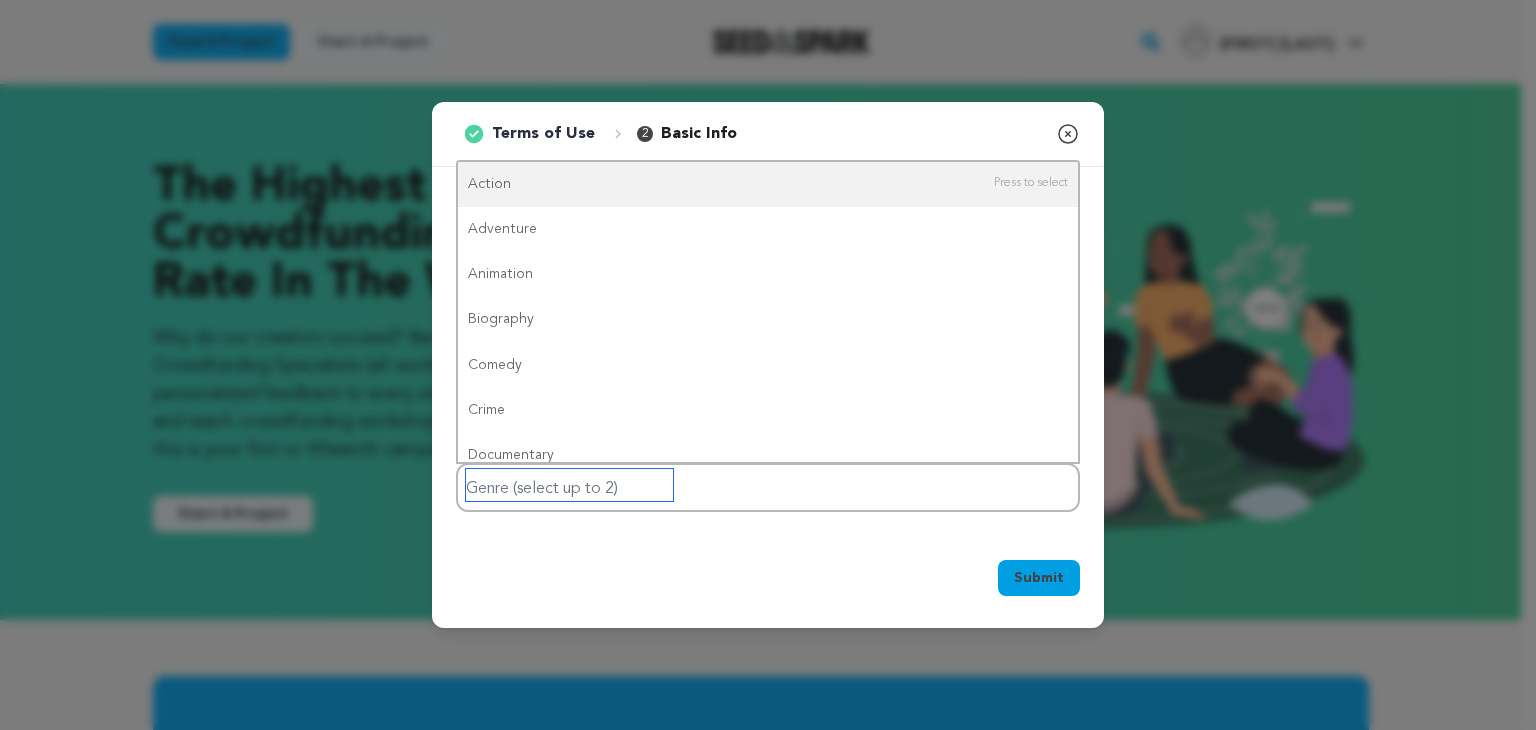 click at bounding box center [569, 485] 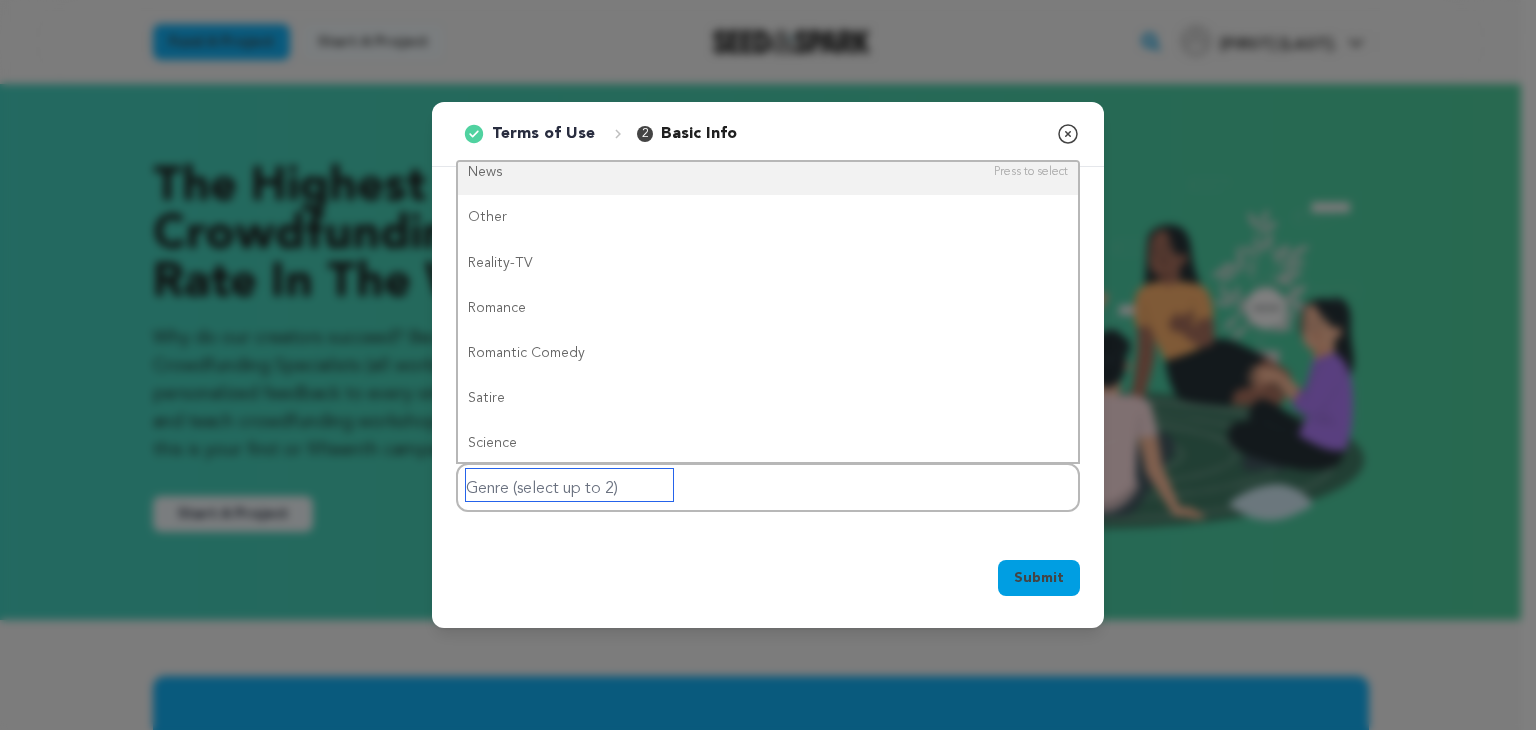 scroll, scrollTop: 1100, scrollLeft: 0, axis: vertical 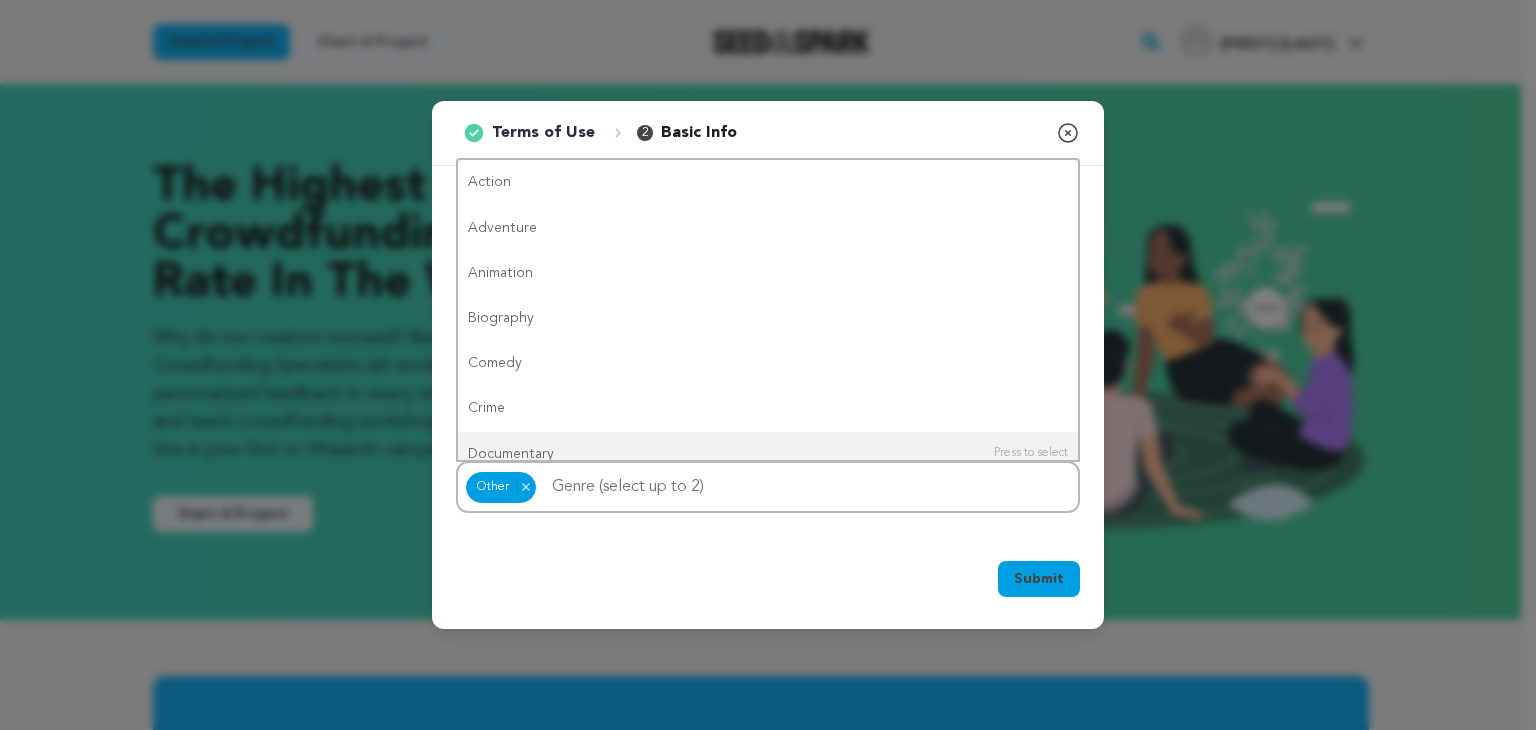 click on "Submit" at bounding box center [1039, 579] 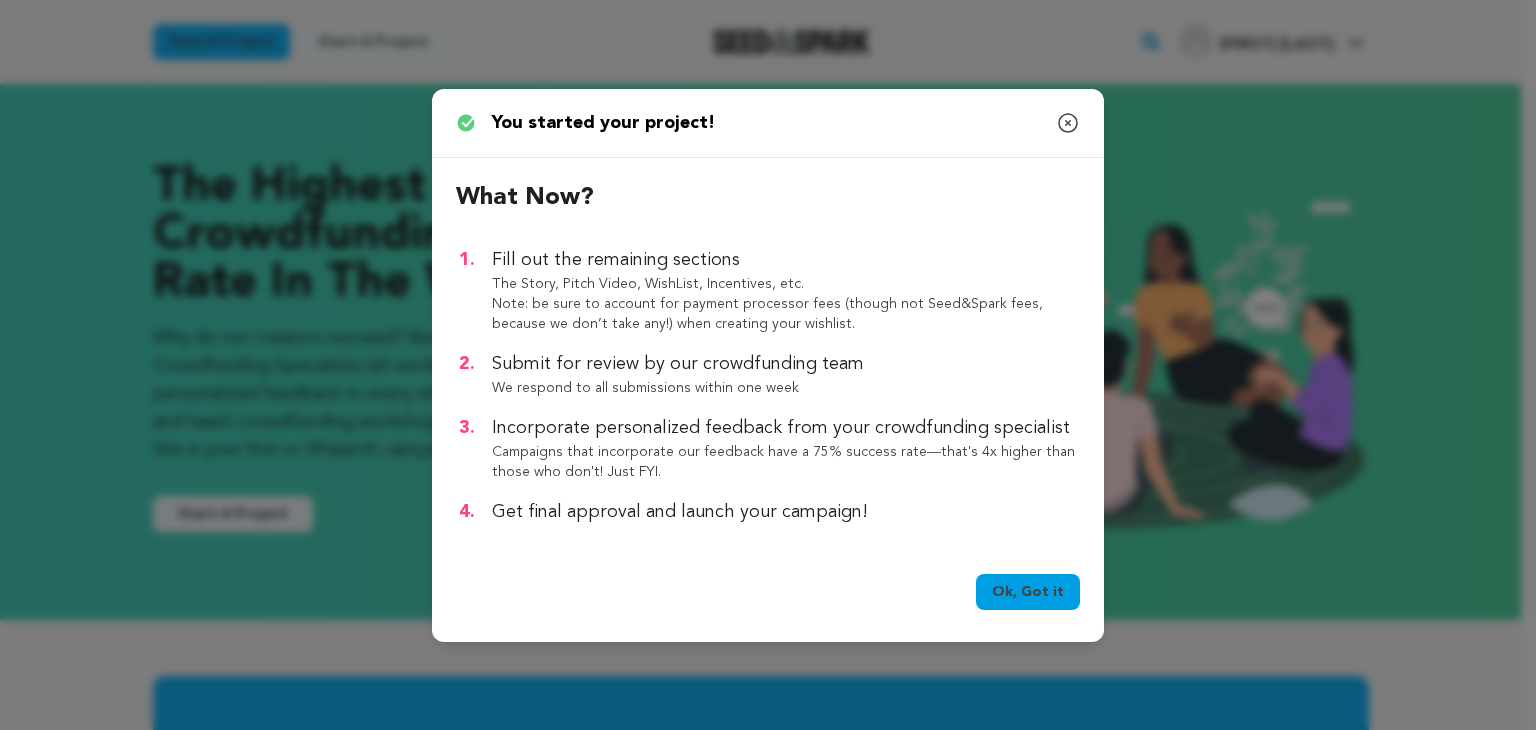 click on "Ok, Got it" at bounding box center [1028, 592] 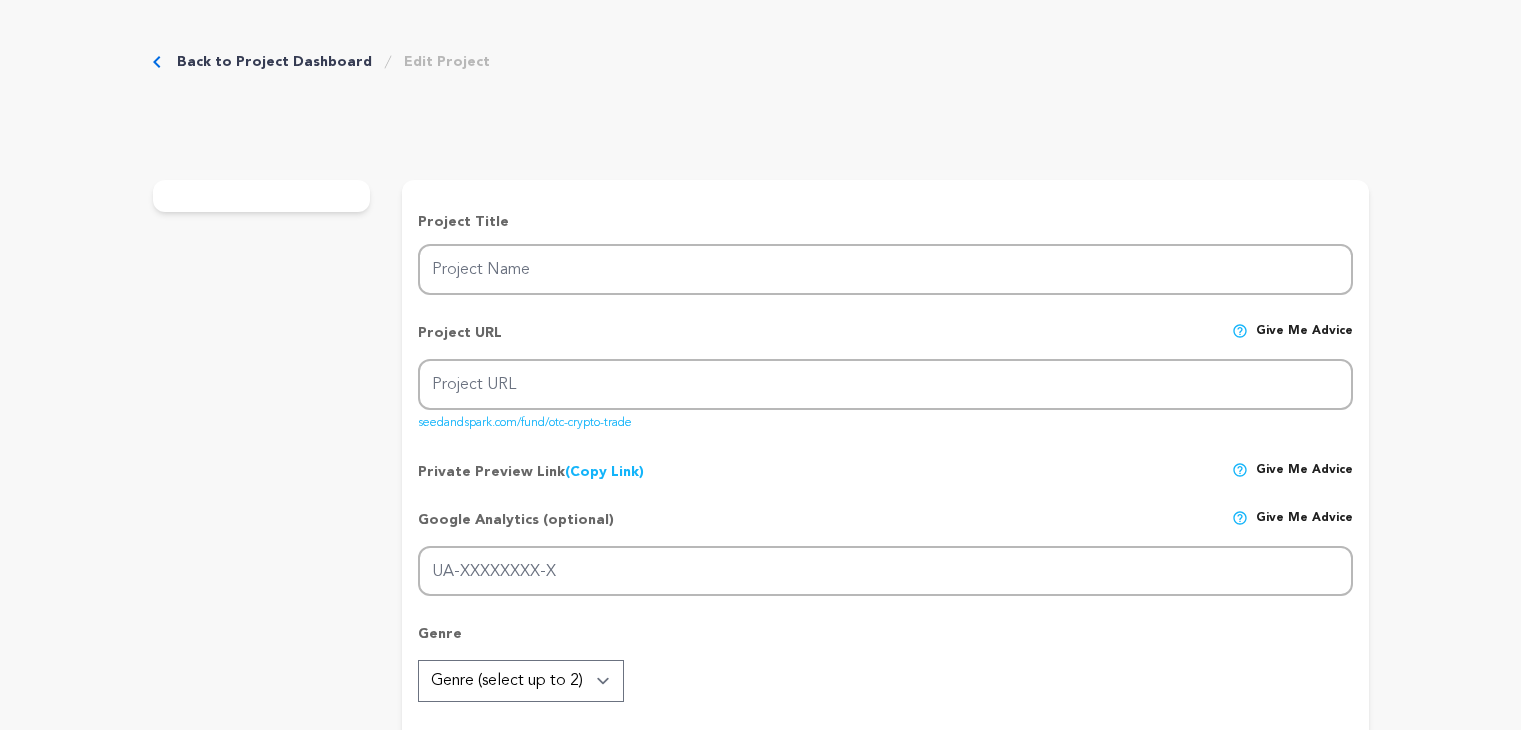 scroll, scrollTop: 0, scrollLeft: 0, axis: both 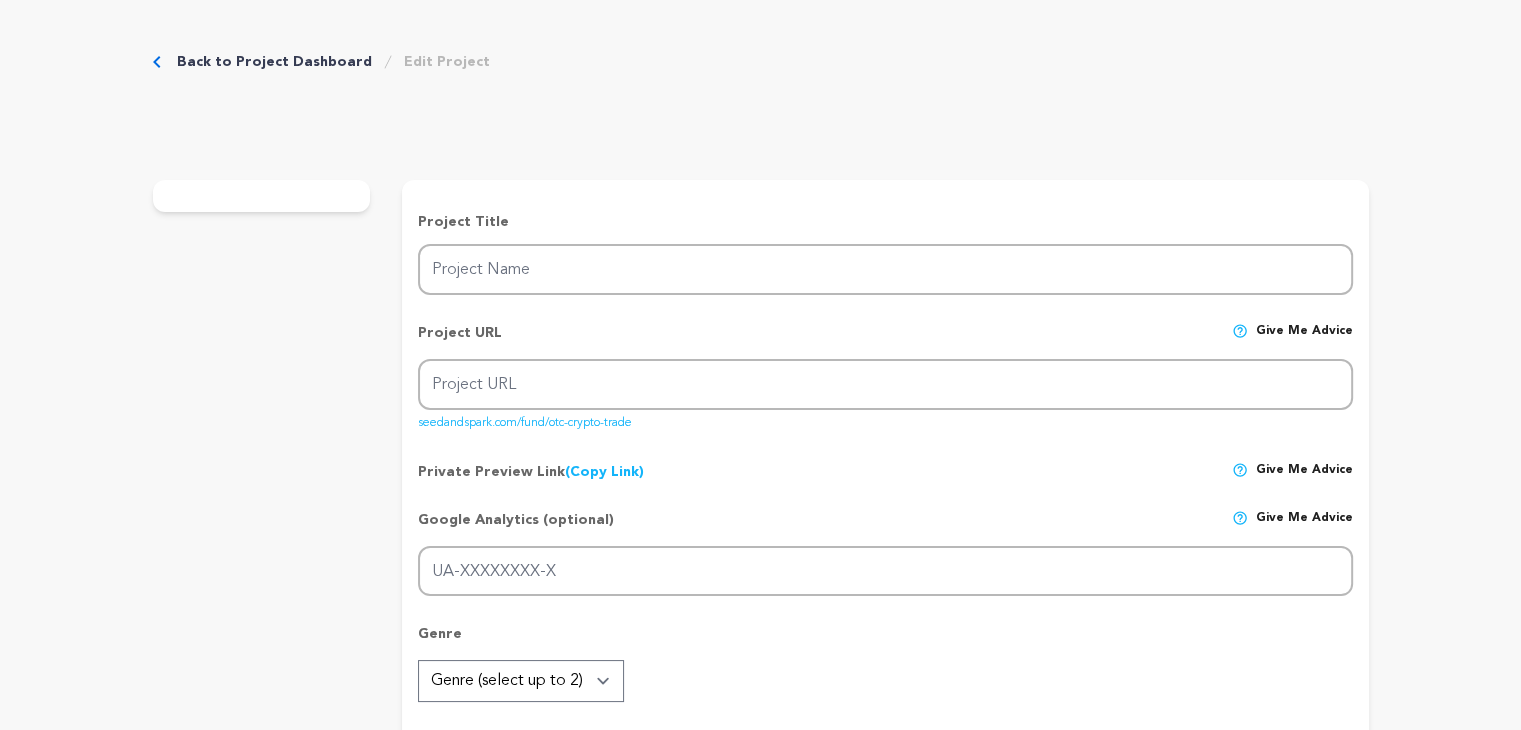 type on "otc crypto trade" 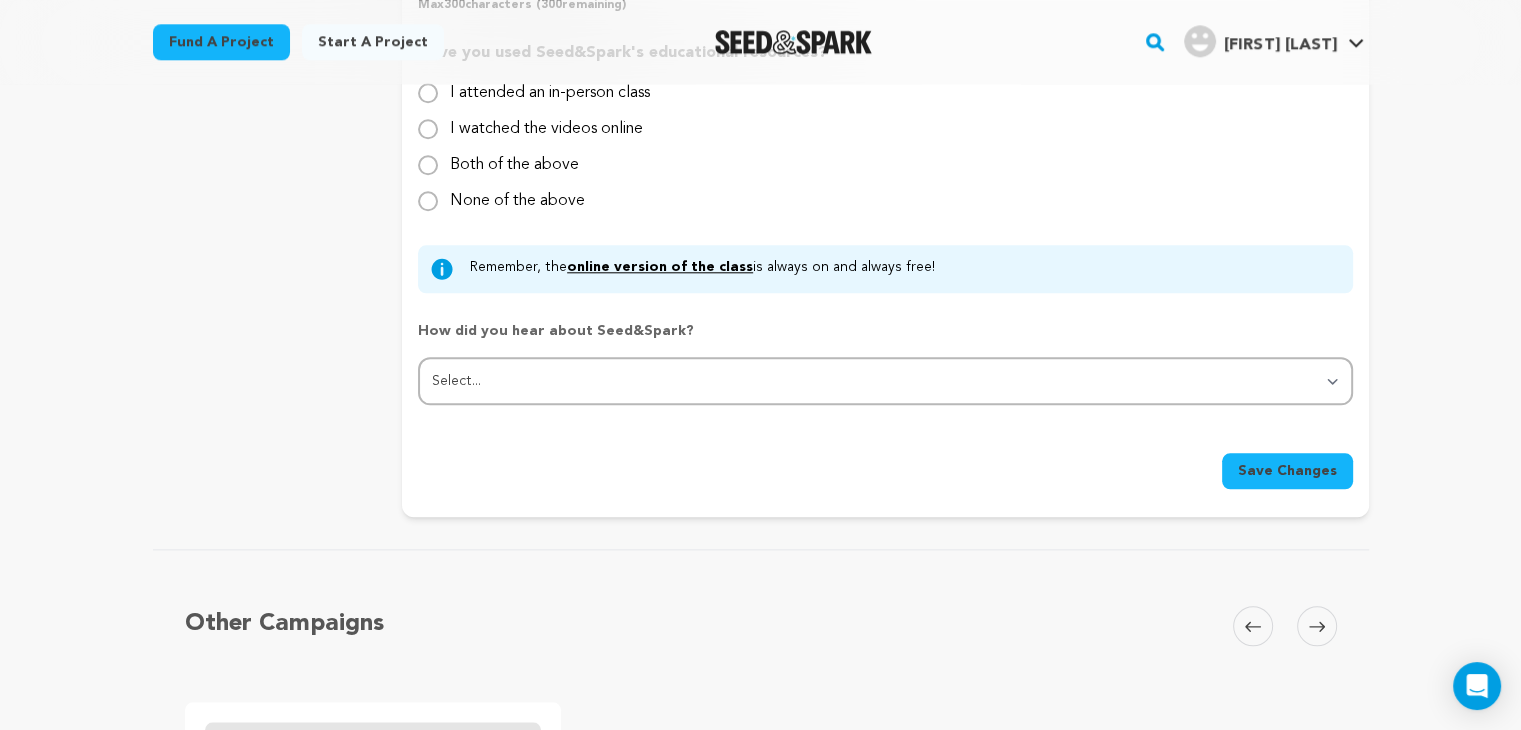 scroll, scrollTop: 1900, scrollLeft: 0, axis: vertical 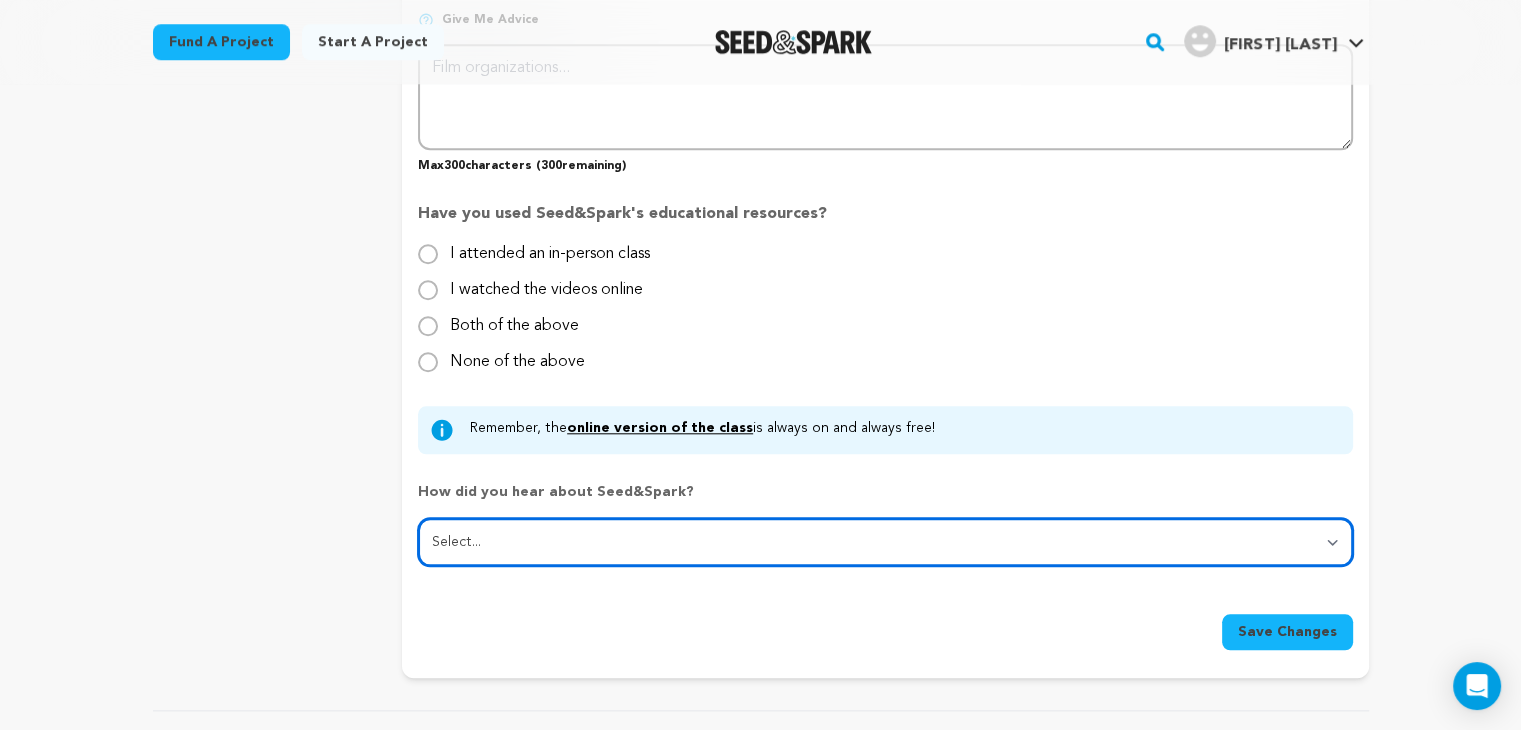click on "Select...
From a friend Social media Film festival or film organization Took an in-person class Online search Article or podcast Email Other" at bounding box center [885, 542] 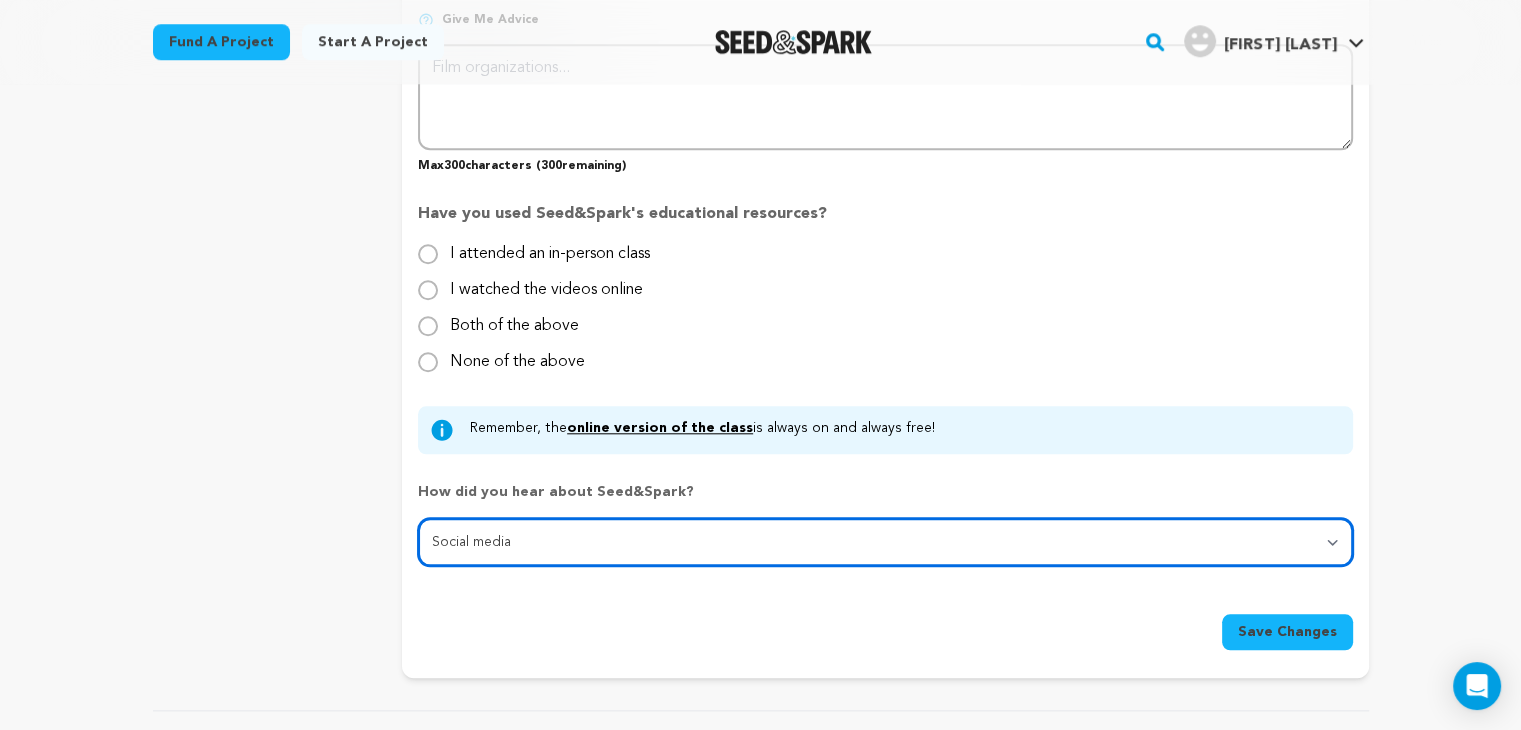 click on "Select...
From a friend Social media Film festival or film organization Took an in-person class Online search Article or podcast Email Other" at bounding box center [885, 542] 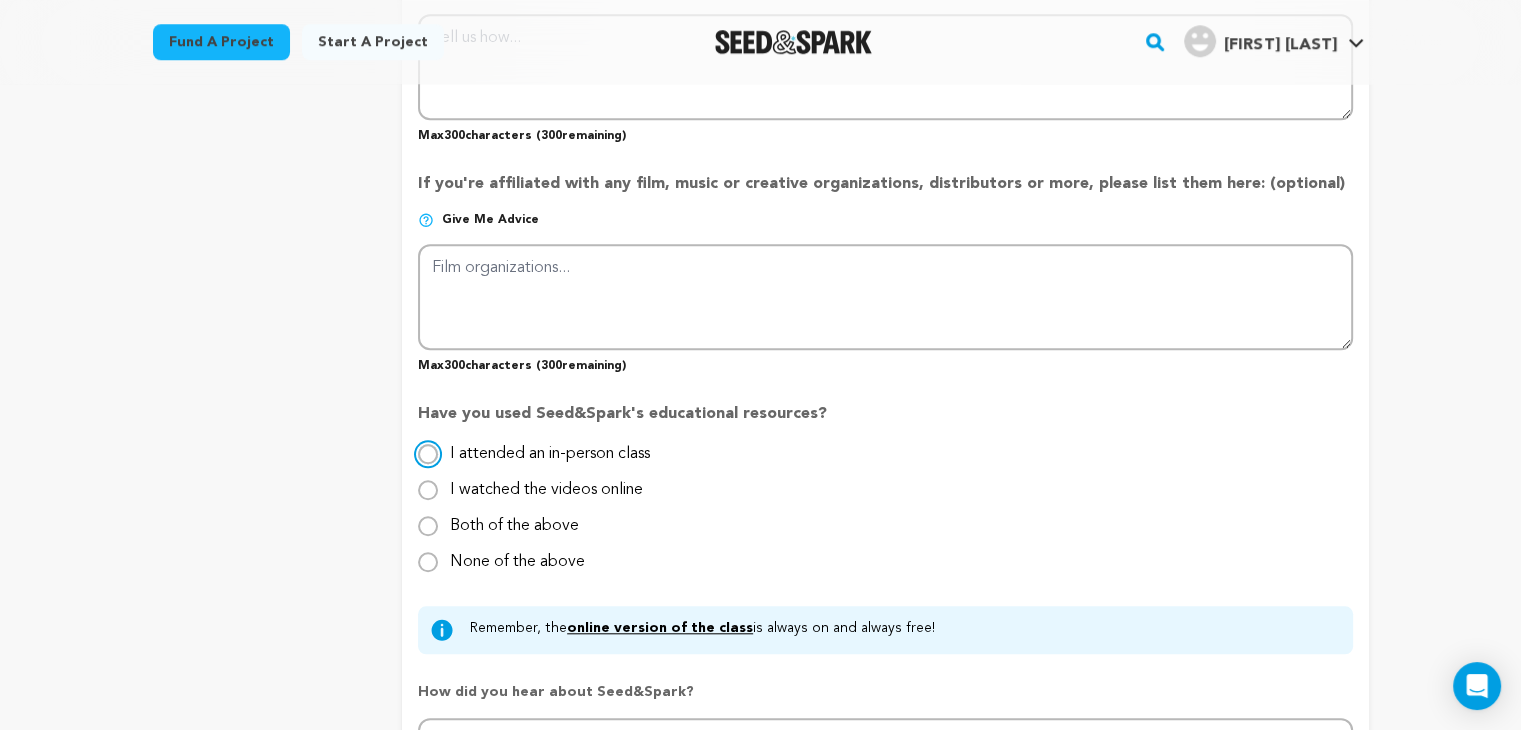 click on "I attended an in-person class" at bounding box center [428, 454] 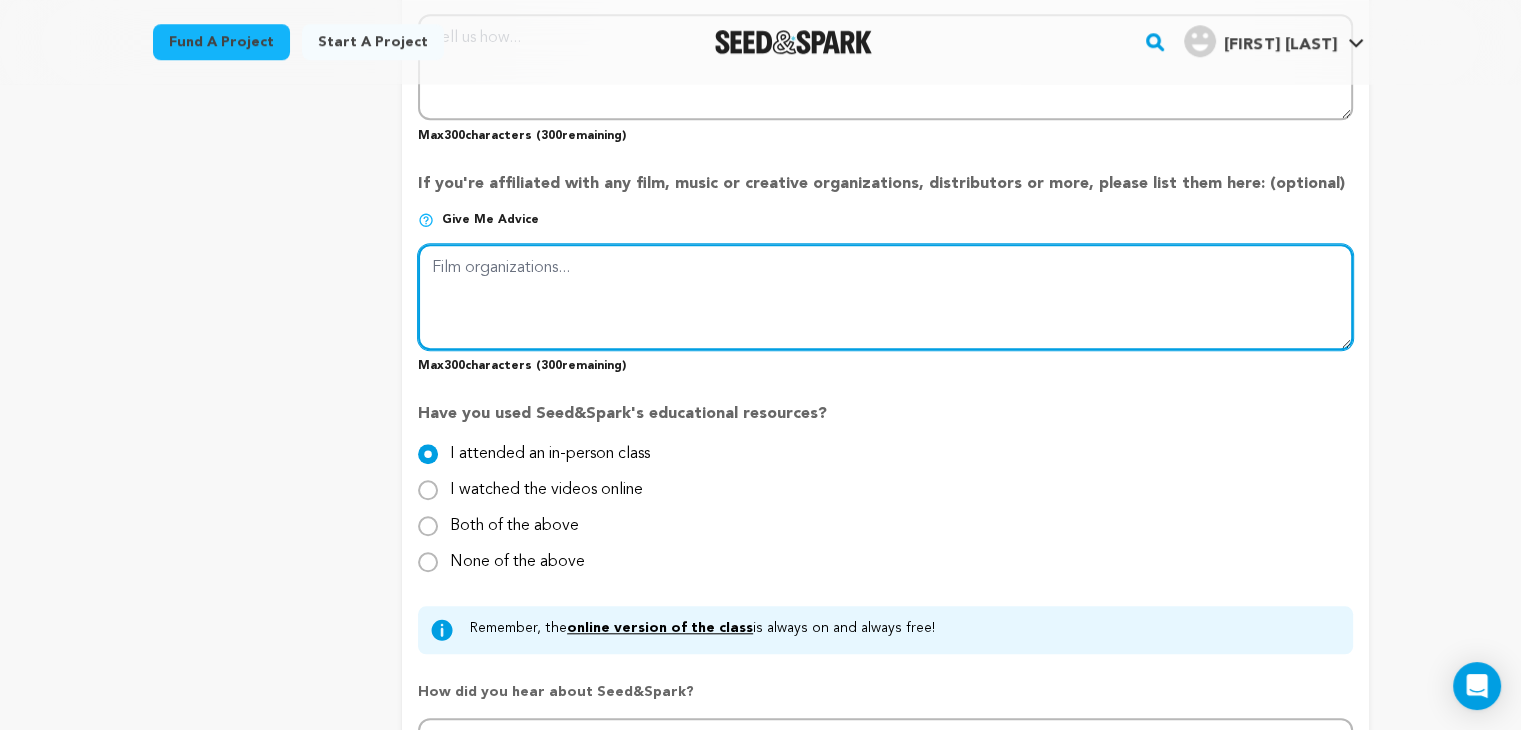 click at bounding box center [885, 297] 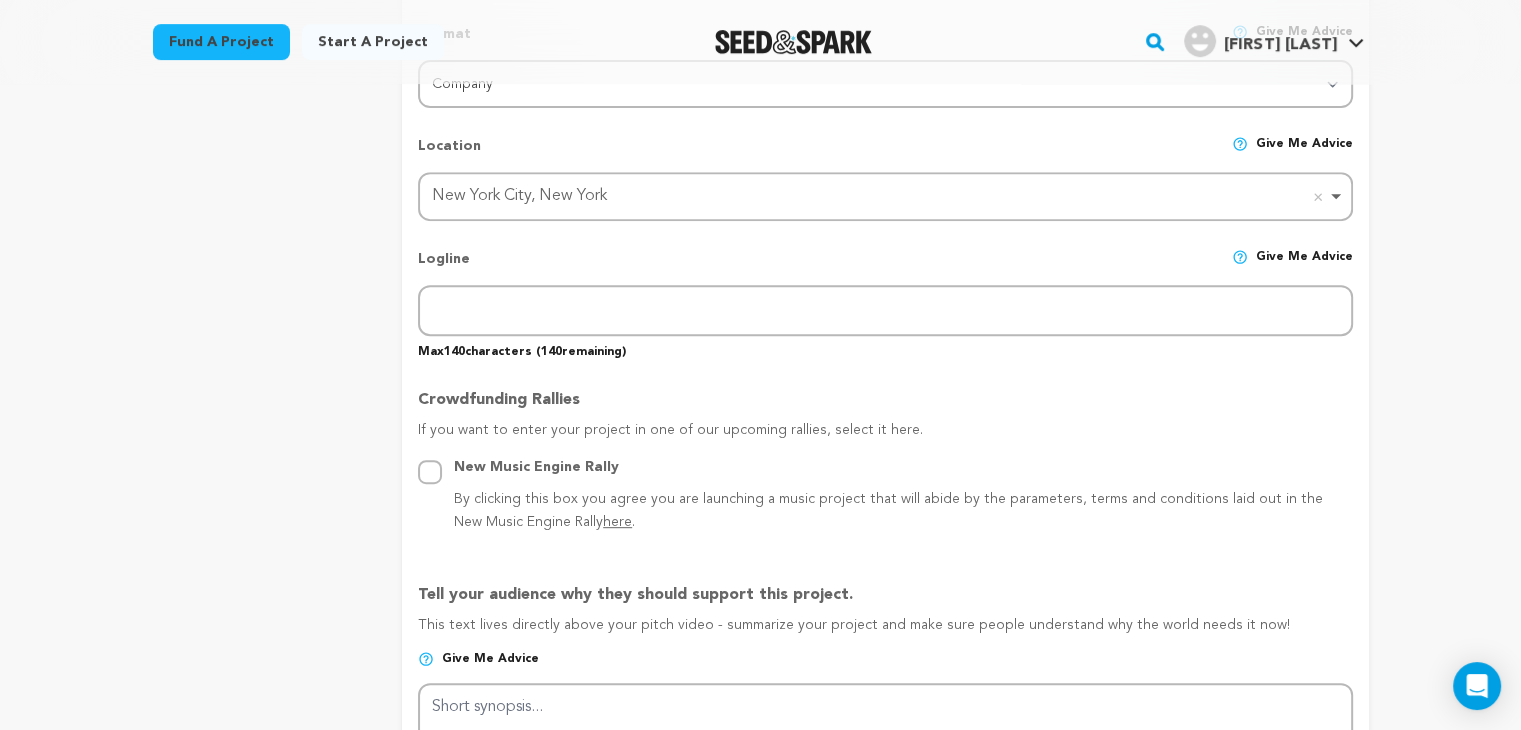 scroll, scrollTop: 500, scrollLeft: 0, axis: vertical 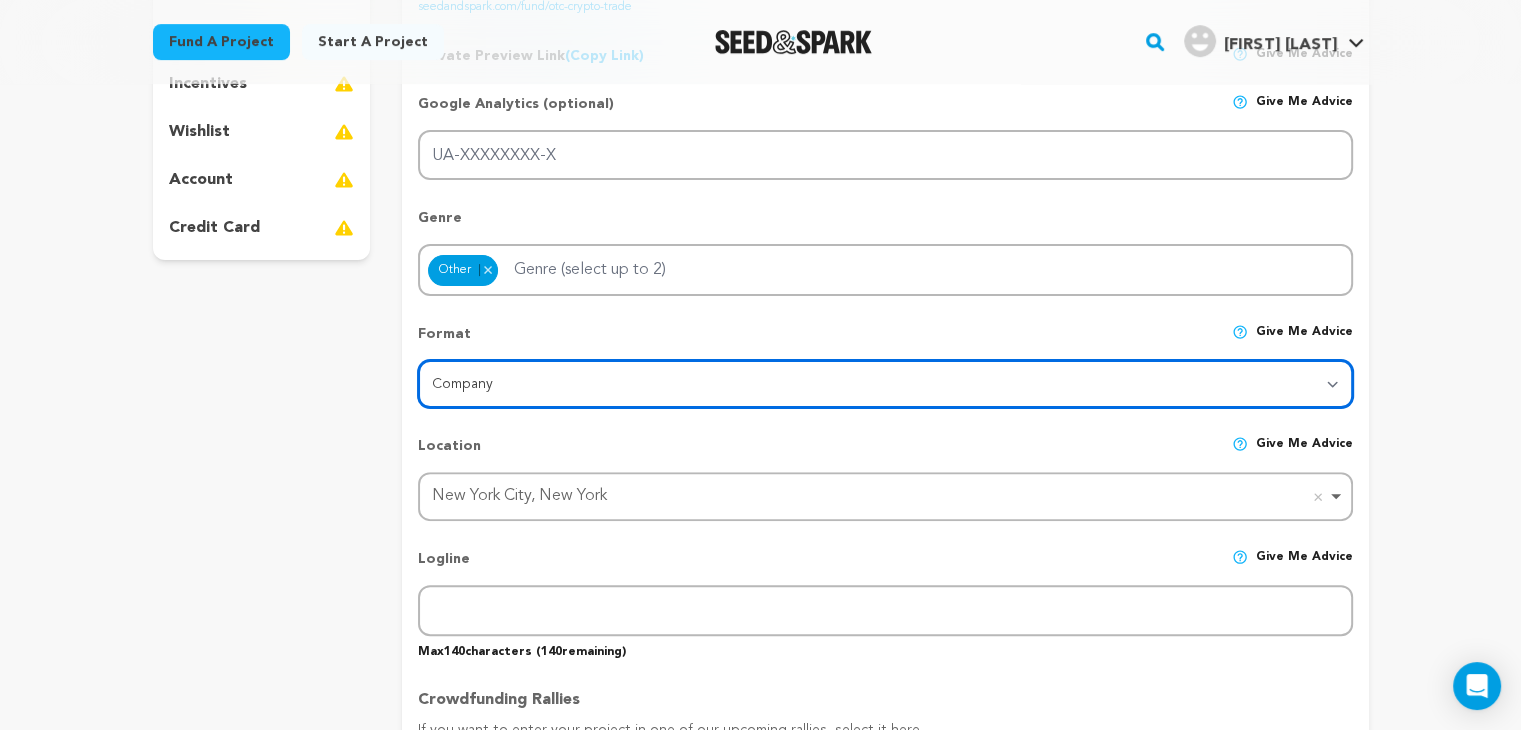 click on "Category
Film Feature
Film Short
Series
VR Experience
Film Festival
Company
Music Video
Comics
Artist Residency
Art & Photography
Collective
Dance
Games
Music
Radio & Podcasts
Venue & Spaces" at bounding box center [885, 384] 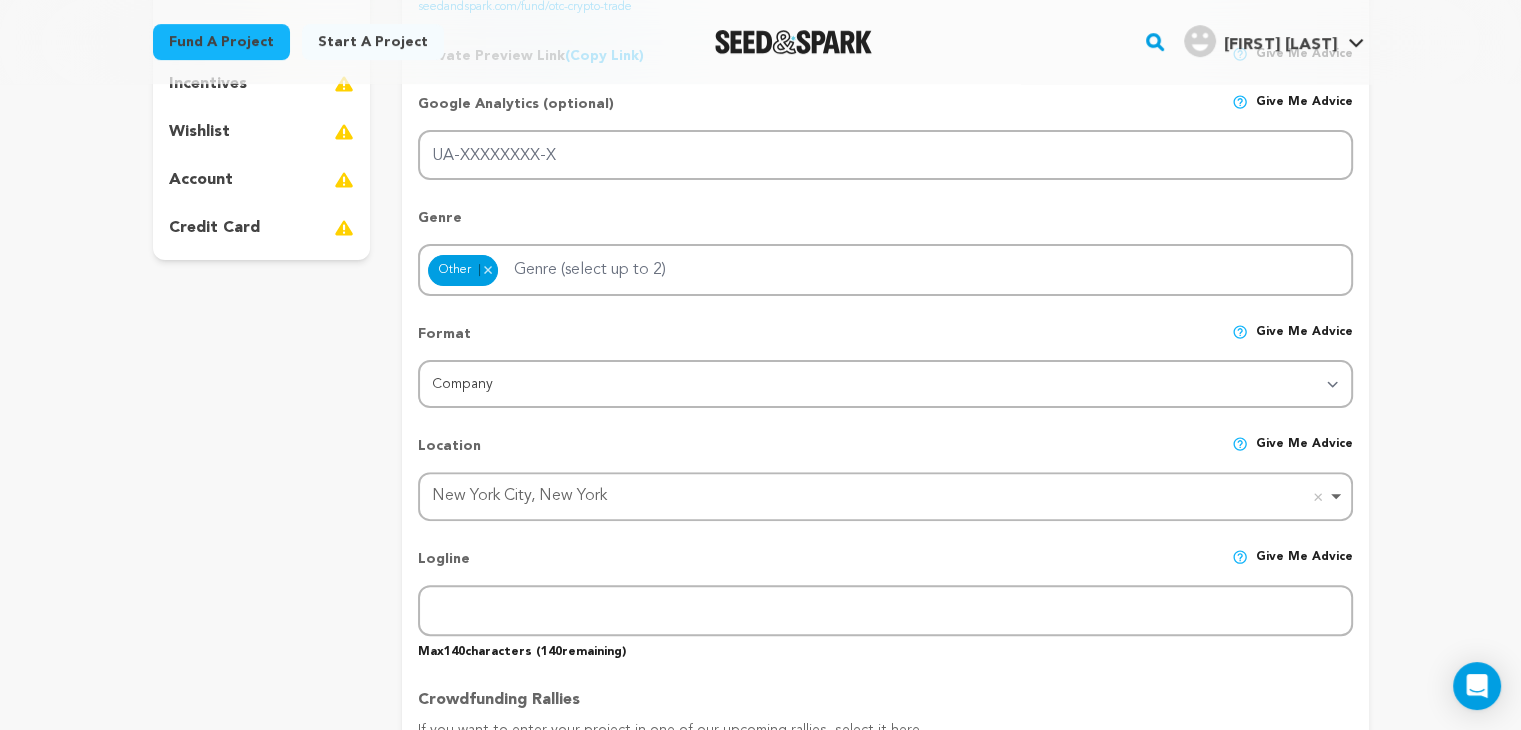 click on "Location
Give me advice" at bounding box center (885, 454) 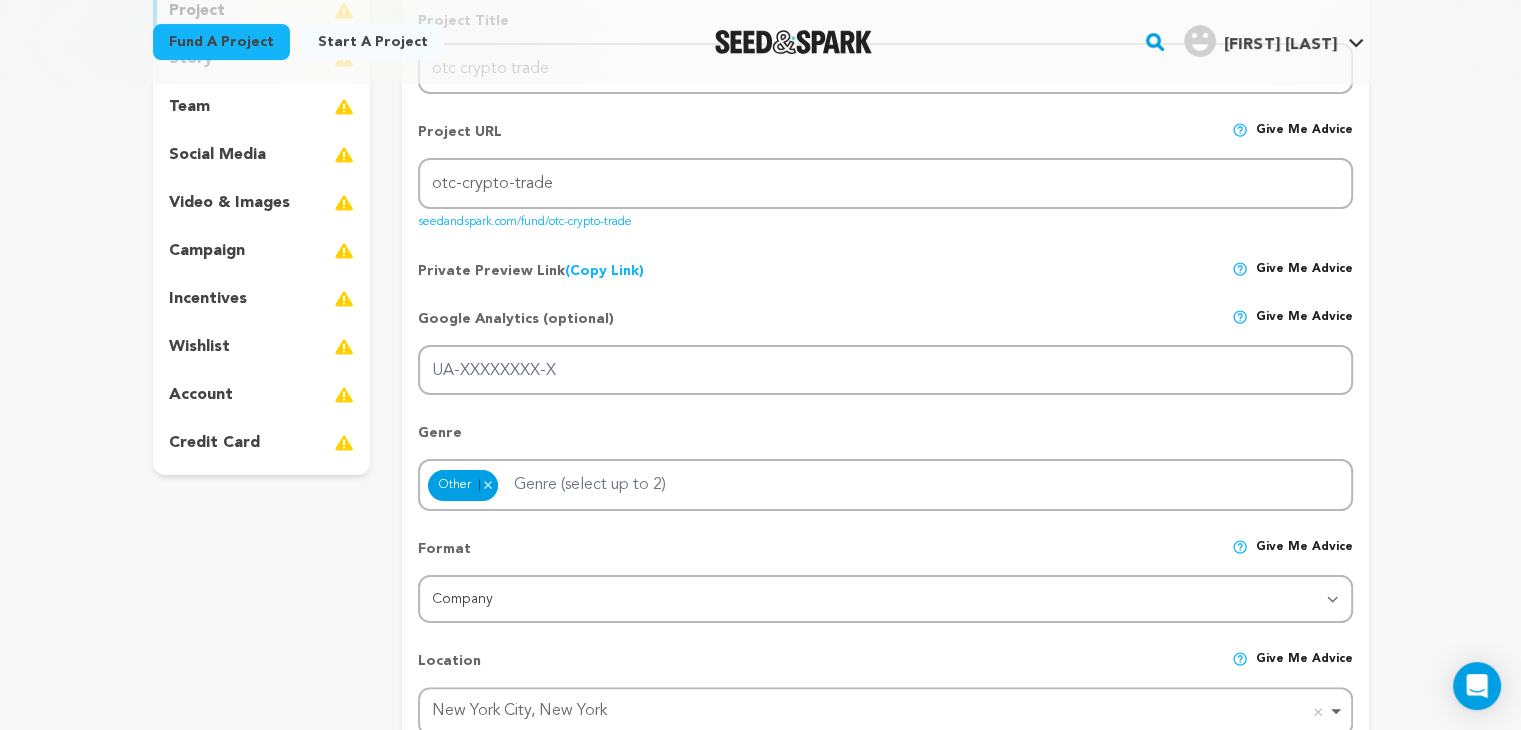 scroll, scrollTop: 200, scrollLeft: 0, axis: vertical 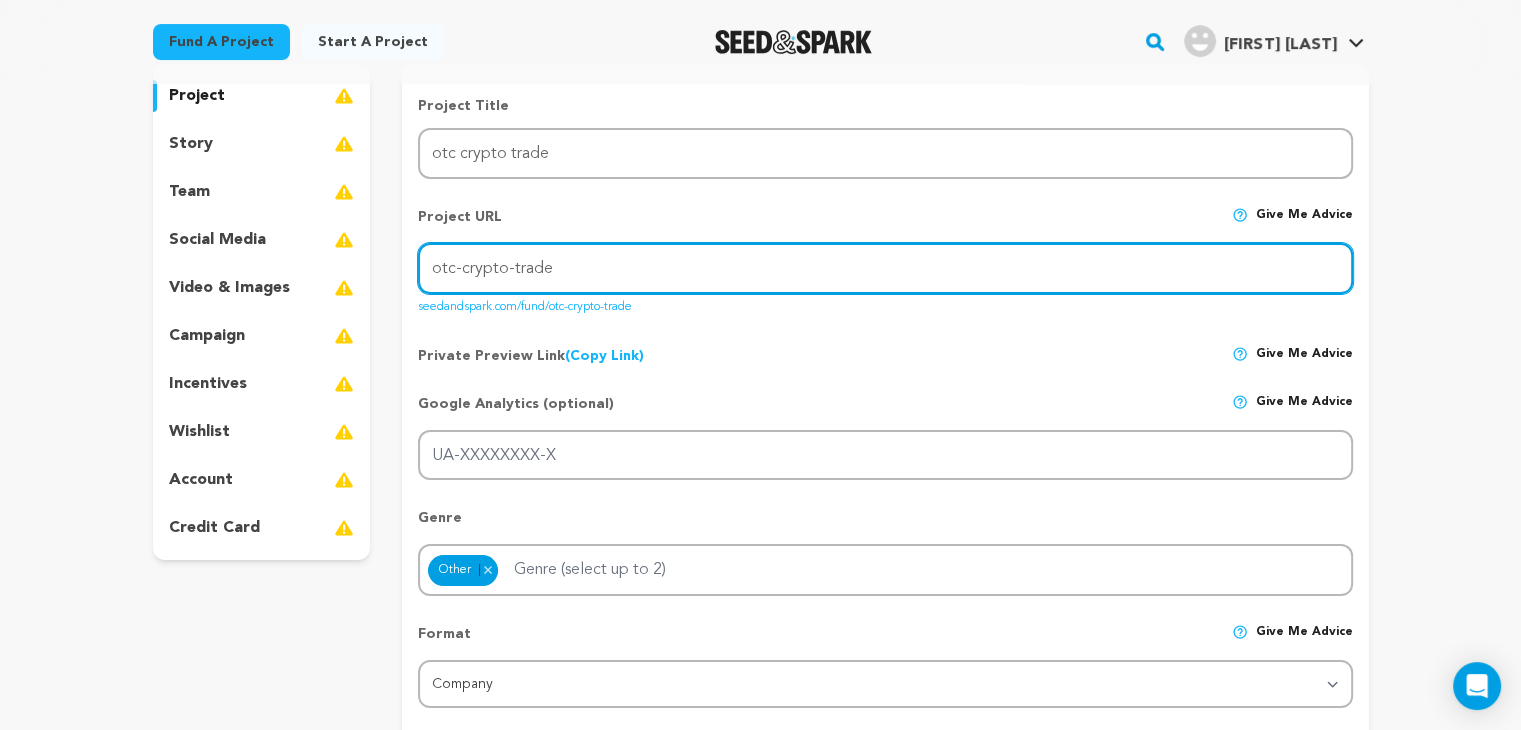 click on "otc-crypto-trade" at bounding box center [885, 268] 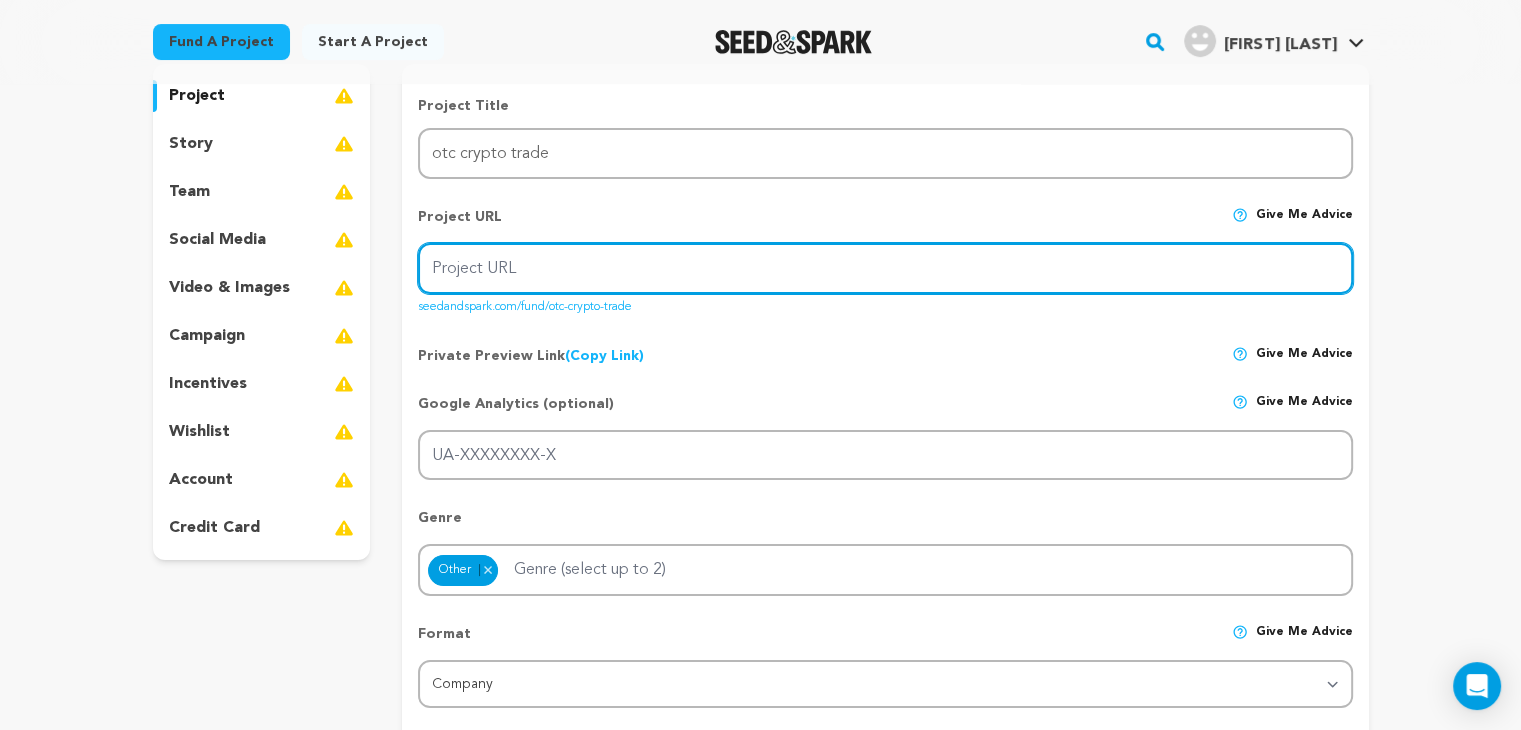 paste on "https://herald.exchange/business/otc" 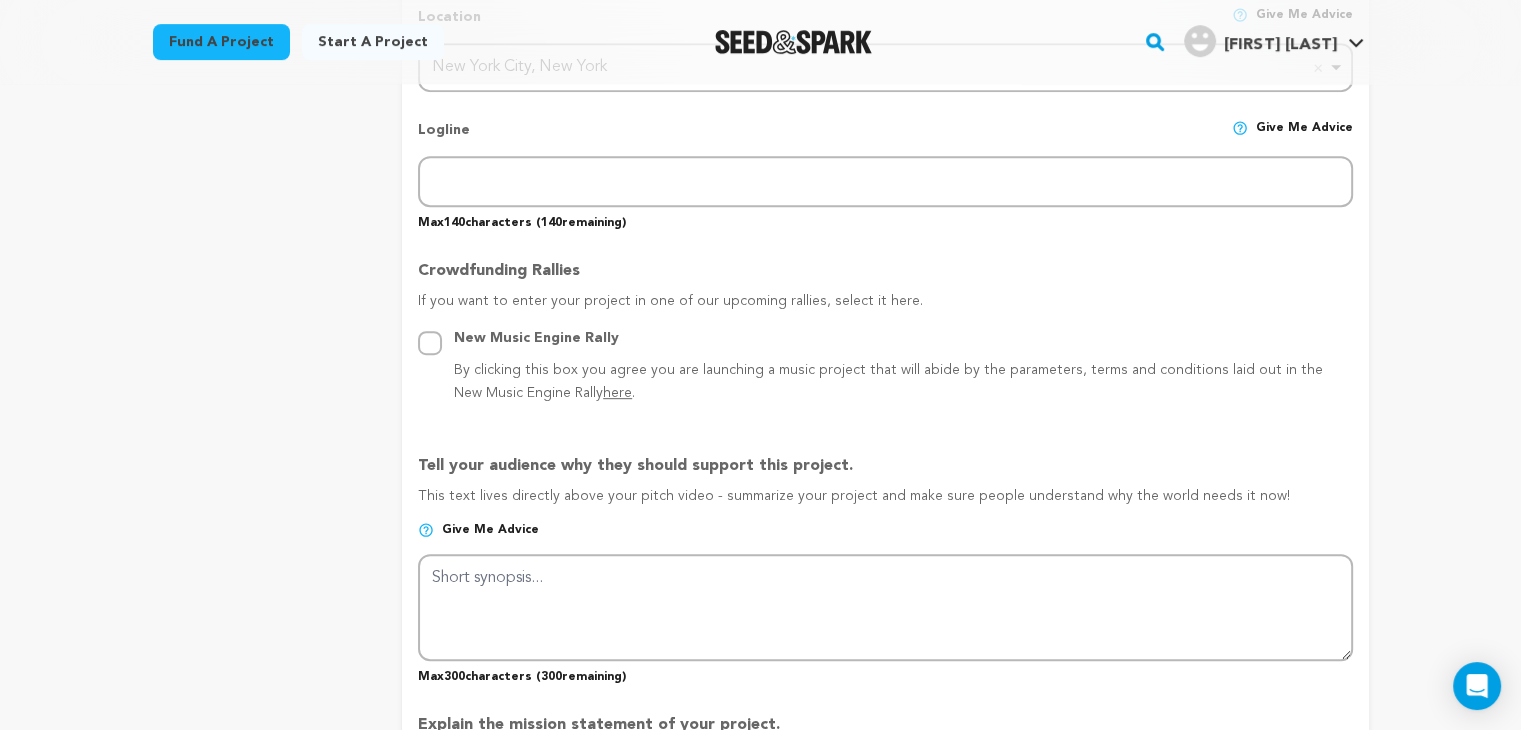 scroll, scrollTop: 1200, scrollLeft: 0, axis: vertical 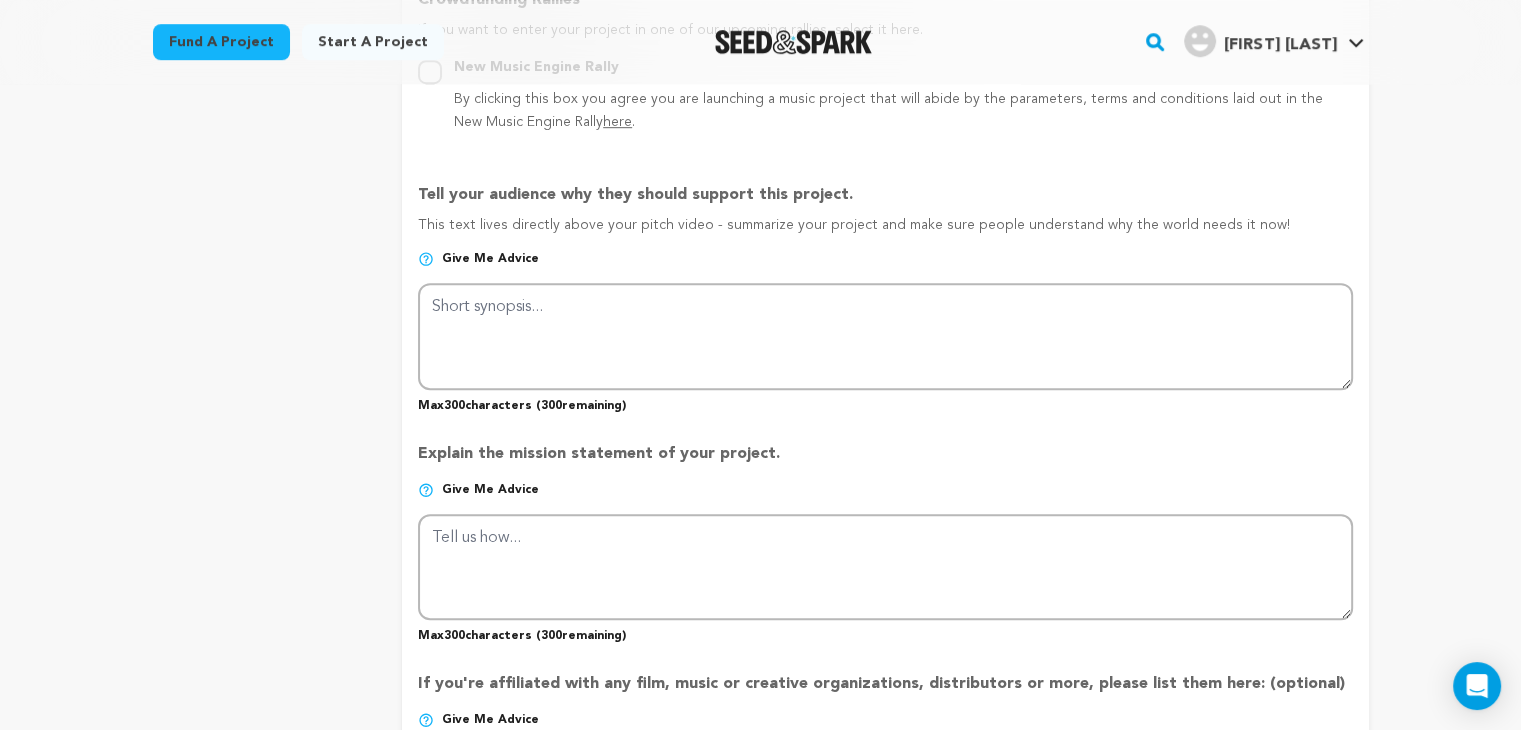 type on "https://herald.exchange/business/otc" 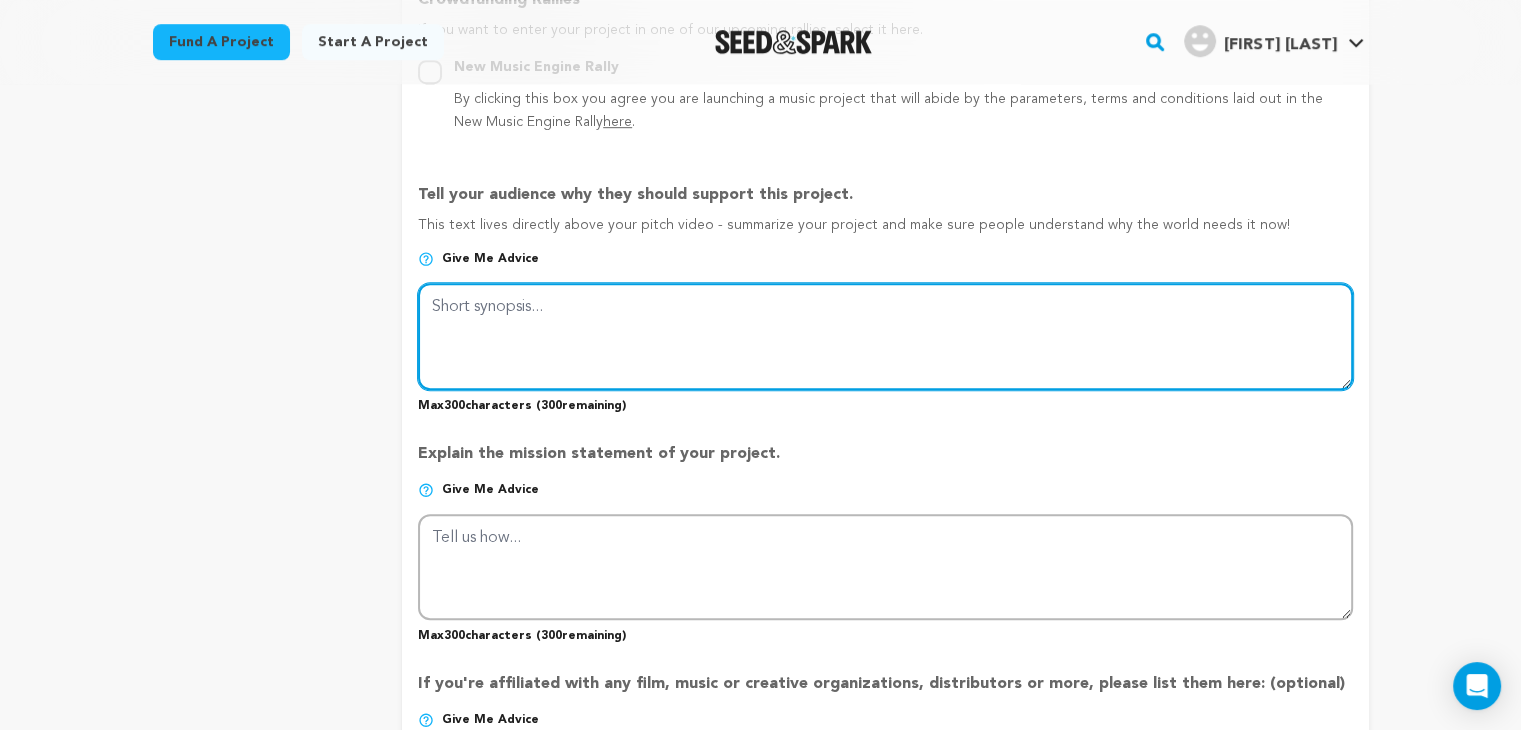 click at bounding box center (885, 336) 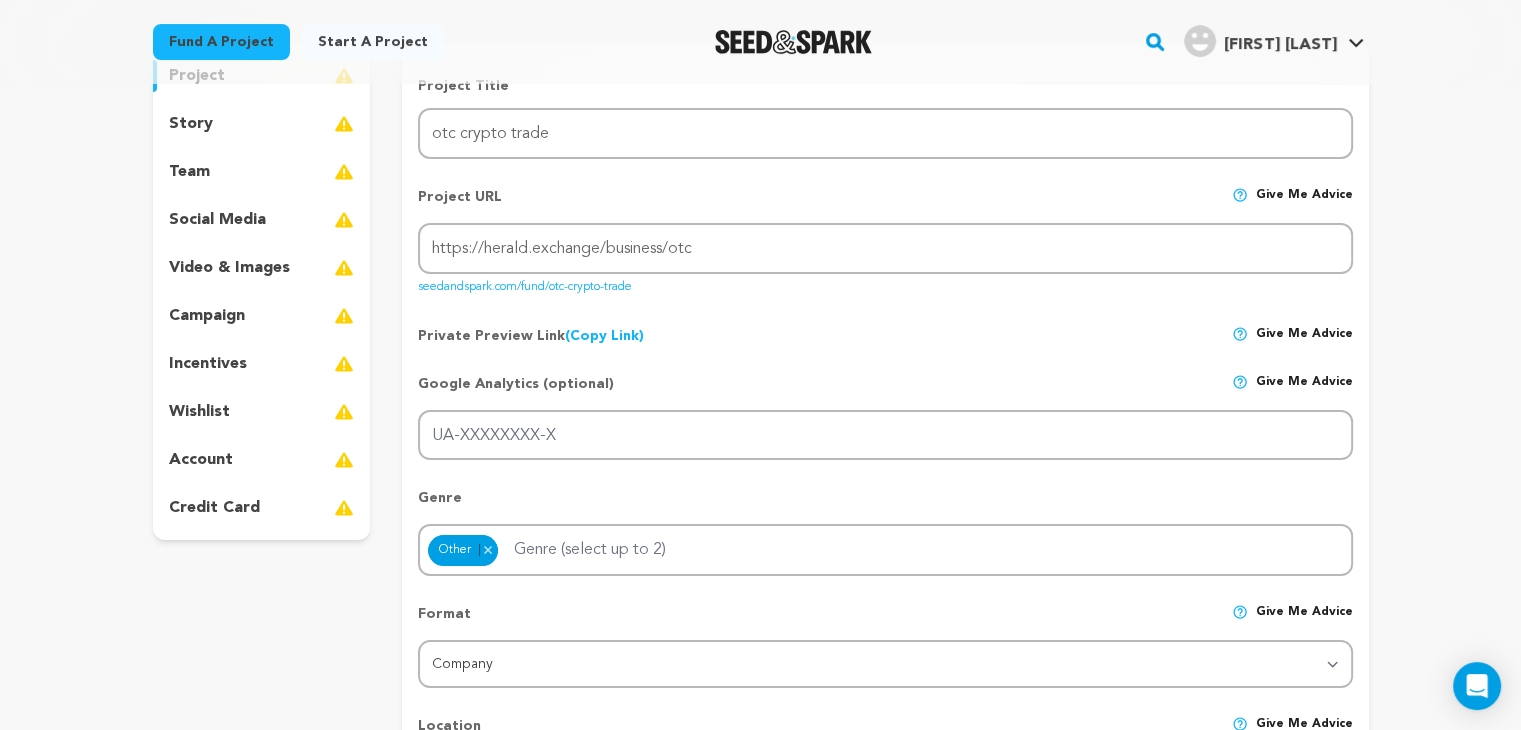 scroll, scrollTop: 100, scrollLeft: 0, axis: vertical 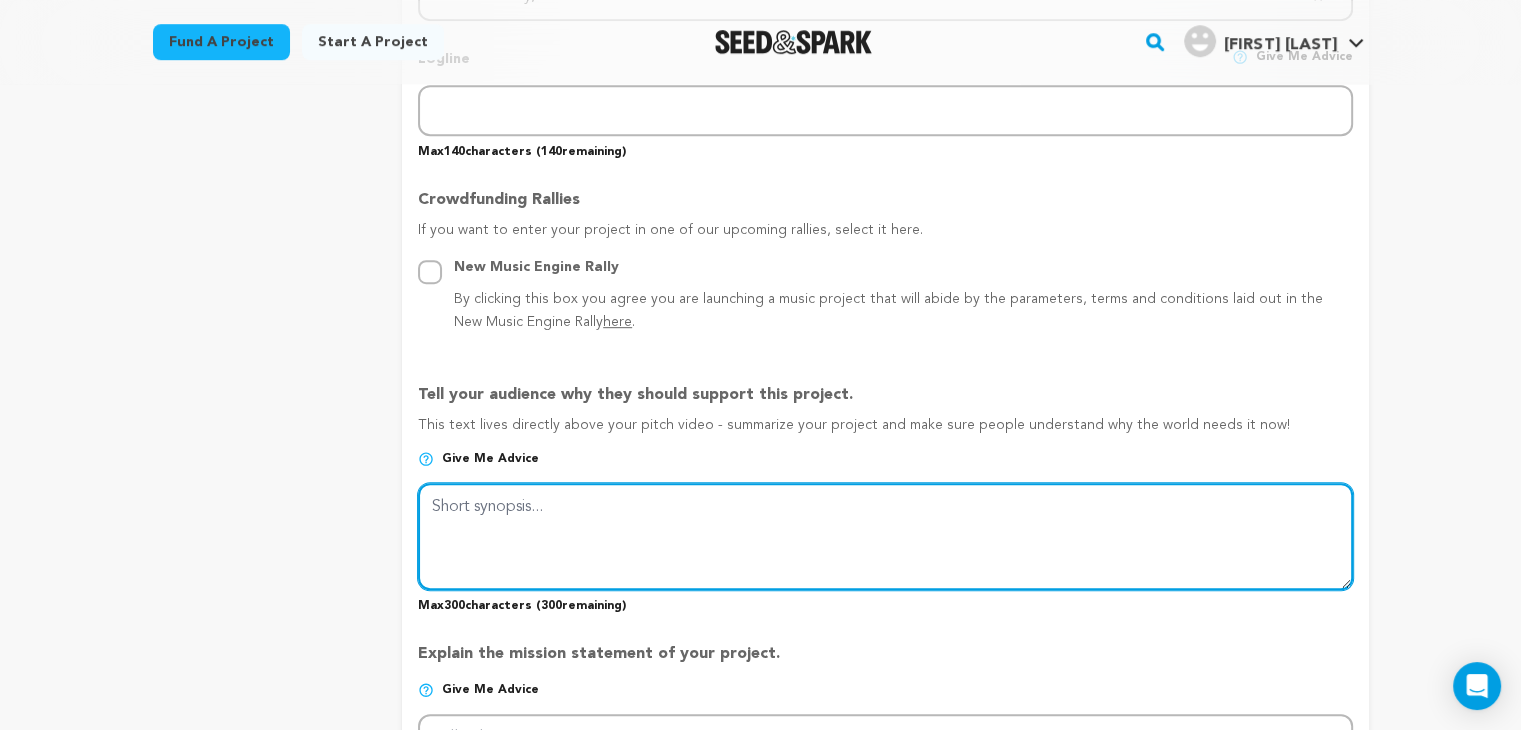paste on "Over-the-Counter (OTC) crypto trading allows individuals and institutions to buy or sell large volumes of cryptocurrency directly, outside of traditional exchanges. Unlike standard crypto platforms, OTC trading offers personalized service, deep liquidity, and reduced market impact. It’s ideal for hi" 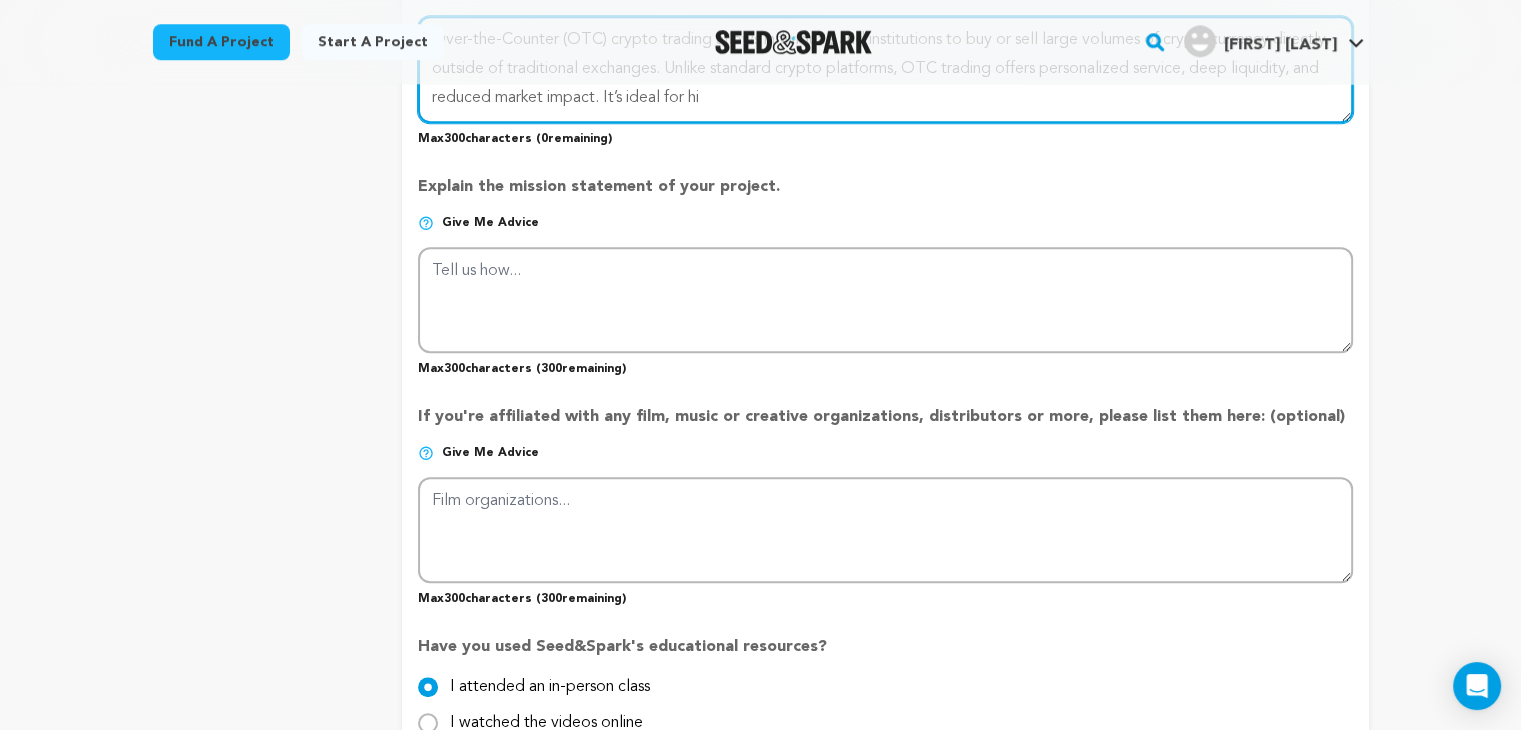 scroll, scrollTop: 1500, scrollLeft: 0, axis: vertical 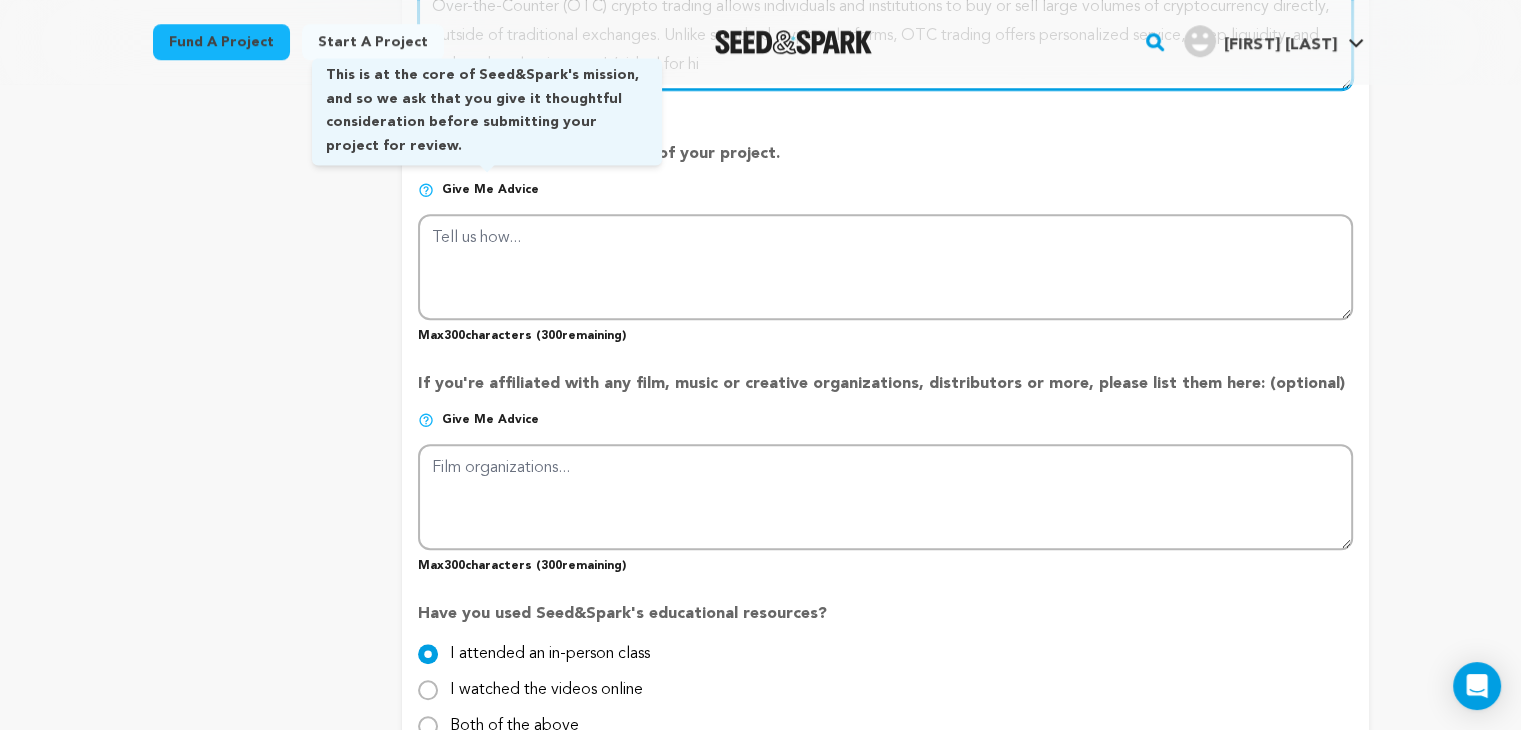type on "Over-the-Counter (OTC) crypto trading allows individuals and institutions to buy or sell large volumes of cryptocurrency directly, outside of traditional exchanges. Unlike standard crypto platforms, OTC trading offers personalized service, deep liquidity, and reduced market impact. It’s ideal for hi" 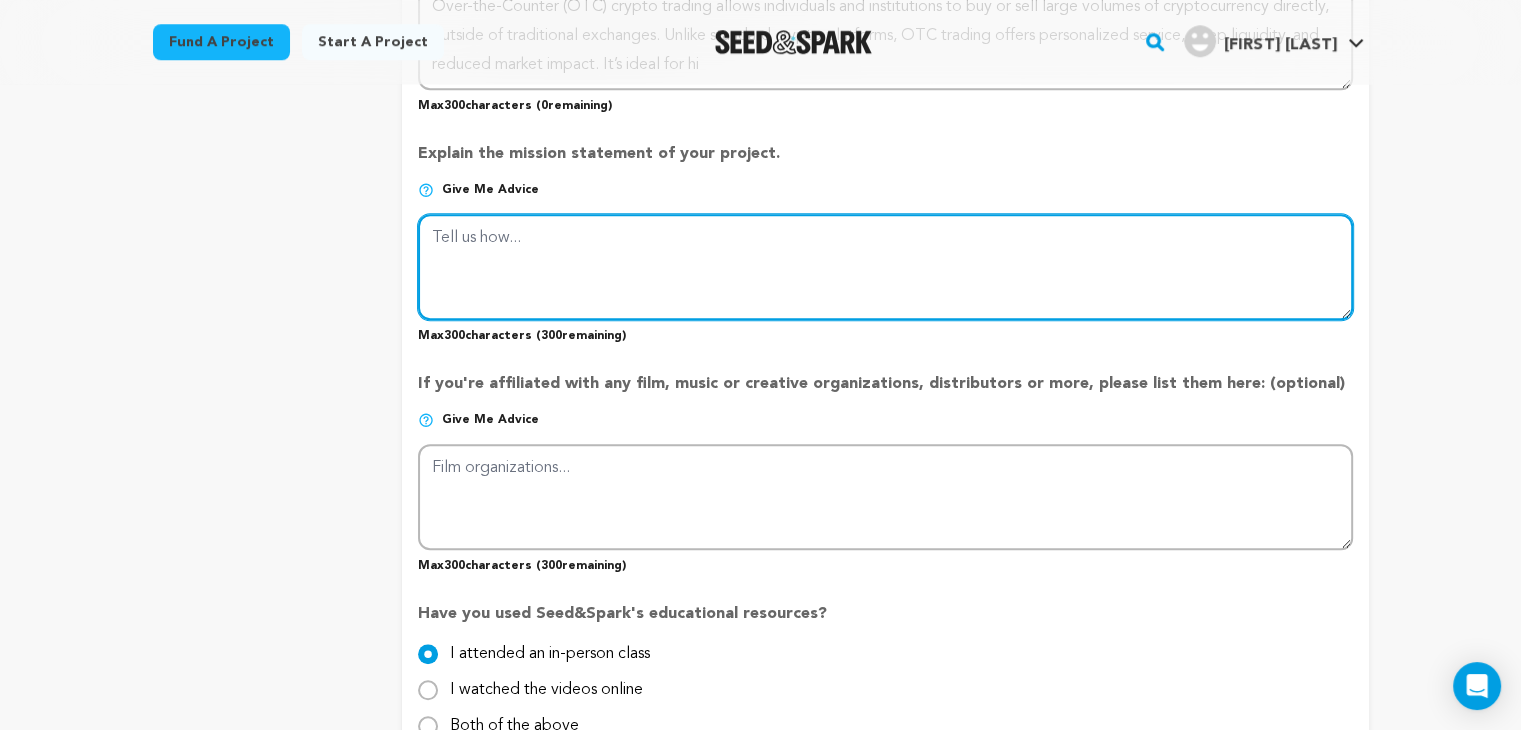 click at bounding box center (885, 267) 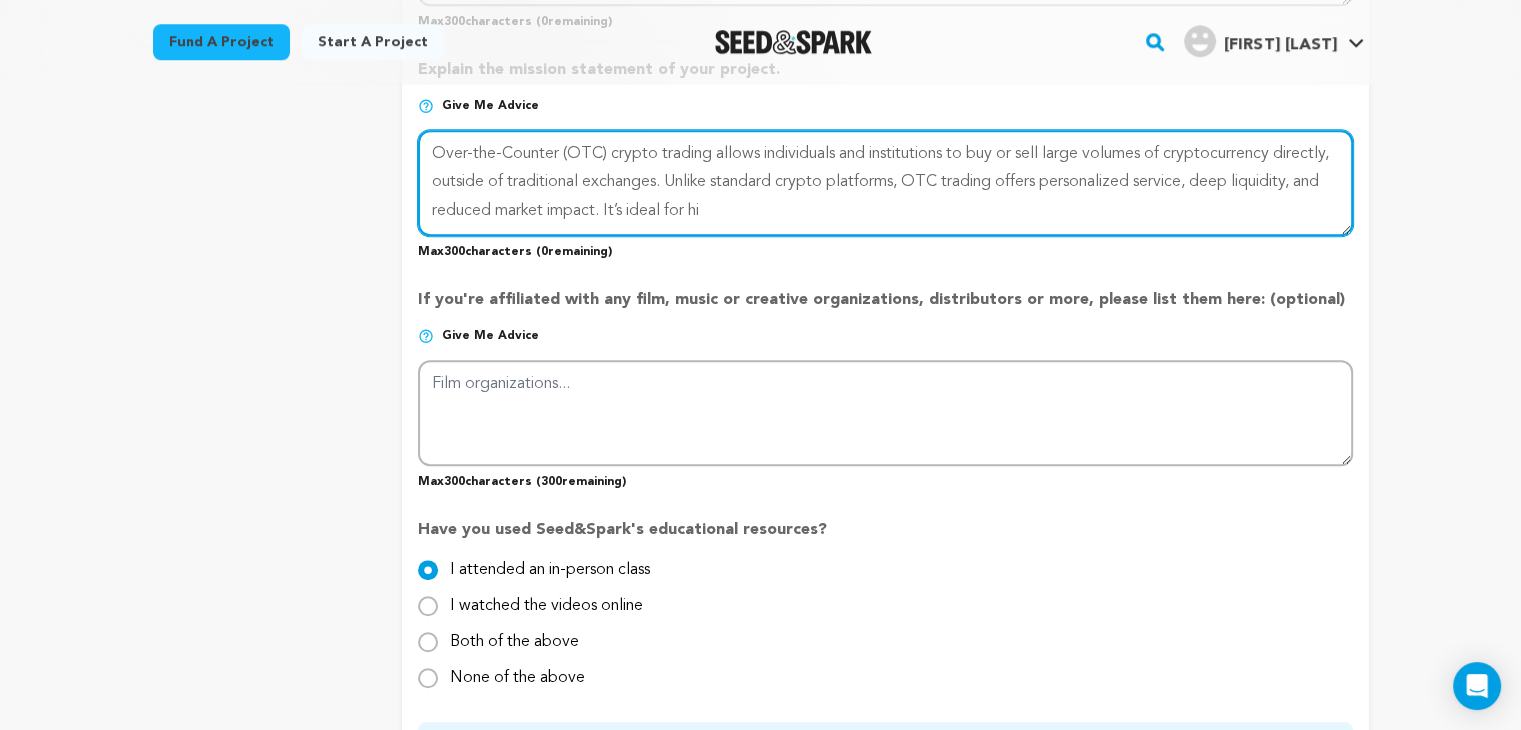 scroll, scrollTop: 1800, scrollLeft: 0, axis: vertical 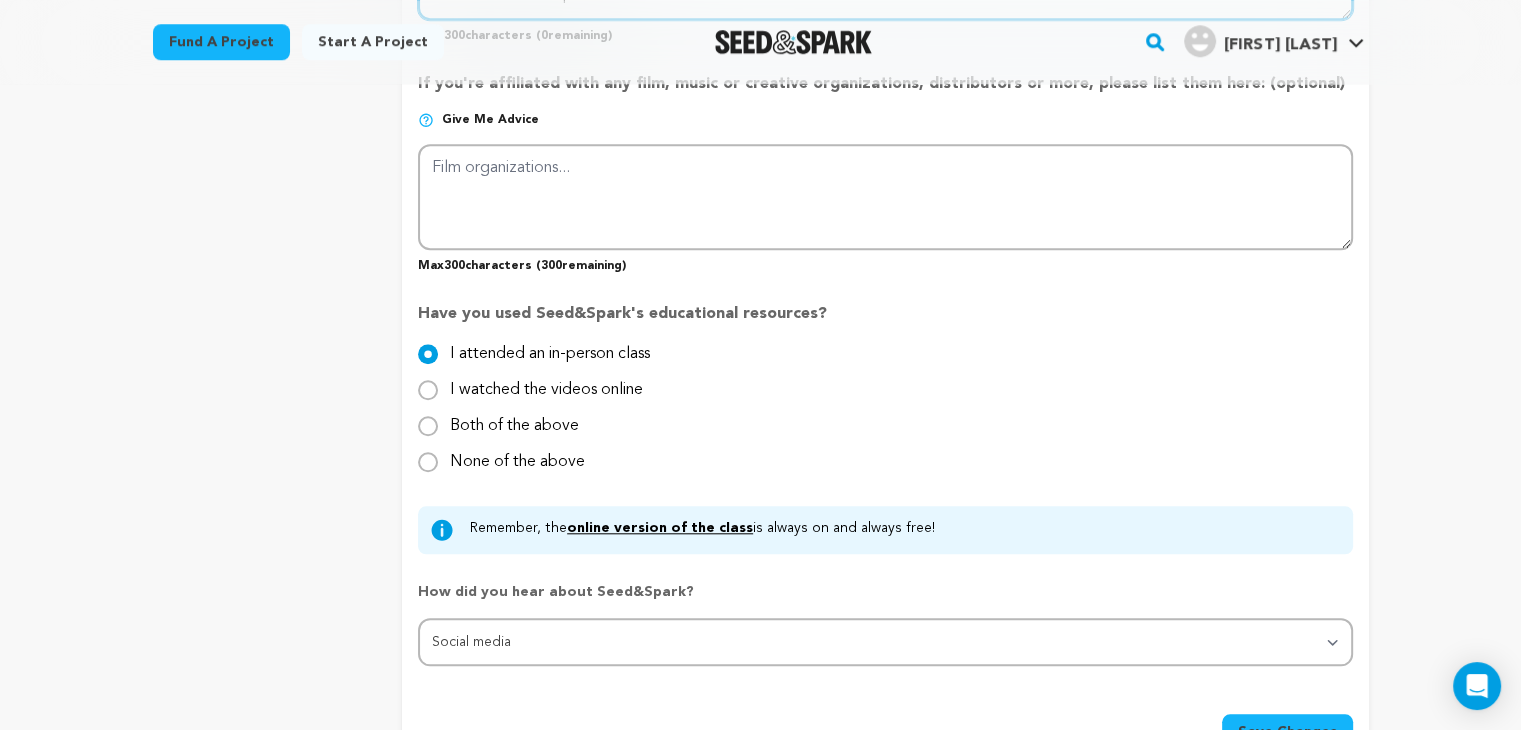 type on "Over-the-Counter (OTC) crypto trading allows individuals and institutions to buy or sell large volumes of cryptocurrency directly, outside of traditional exchanges. Unlike standard crypto platforms, OTC trading offers personalized service, deep liquidity, and reduced market impact. It’s ideal for hi" 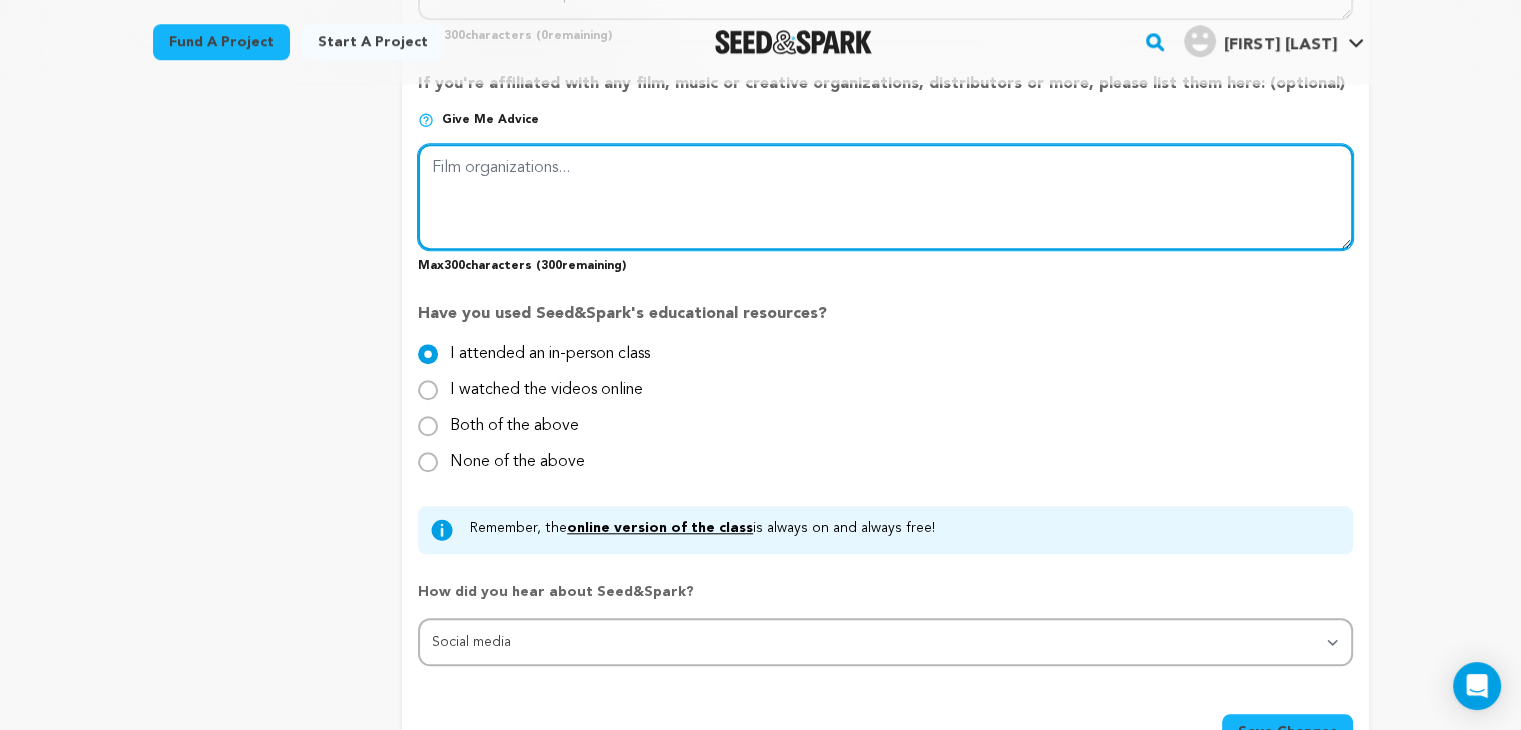 click at bounding box center (885, 197) 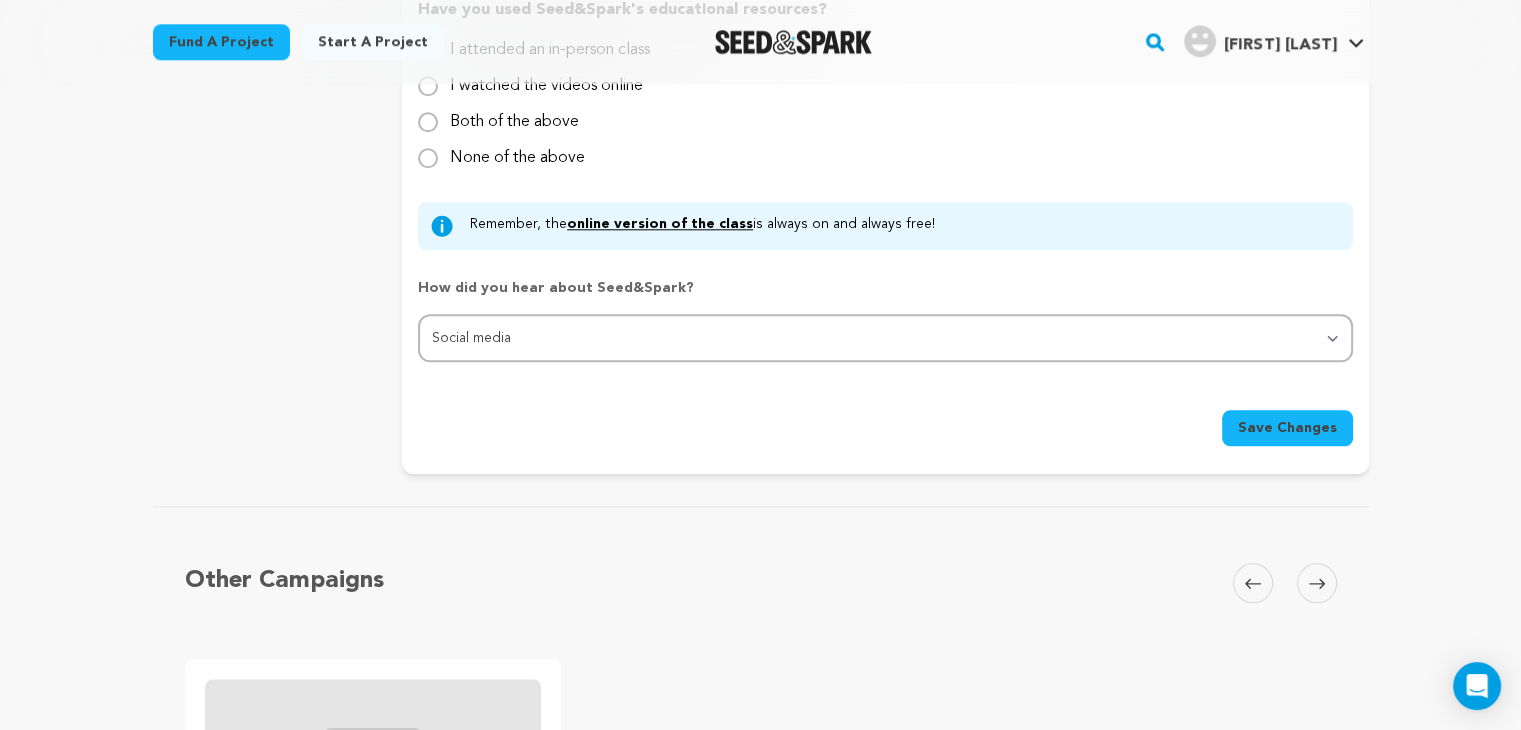 scroll, scrollTop: 2200, scrollLeft: 0, axis: vertical 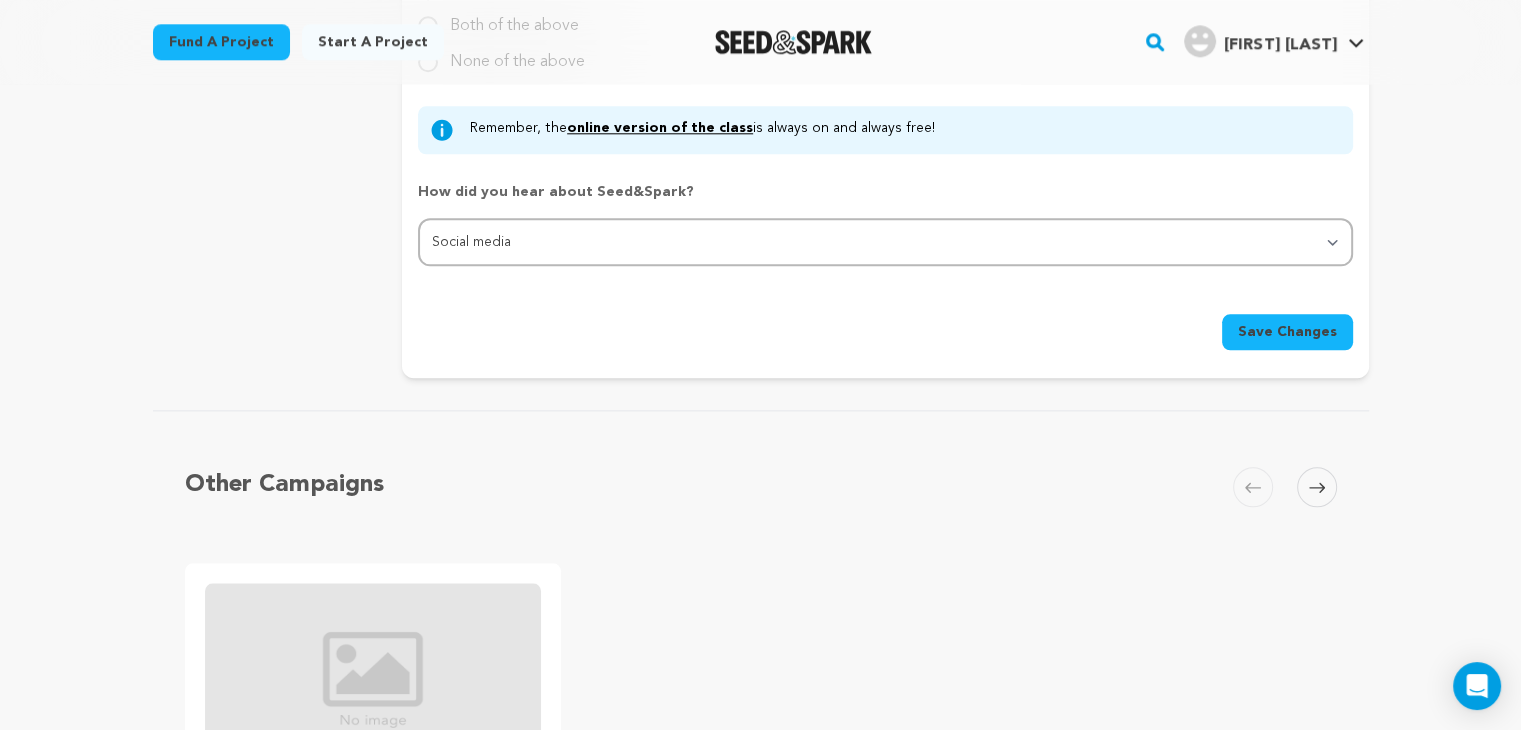 click on "Save Changes" at bounding box center (1287, 332) 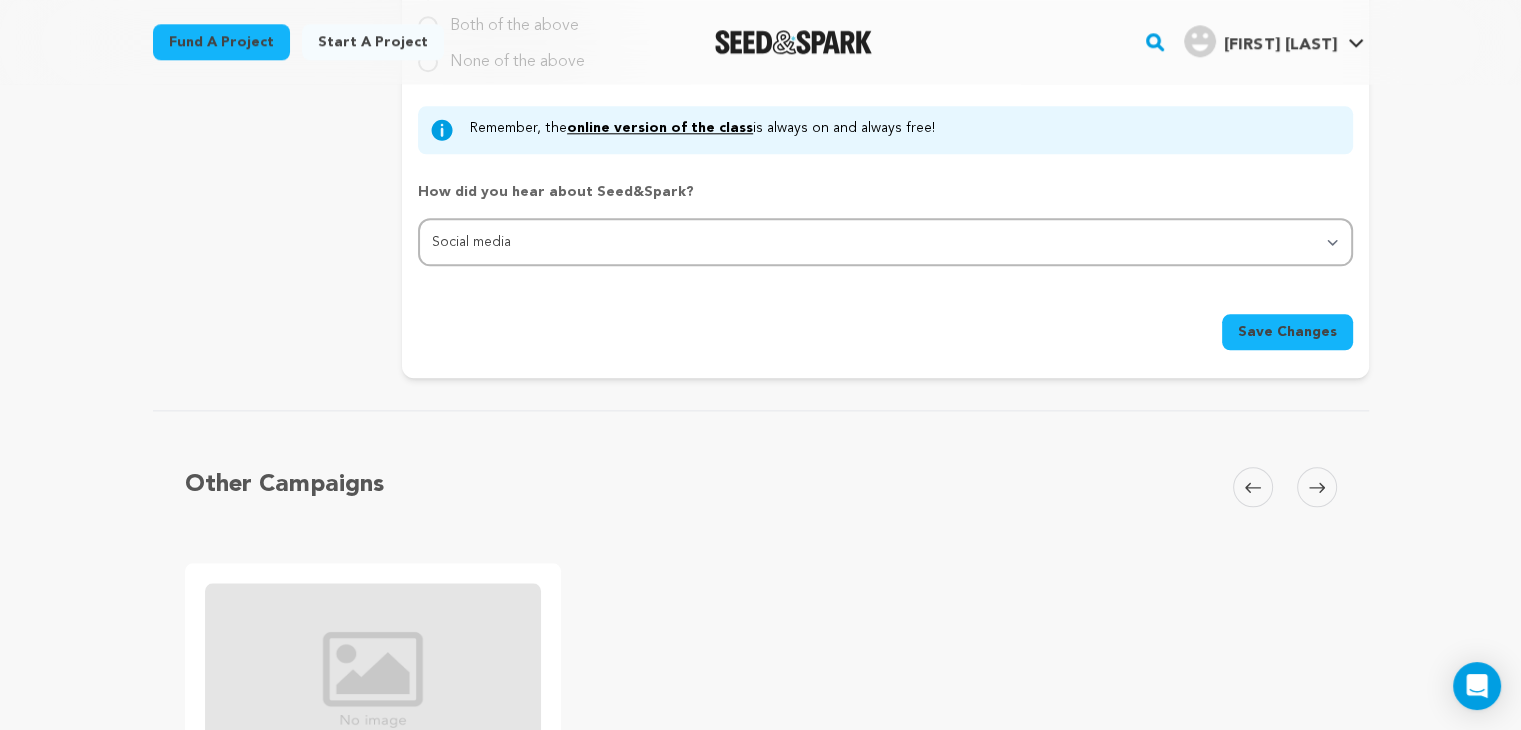 scroll, scrollTop: 1080, scrollLeft: 0, axis: vertical 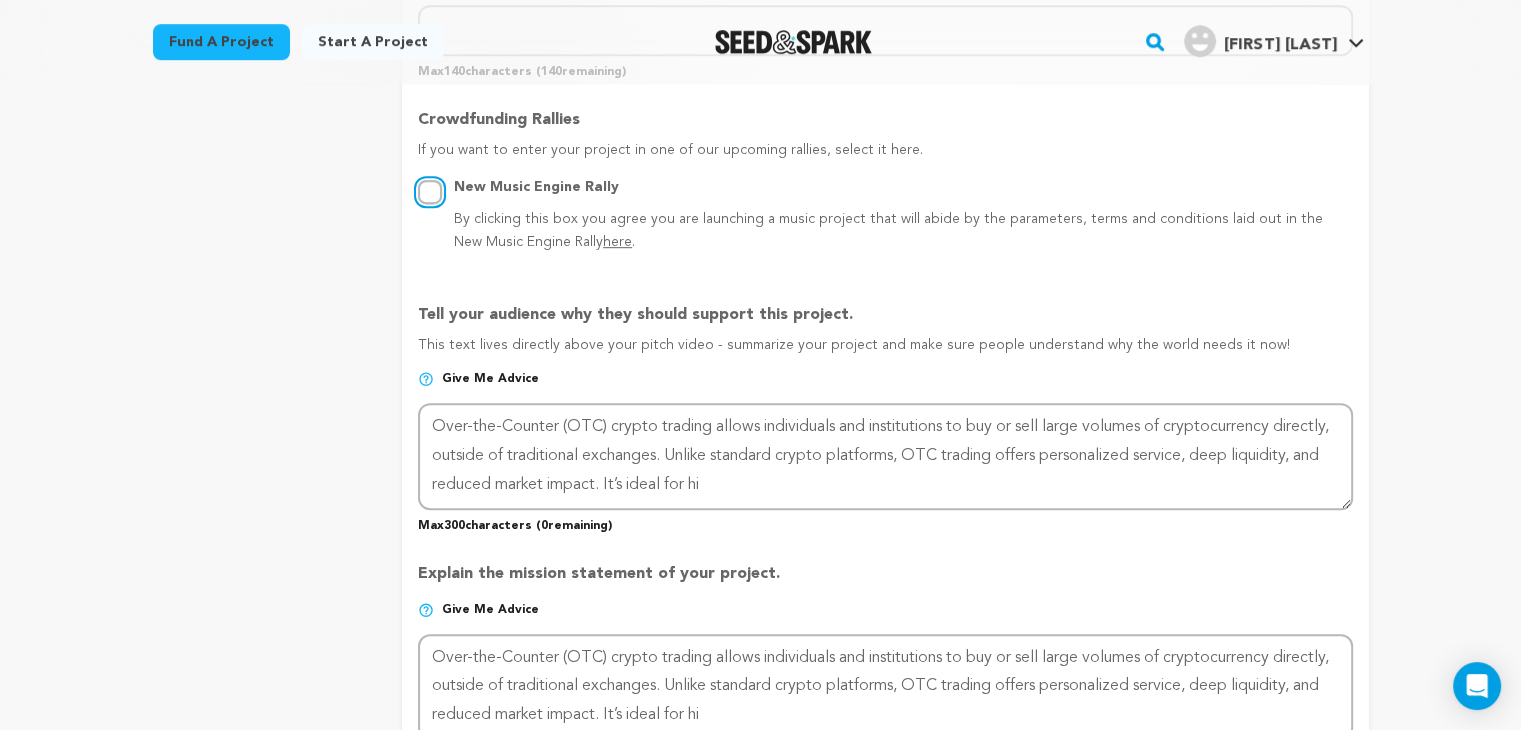 click on "New Music Engine Rally
By clicking this box you agree you are launching a music project that will abide by the parameters, terms and conditions laid out in the New Music Engine Rally  here ." at bounding box center [430, 192] 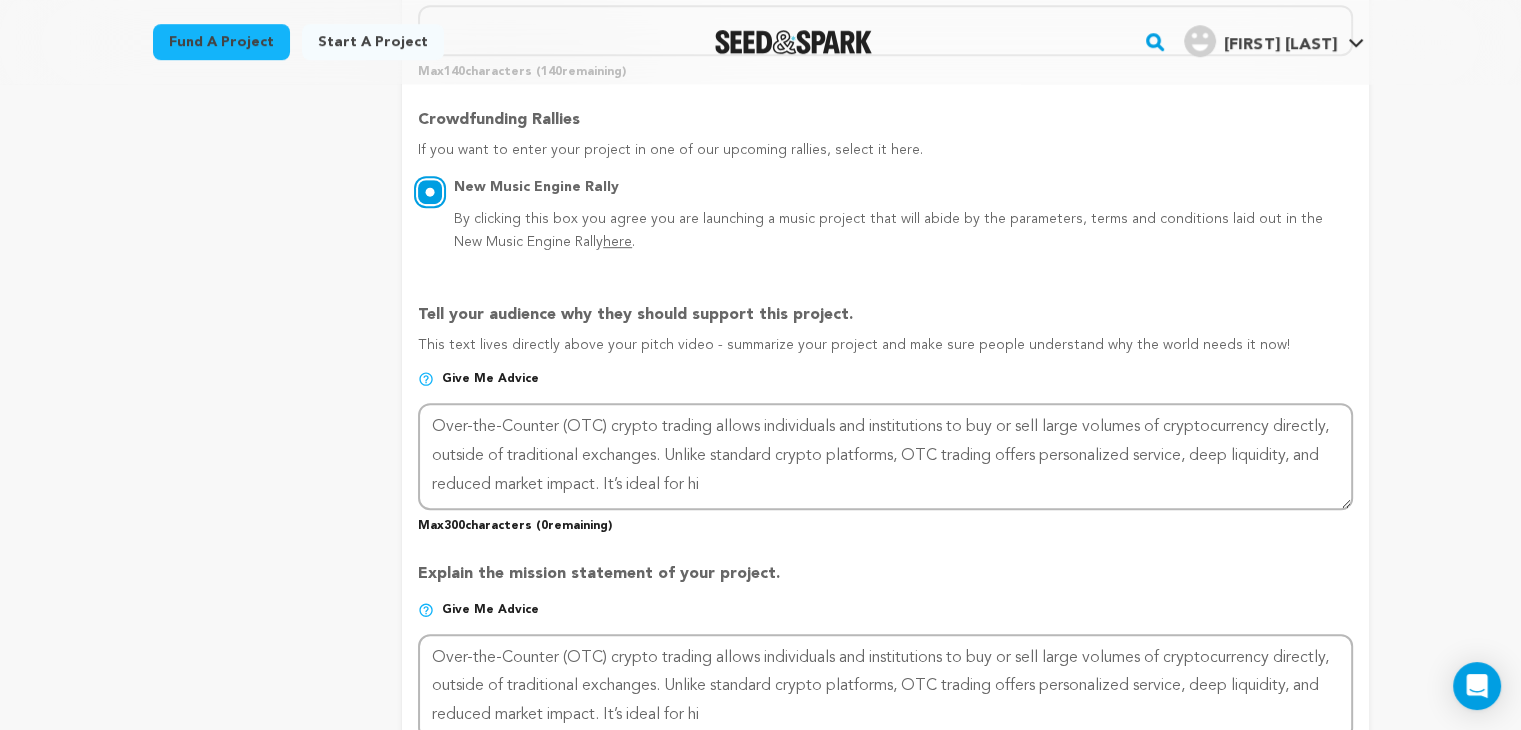 radio on "true" 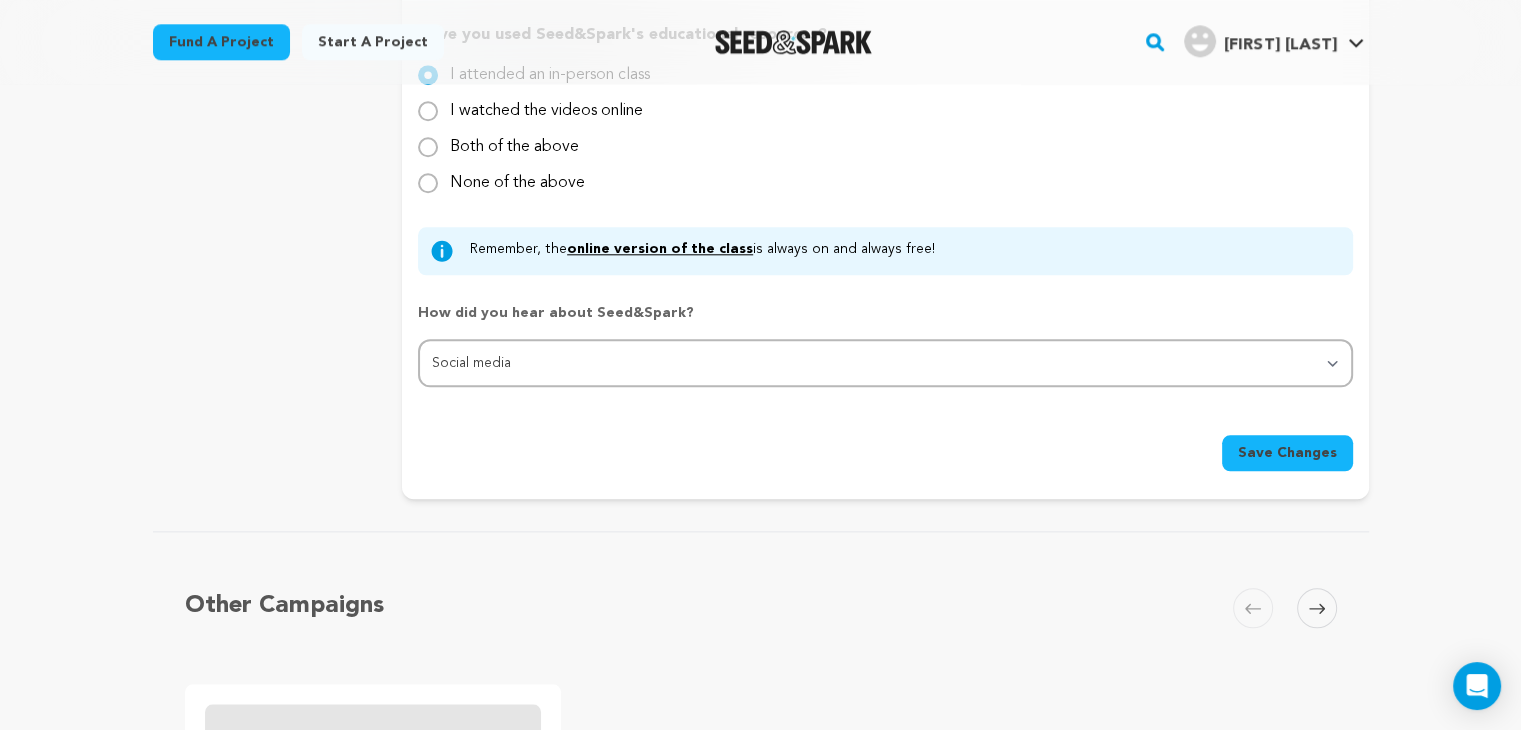 scroll, scrollTop: 2080, scrollLeft: 0, axis: vertical 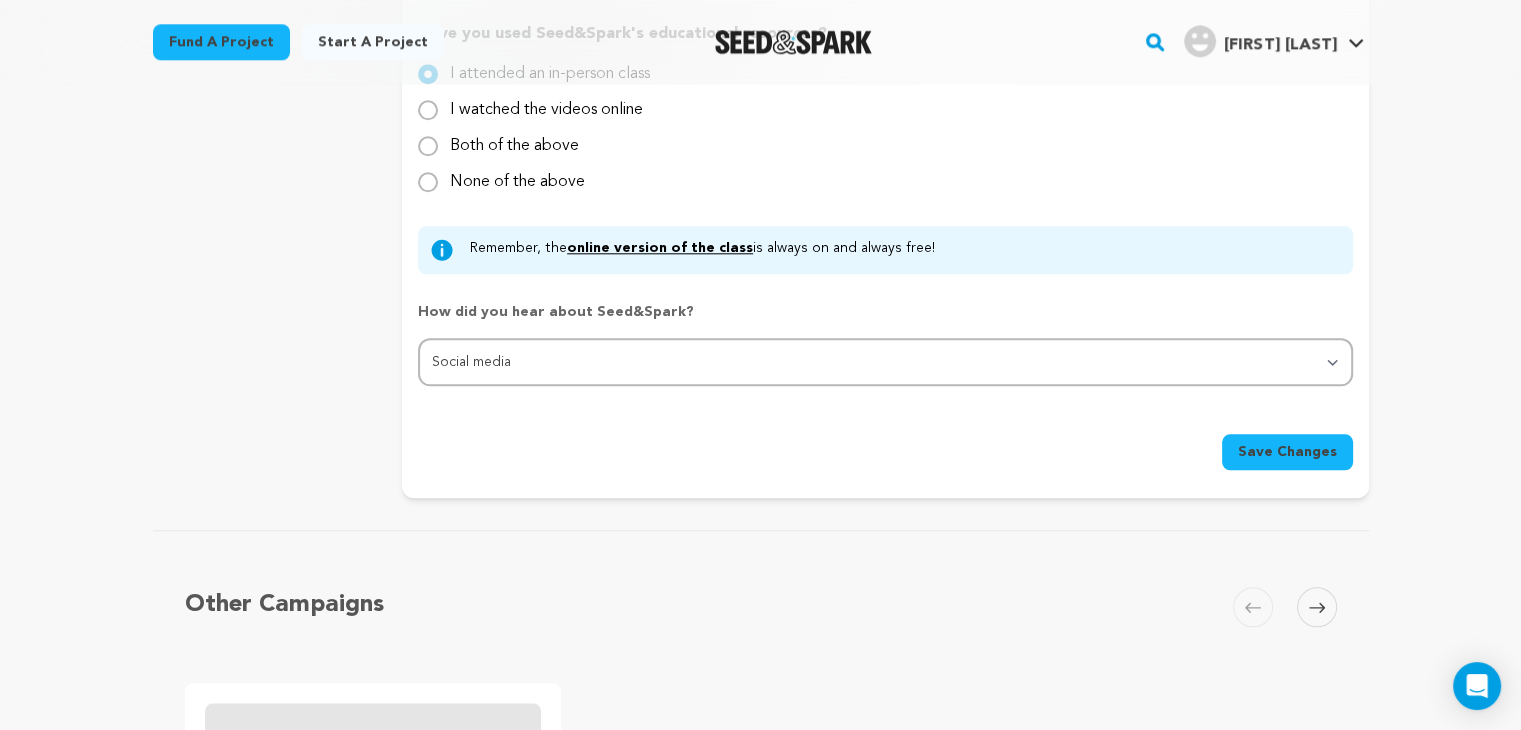 click on "Save Changes" at bounding box center [1287, 452] 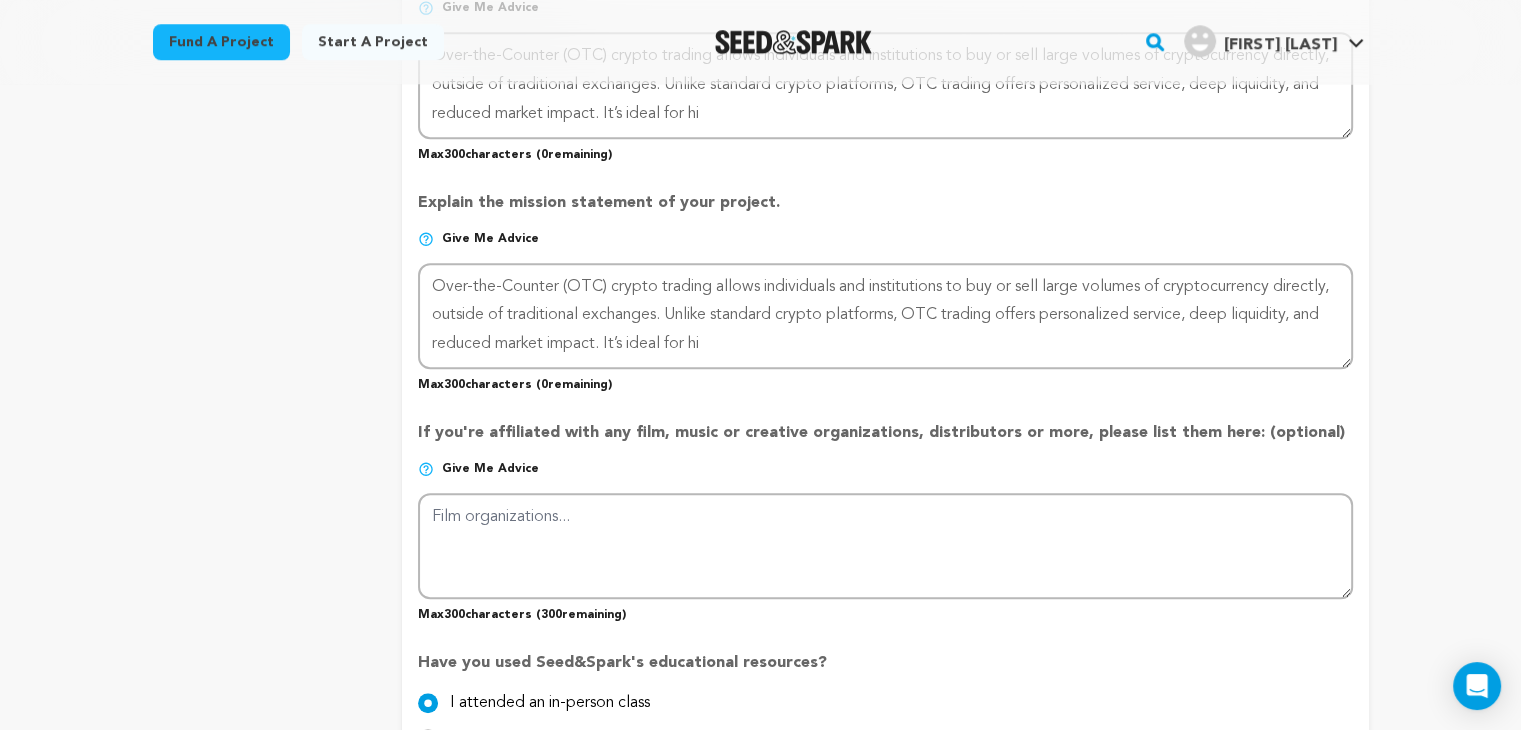 scroll, scrollTop: 1580, scrollLeft: 0, axis: vertical 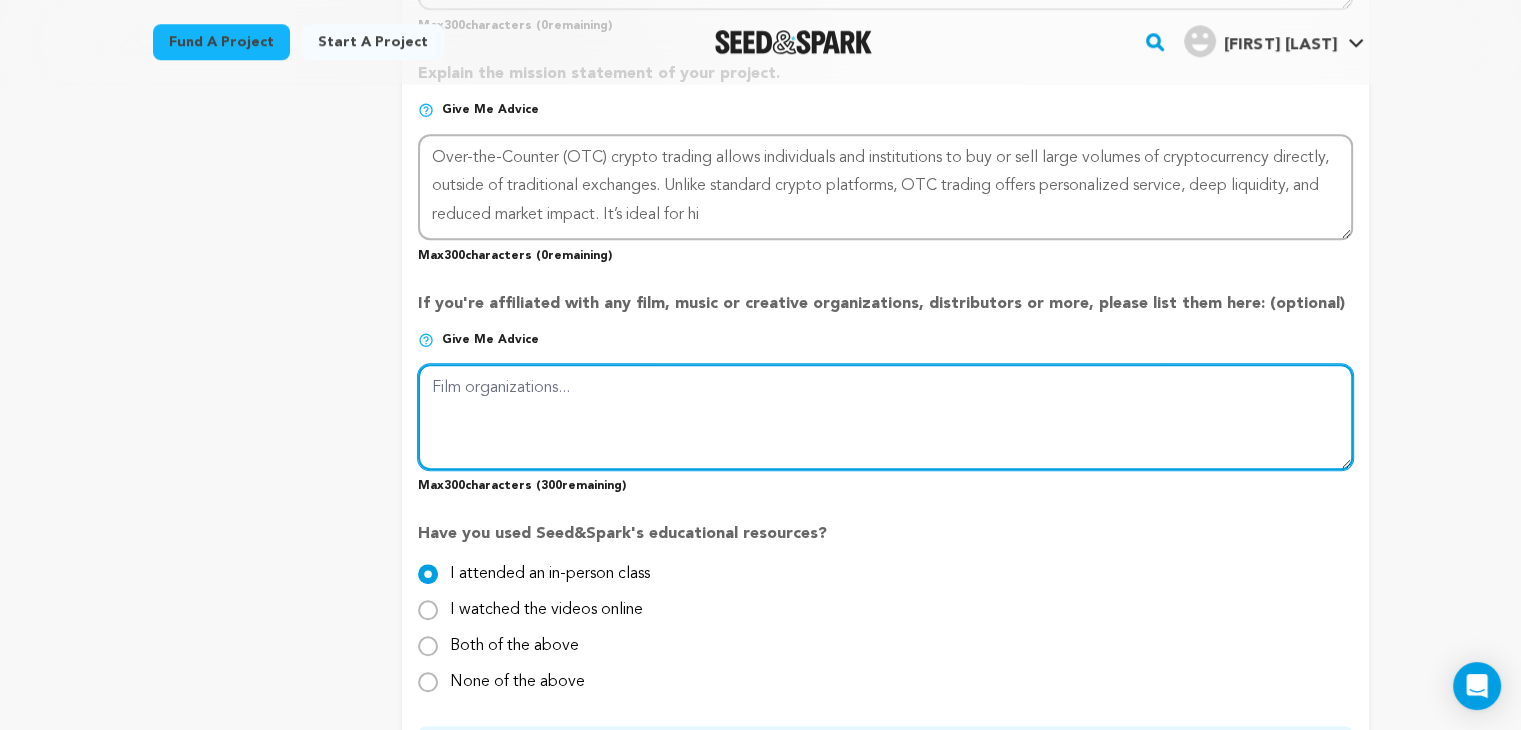 click at bounding box center (885, 417) 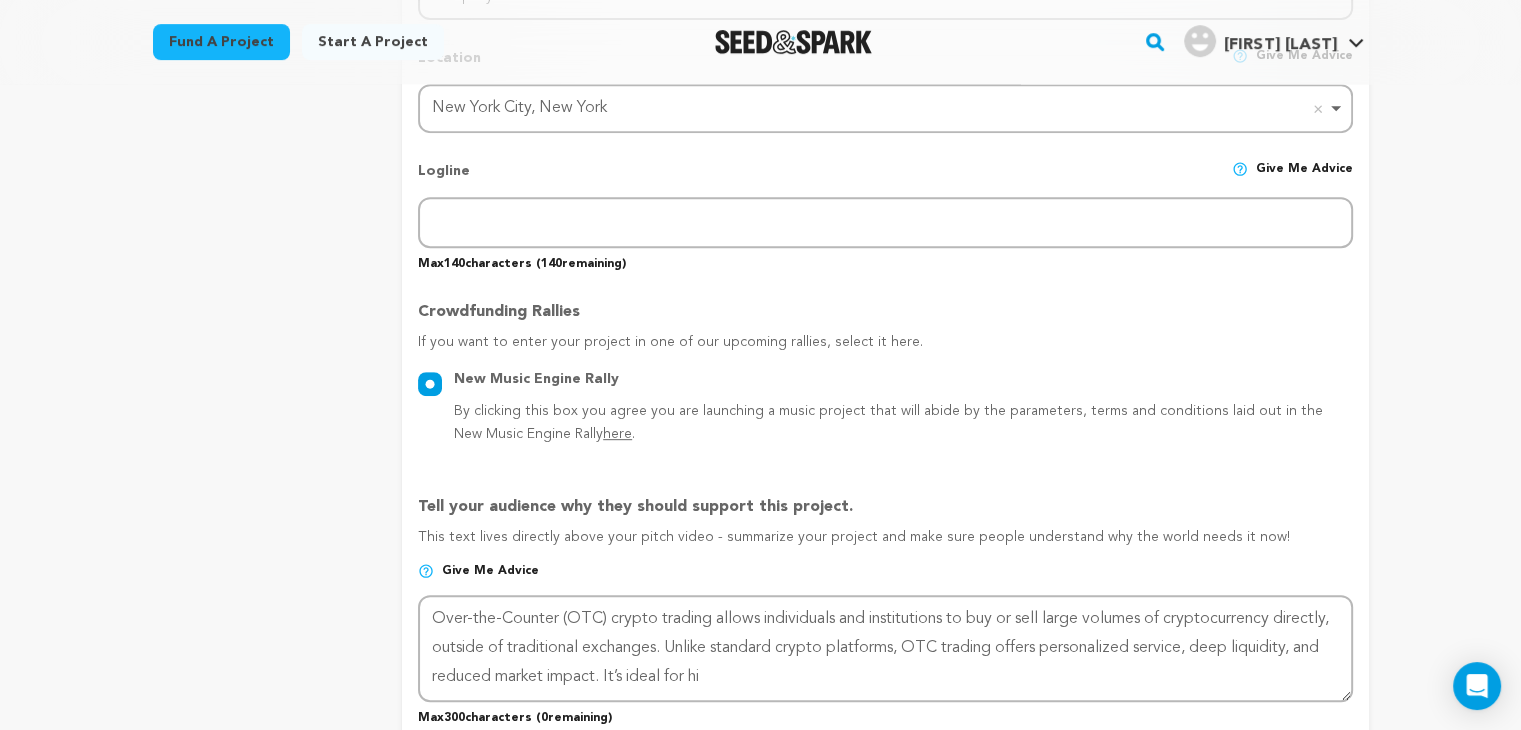 scroll, scrollTop: 880, scrollLeft: 0, axis: vertical 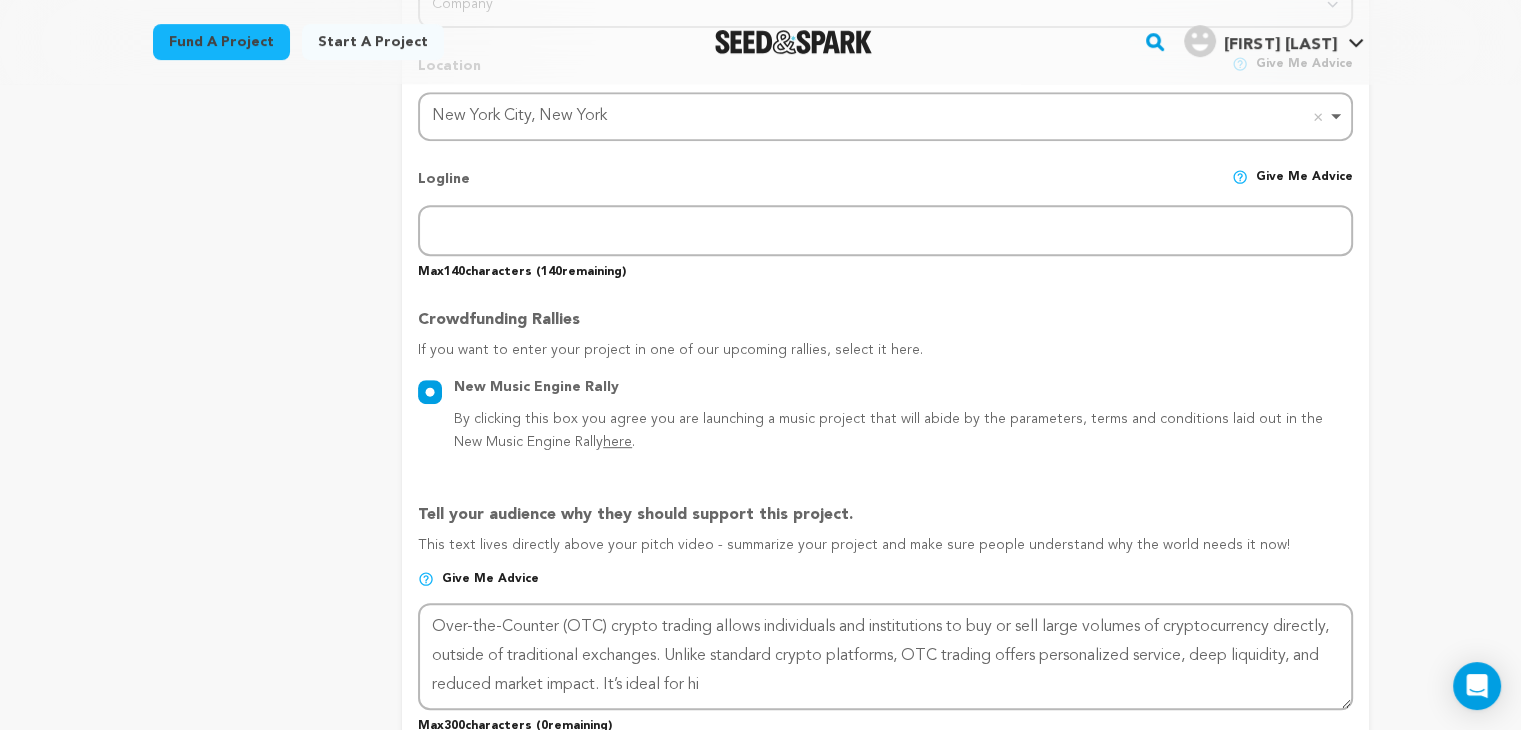 type on "Over-the-Counter (OTC) crypto trading allows individuals and institutions to buy or sell large volumes of cryptocurrency directly, outside of traditional exchanges. Unlike standard crypto platforms, OTC trading offers personalized service, deep liquidity, and reduced market impact. It’s ideal for hi" 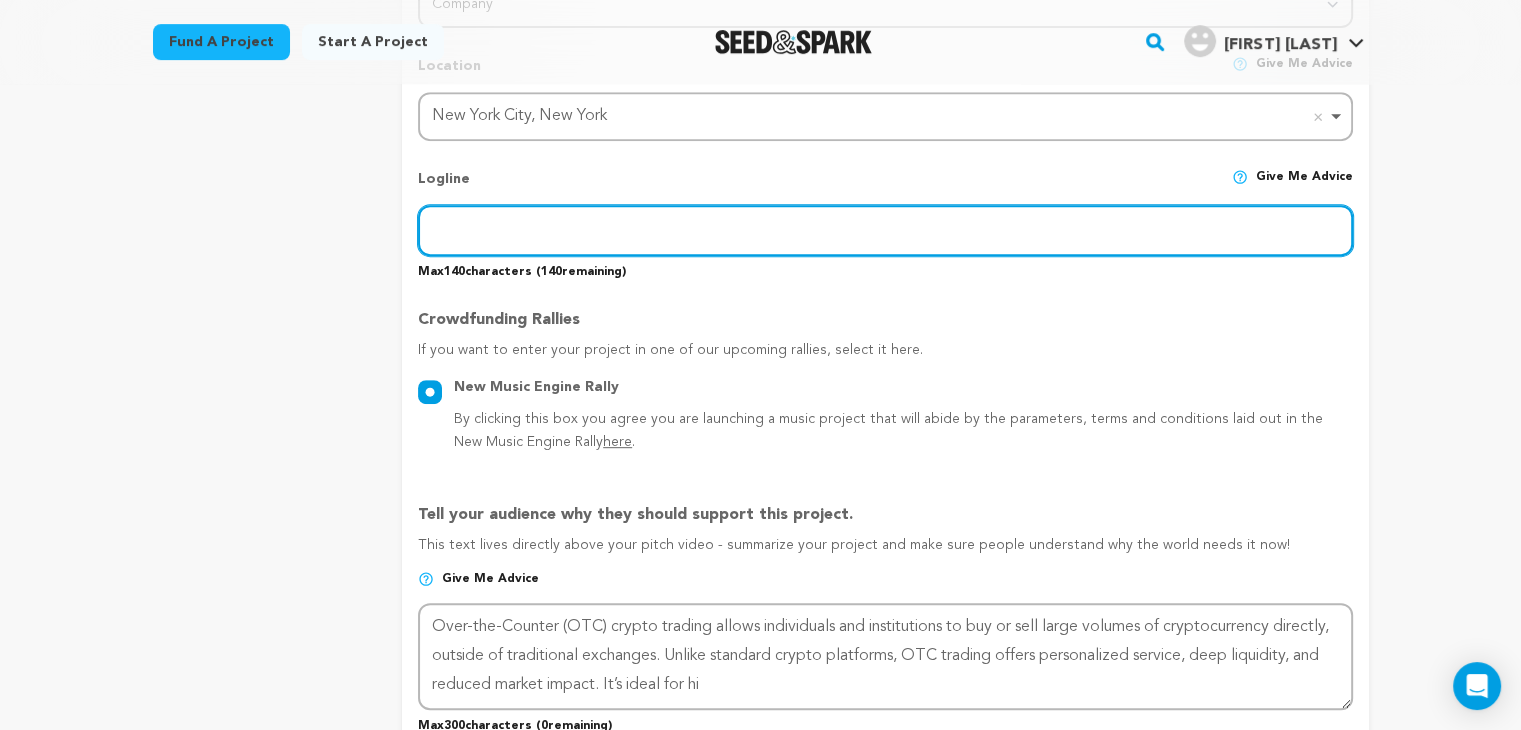 click at bounding box center [885, 230] 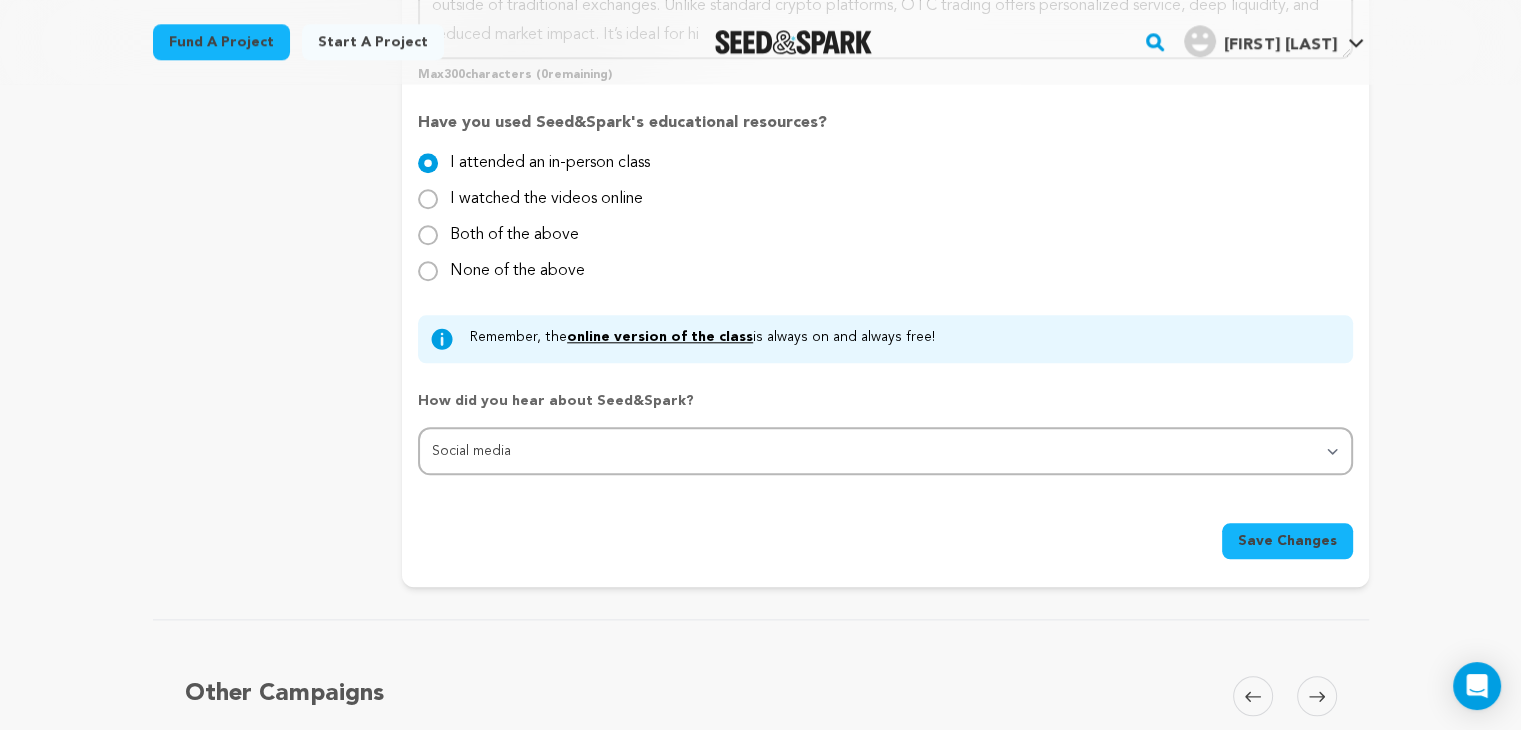 scroll, scrollTop: 1980, scrollLeft: 0, axis: vertical 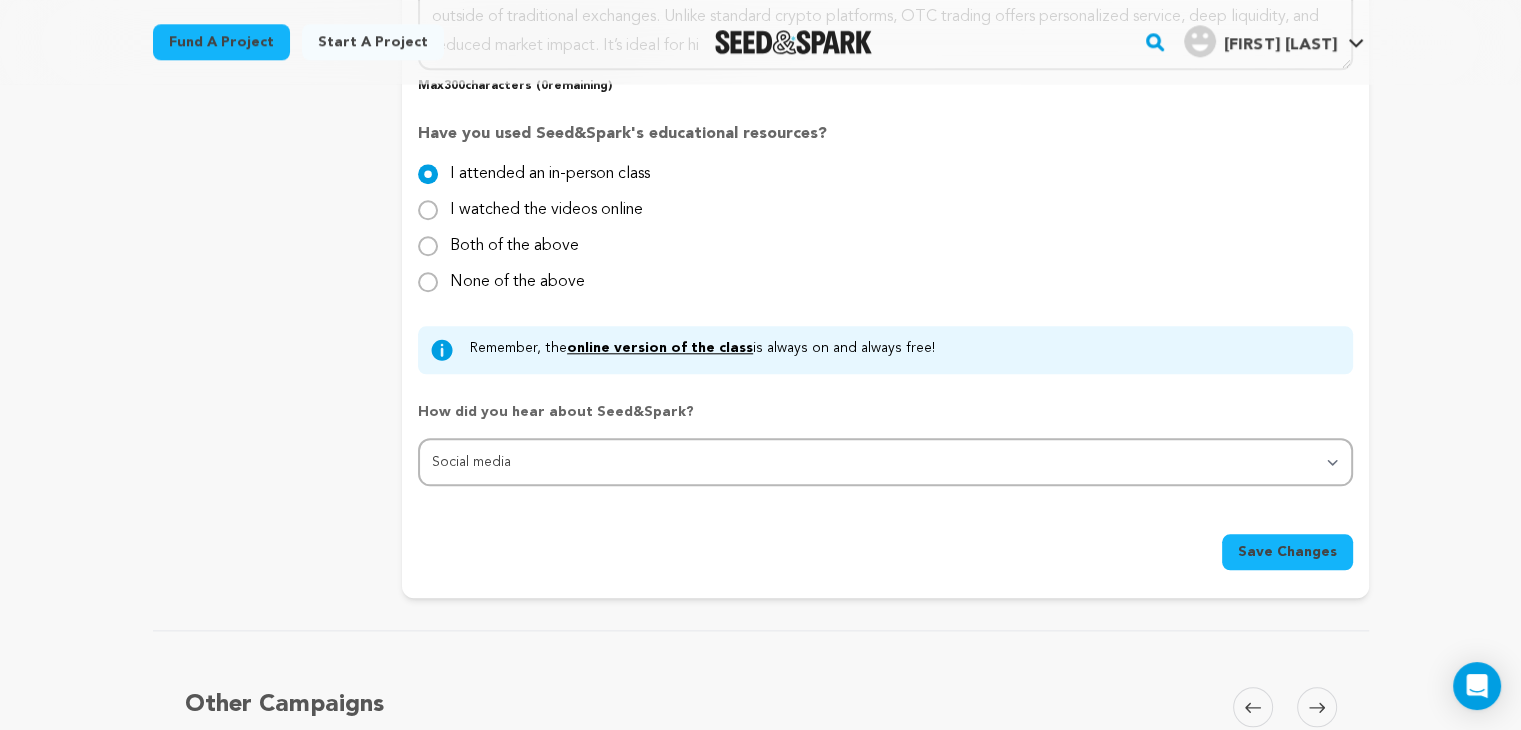 type on "crypto otc desk" 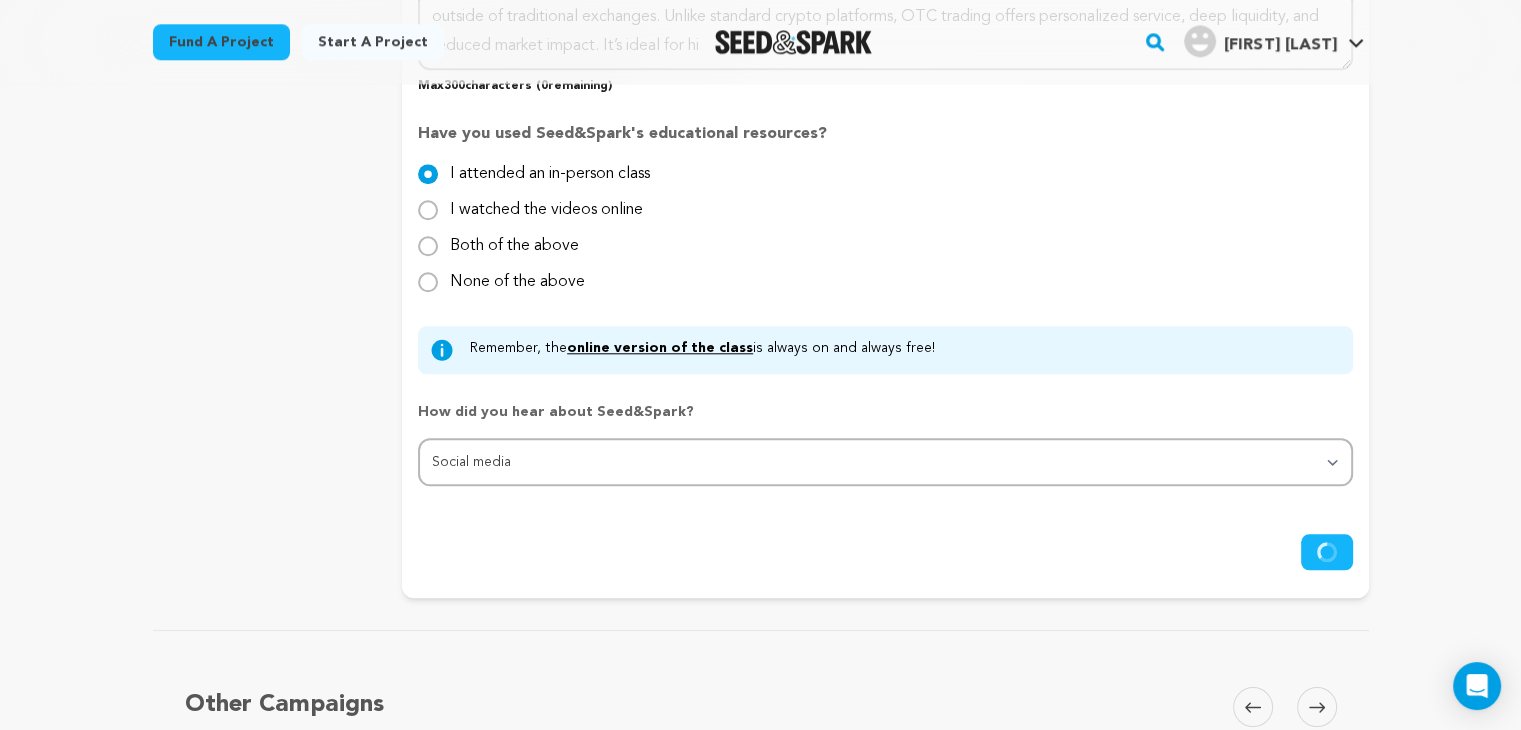 click on "Save Changes" at bounding box center (885, 552) 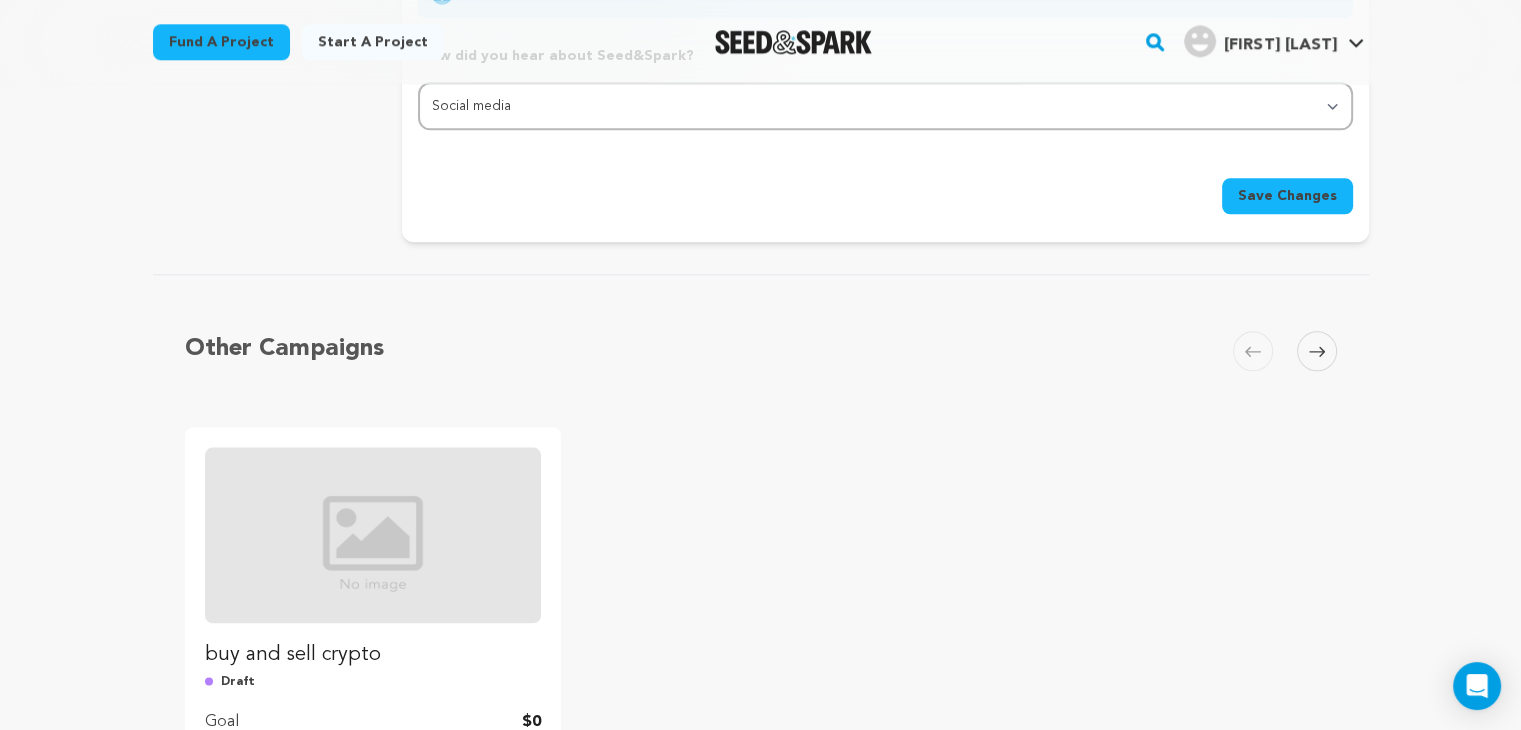 scroll, scrollTop: 2100, scrollLeft: 0, axis: vertical 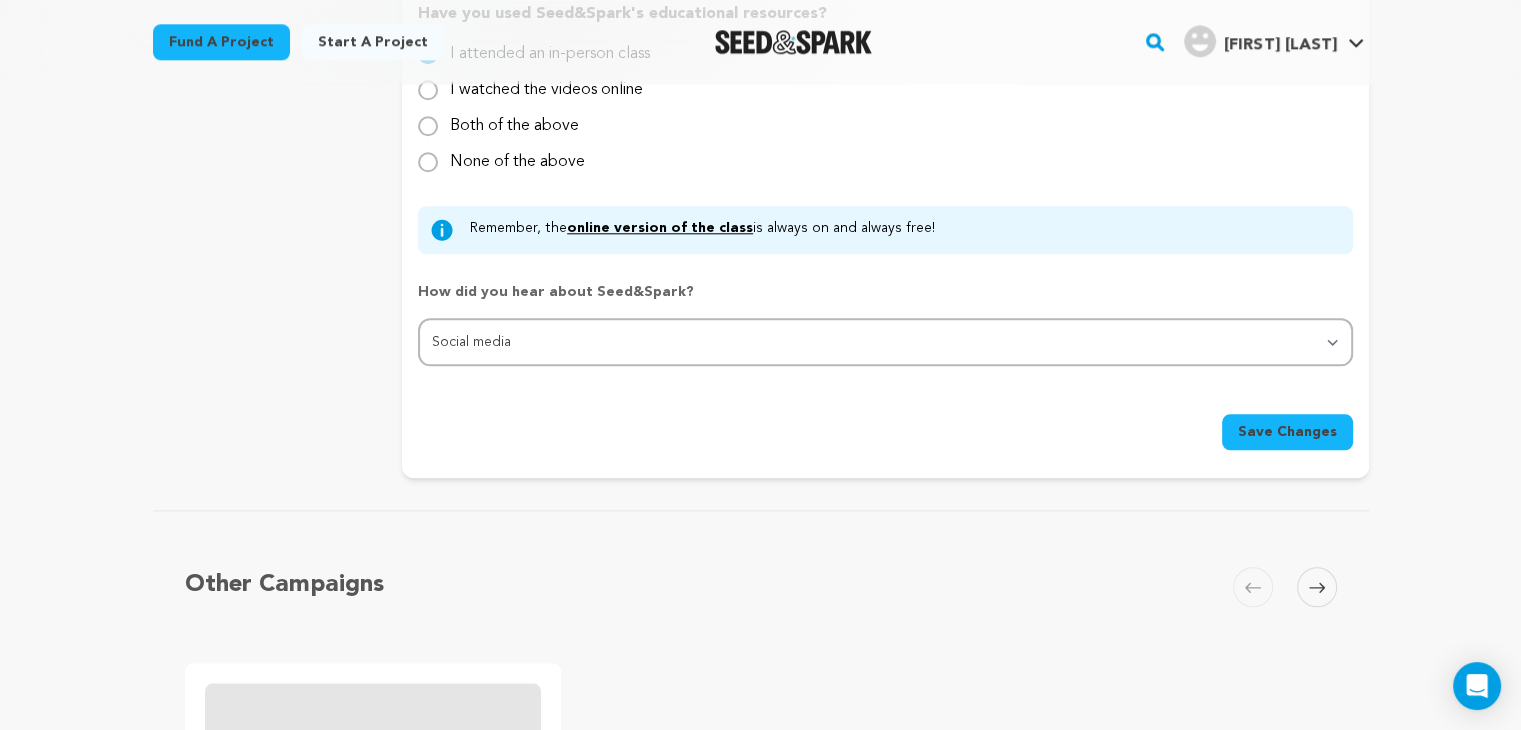 click on "Save Changes" at bounding box center (1287, 432) 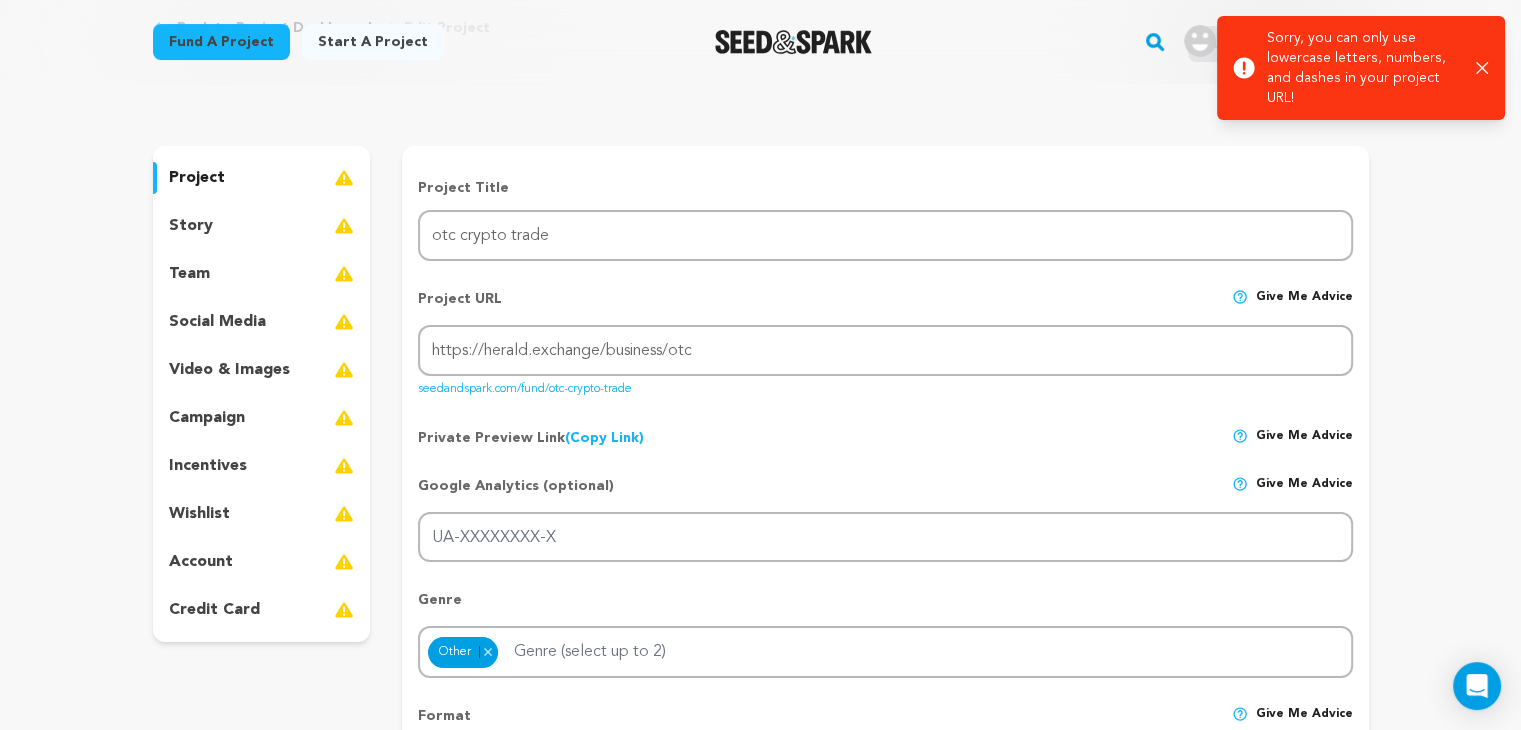 scroll, scrollTop: 0, scrollLeft: 0, axis: both 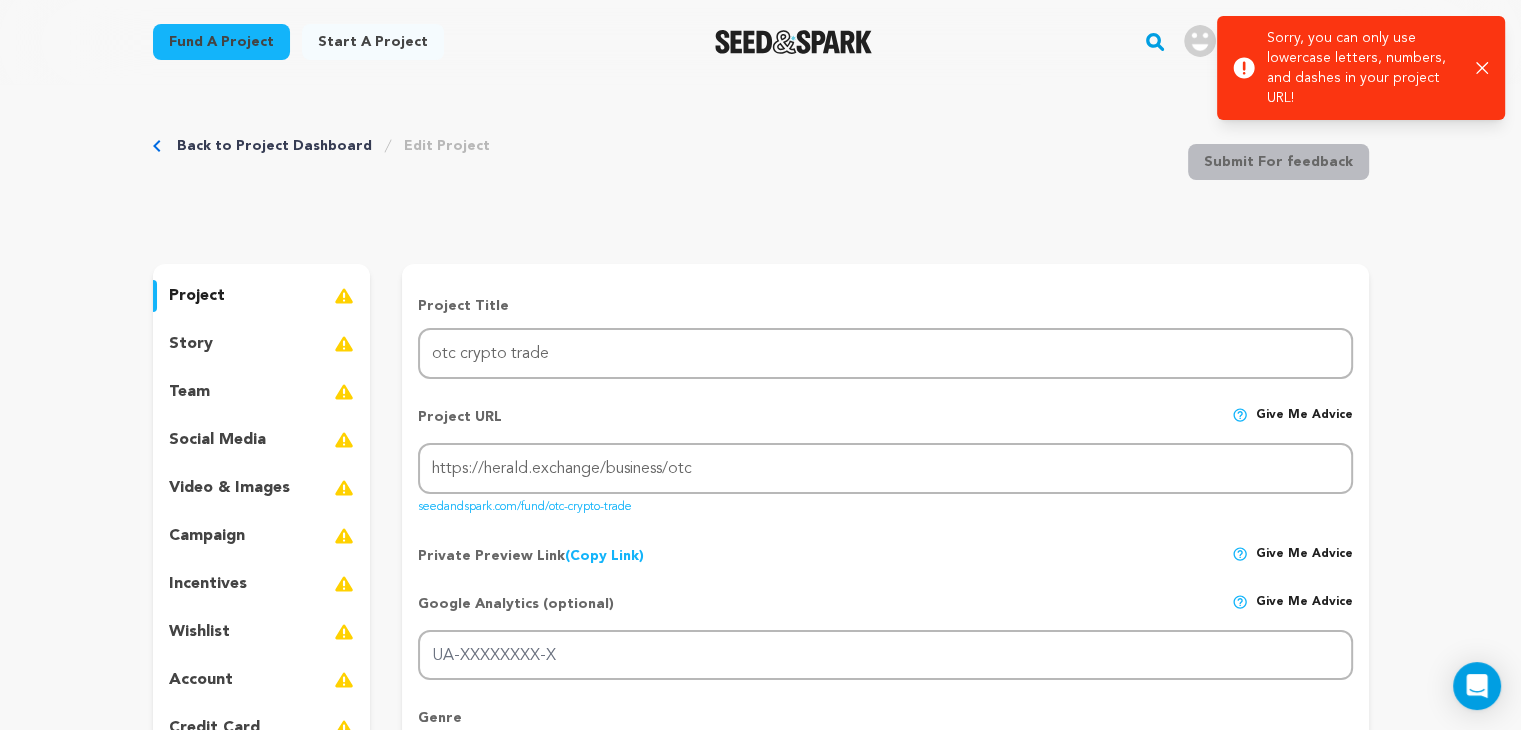 click on "Sorry, you can only use lowercase letters, numbers, and dashes in your project URL!" at bounding box center [1363, 68] 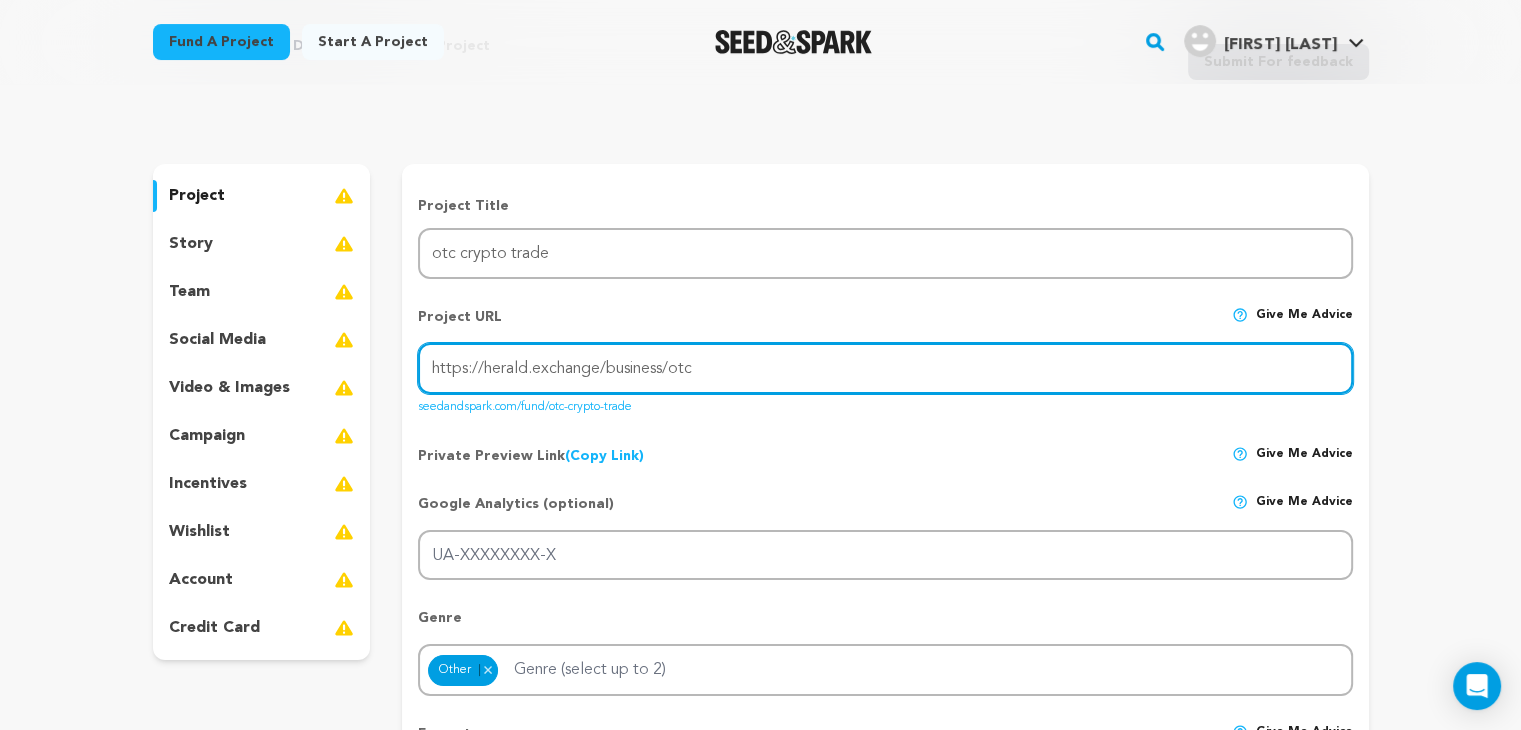 click on "https://herald.exchange/business/otc" at bounding box center (885, 368) 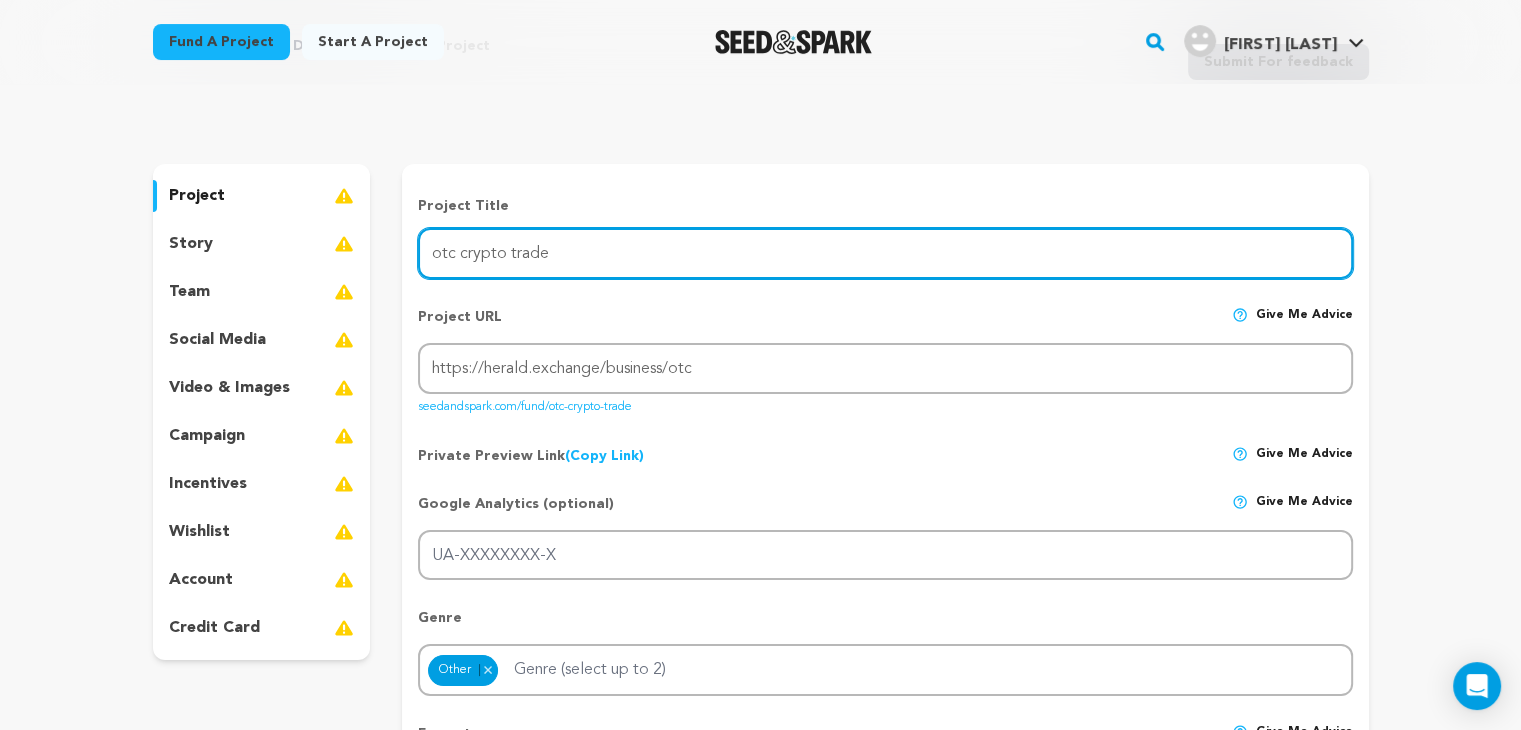 click on "otc crypto trade" at bounding box center [885, 253] 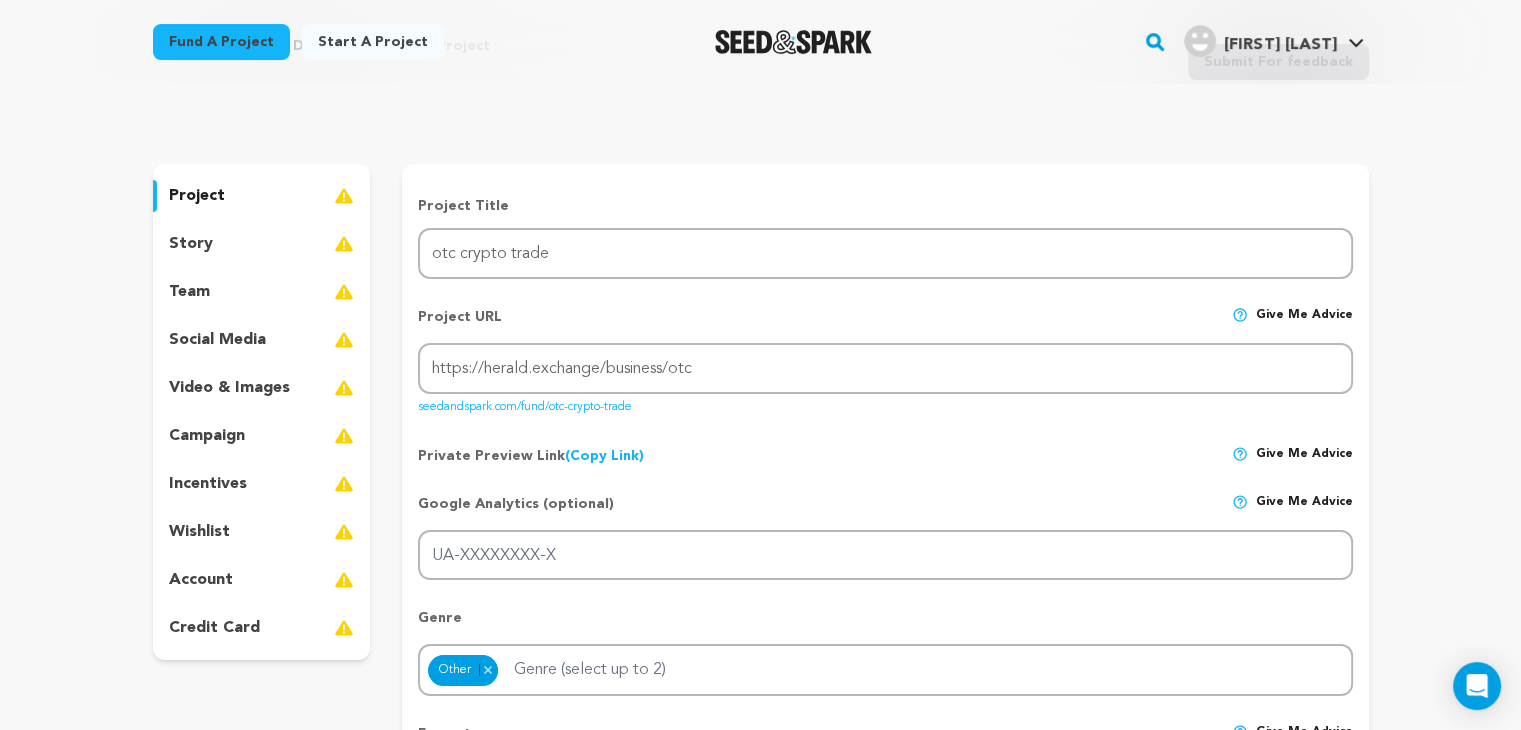 click on "Project Title
Project Name
otc crypto trade
Project URL
Give me advice
Project URL
https://herald.exchange/business/otc
seedandspark.com/fund/otc-crypto-trade
Private Preview Link
(Copy Link)
Copy private preview link
Give me advice" at bounding box center [885, 1321] 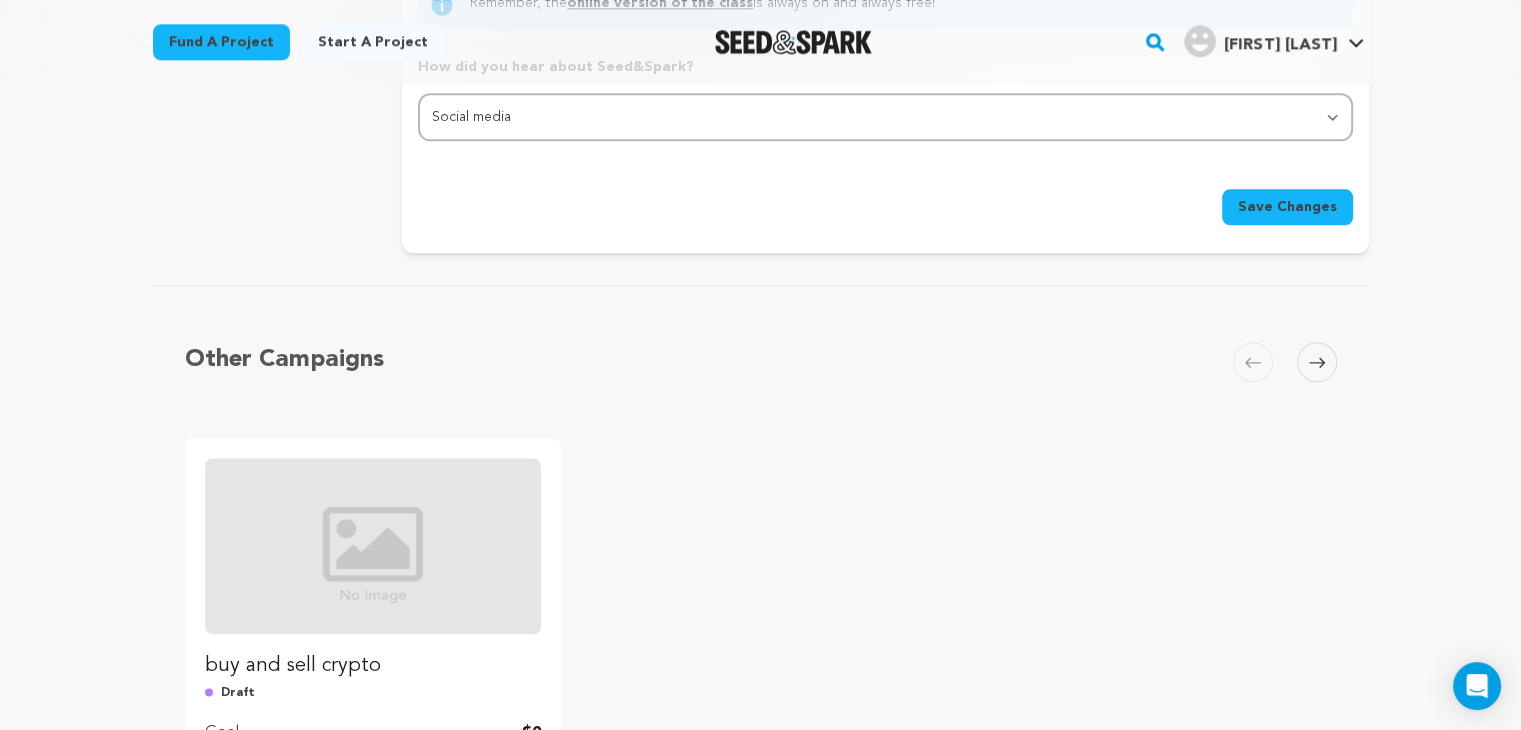 scroll, scrollTop: 2400, scrollLeft: 0, axis: vertical 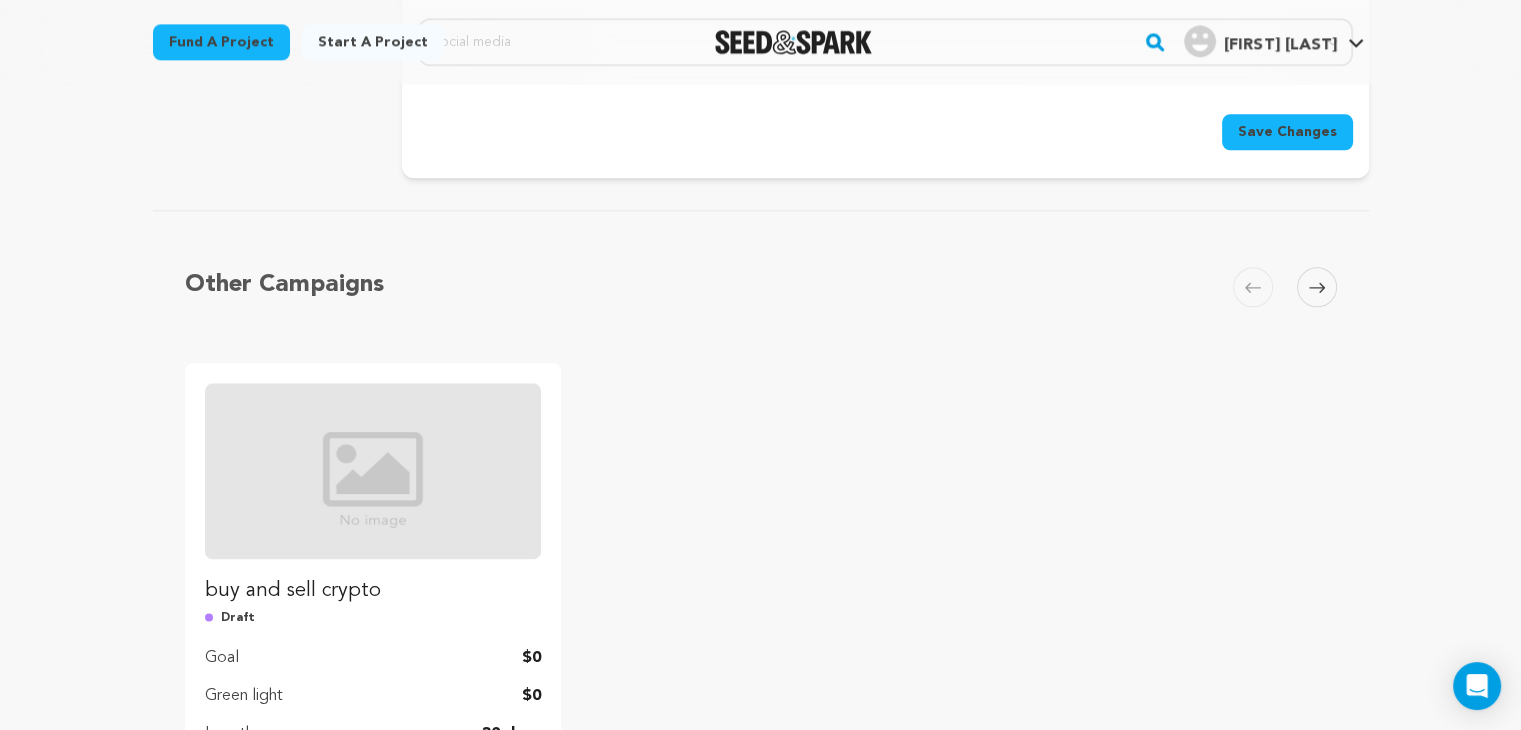 click on "Save Changes" at bounding box center (1287, 132) 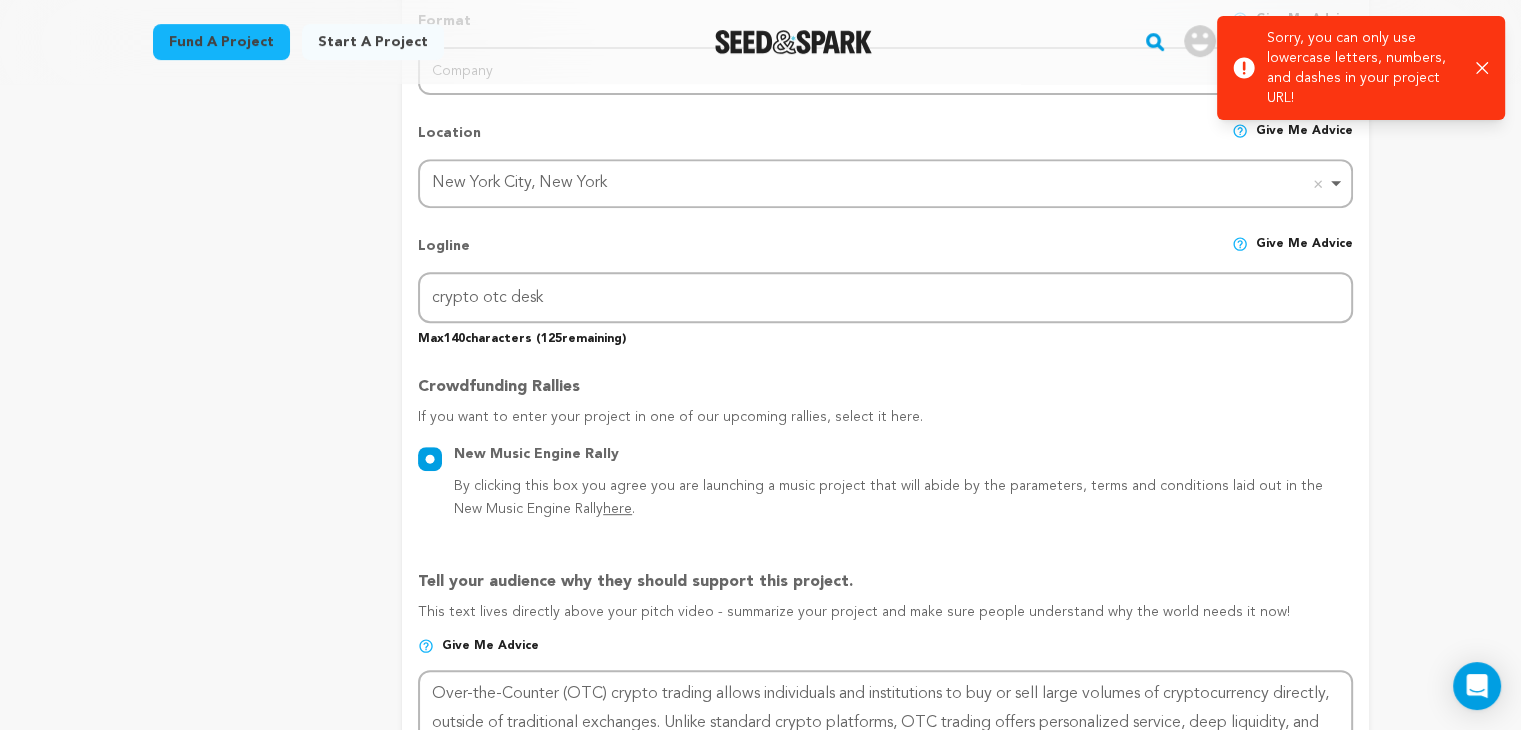 scroll, scrollTop: 224, scrollLeft: 0, axis: vertical 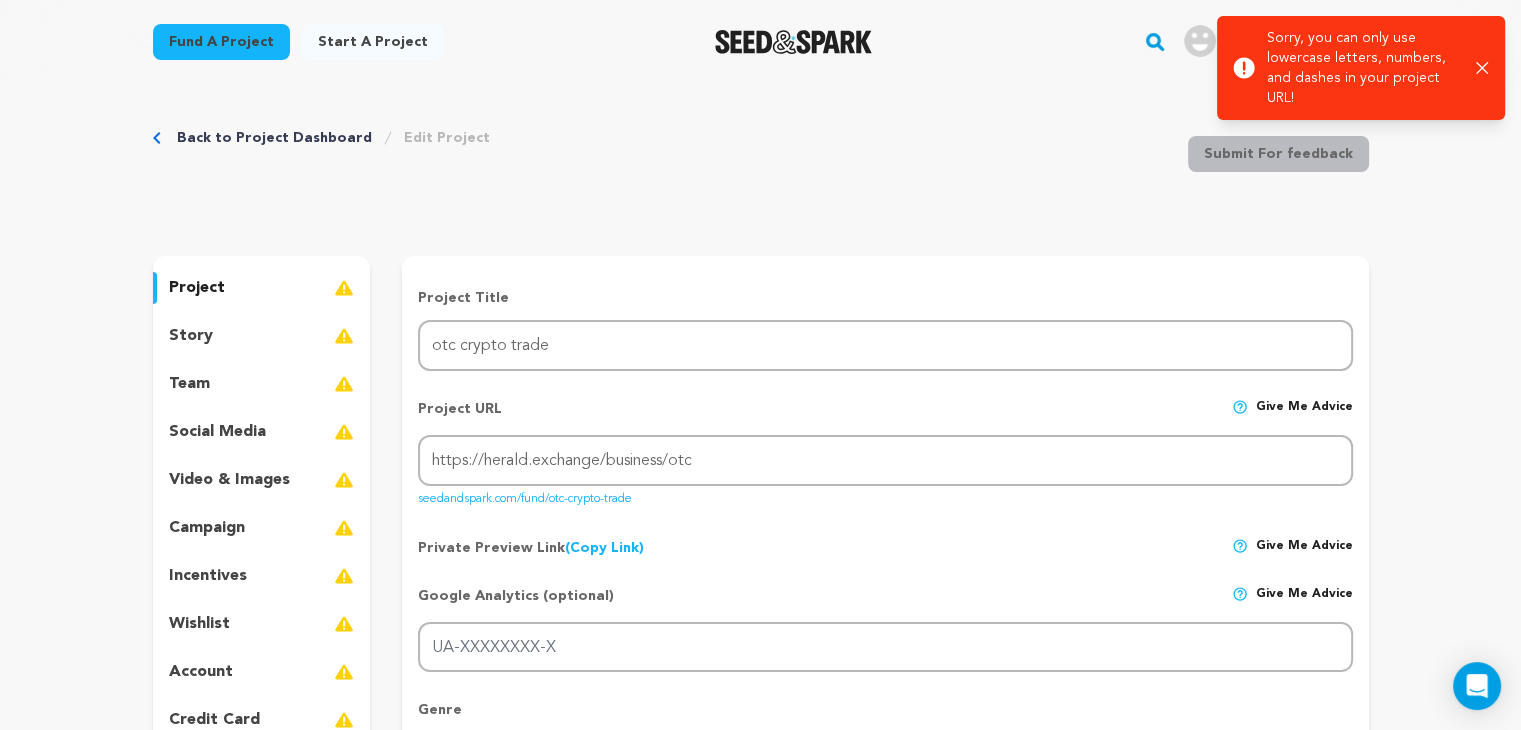 click on "Sorry, you can only use lowercase letters, numbers, and dashes in your project URL!" at bounding box center (1363, 68) 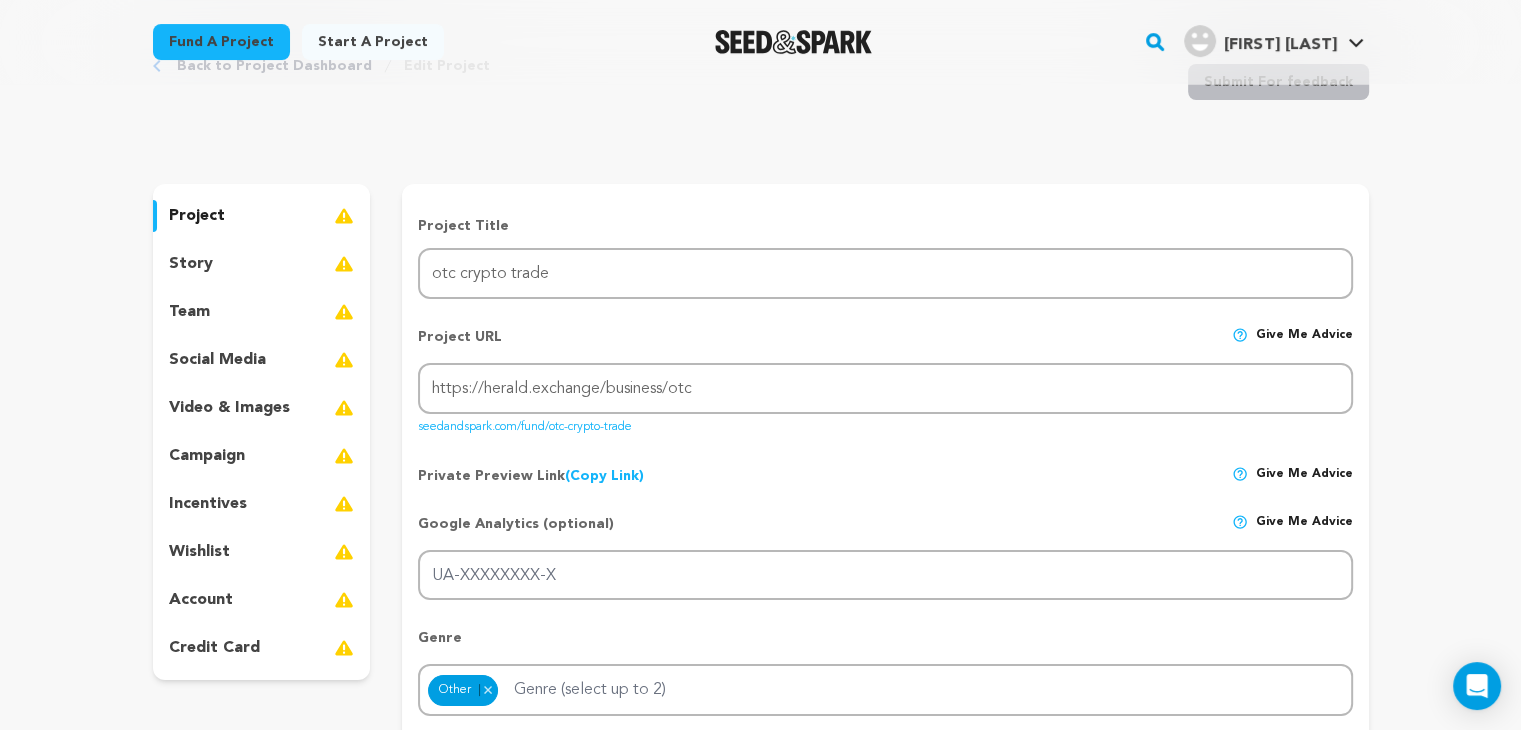 scroll, scrollTop: 300, scrollLeft: 0, axis: vertical 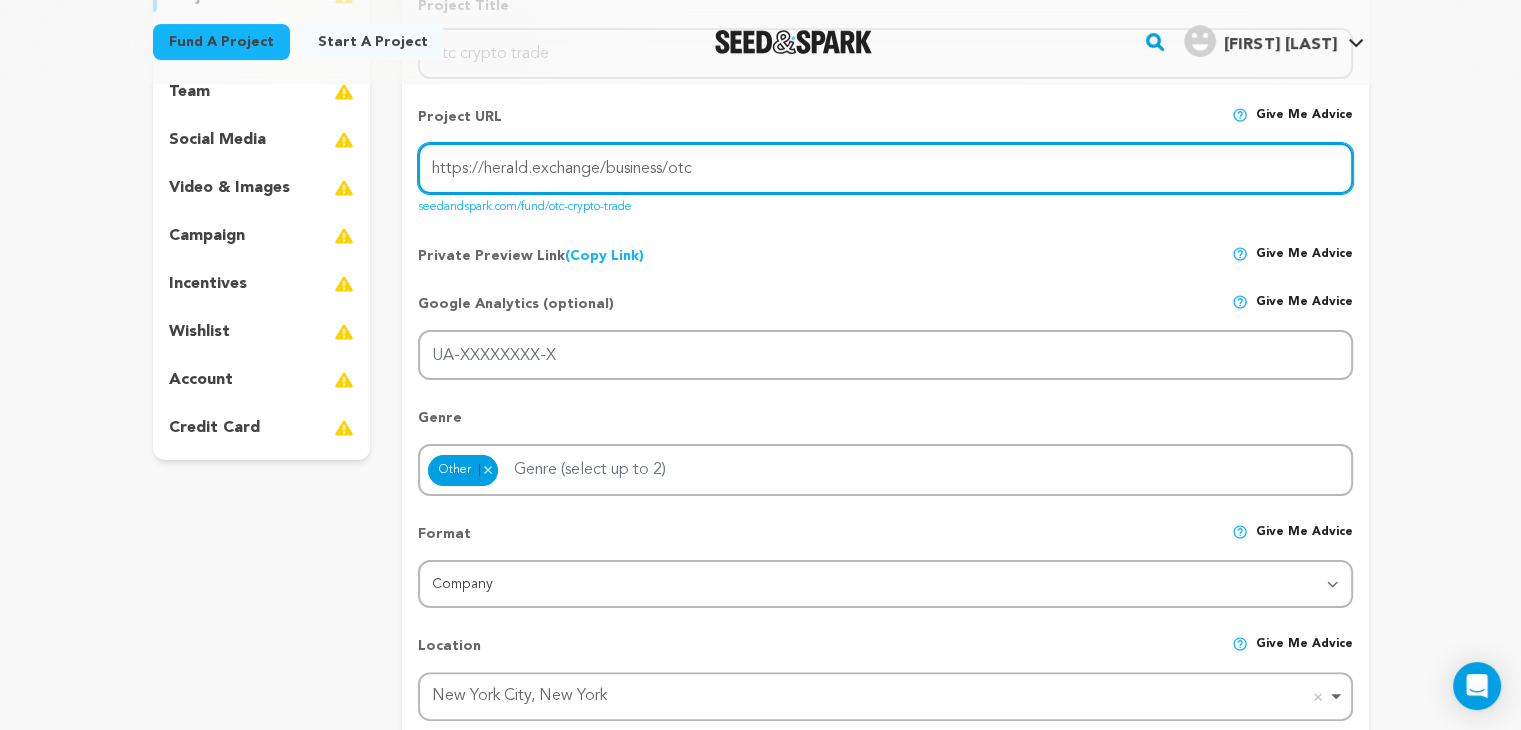 click on "https://herald.exchange/business/otc" at bounding box center [885, 168] 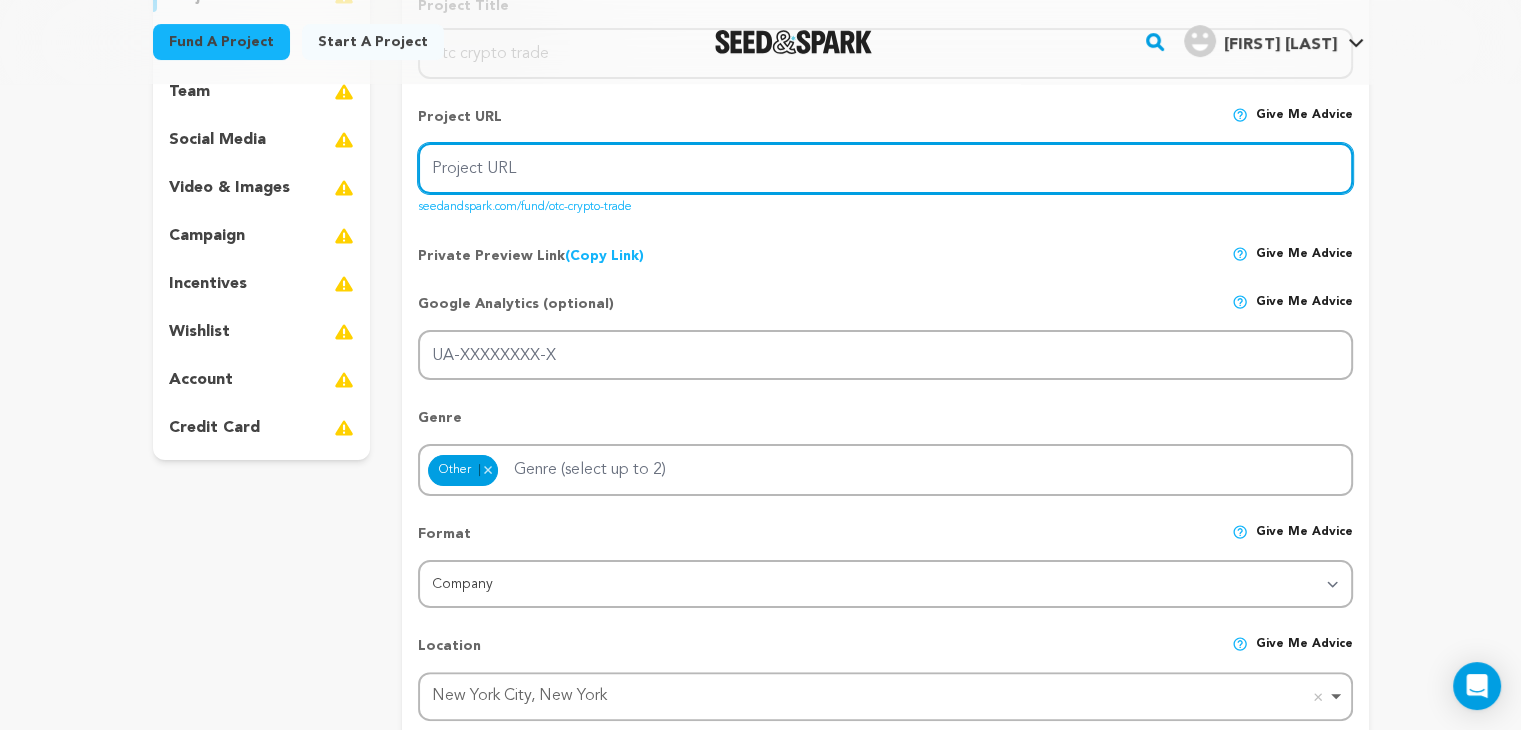 click on "Project URL" at bounding box center [885, 168] 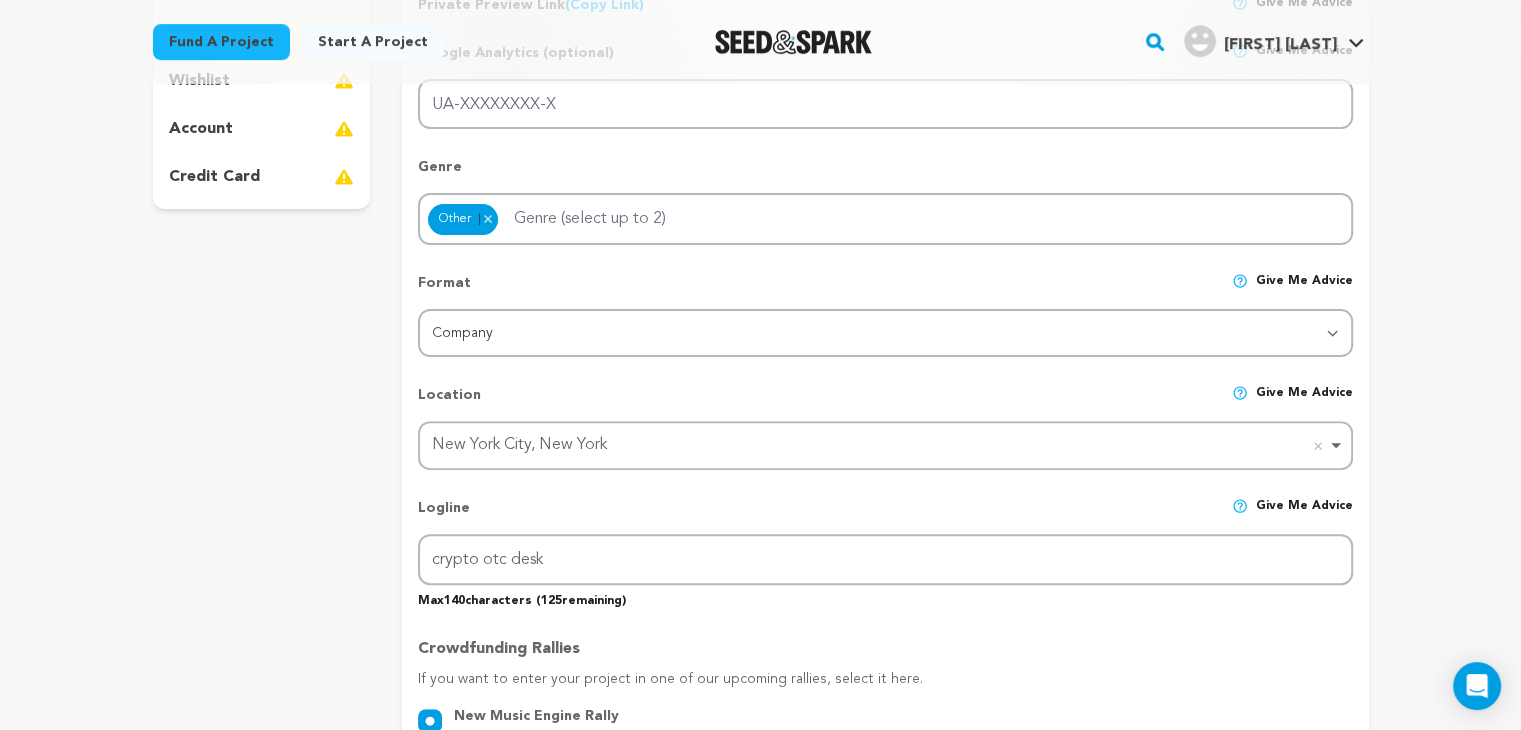 scroll, scrollTop: 300, scrollLeft: 0, axis: vertical 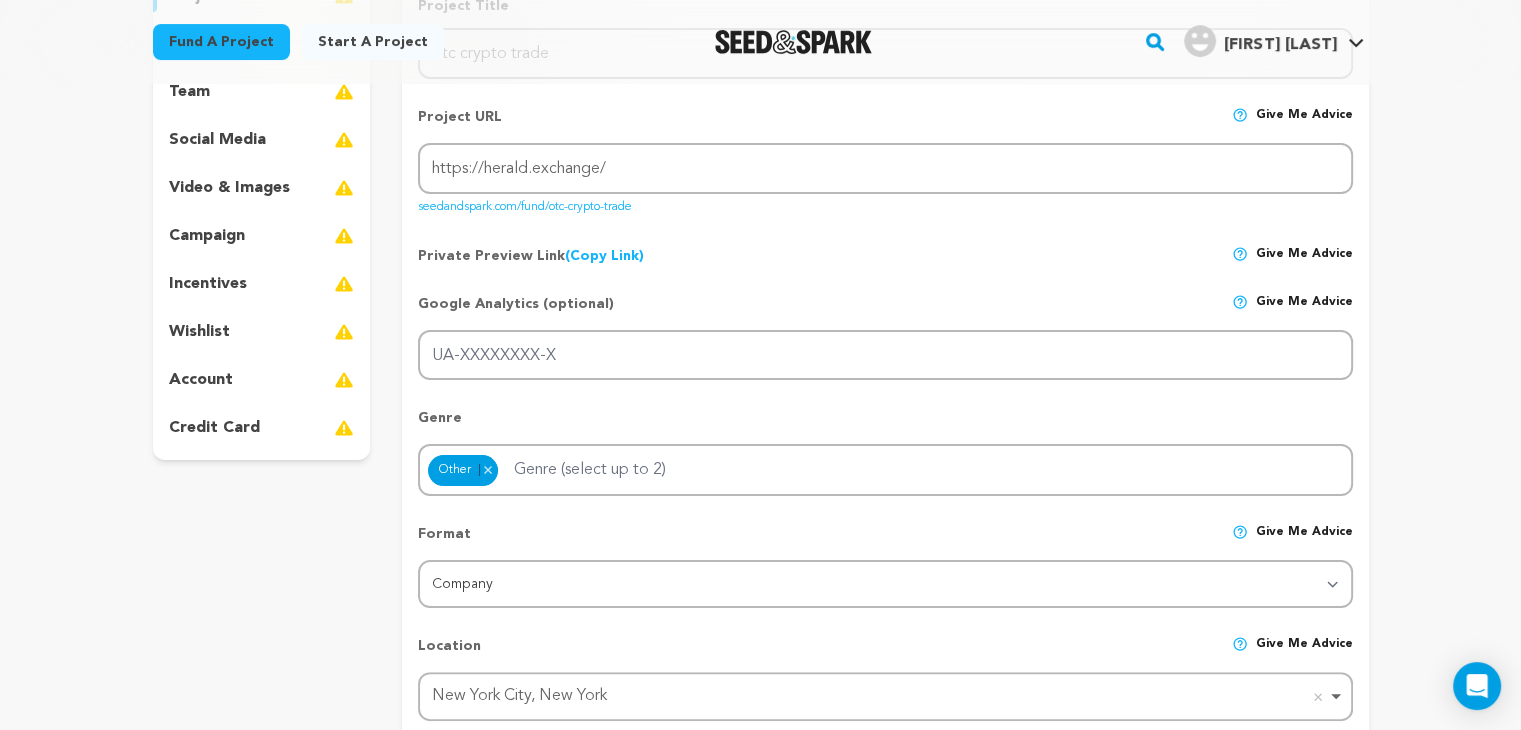 click on "Private Preview Link
(Copy Link)
Copy private preview link
Give me advice" at bounding box center [885, 248] 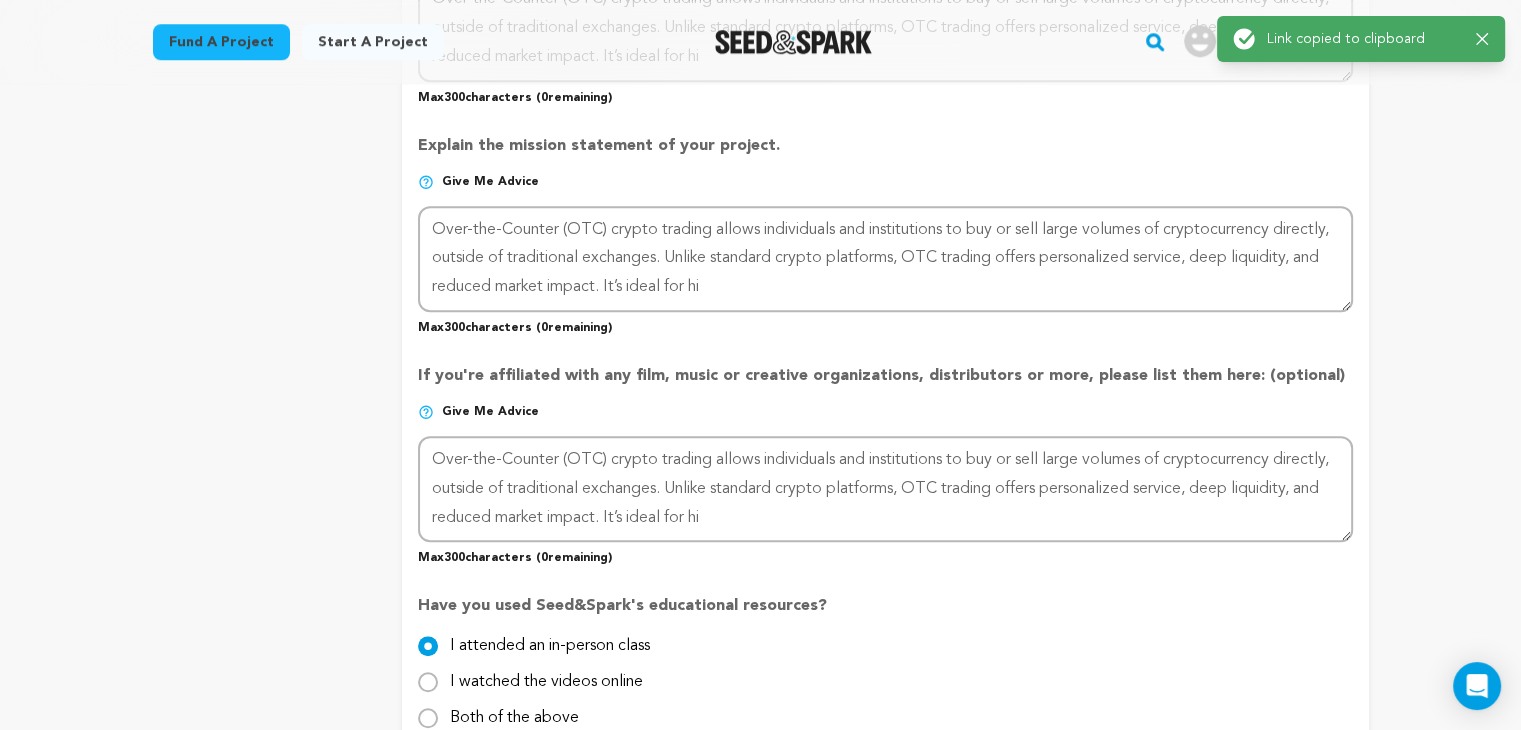 scroll, scrollTop: 2000, scrollLeft: 0, axis: vertical 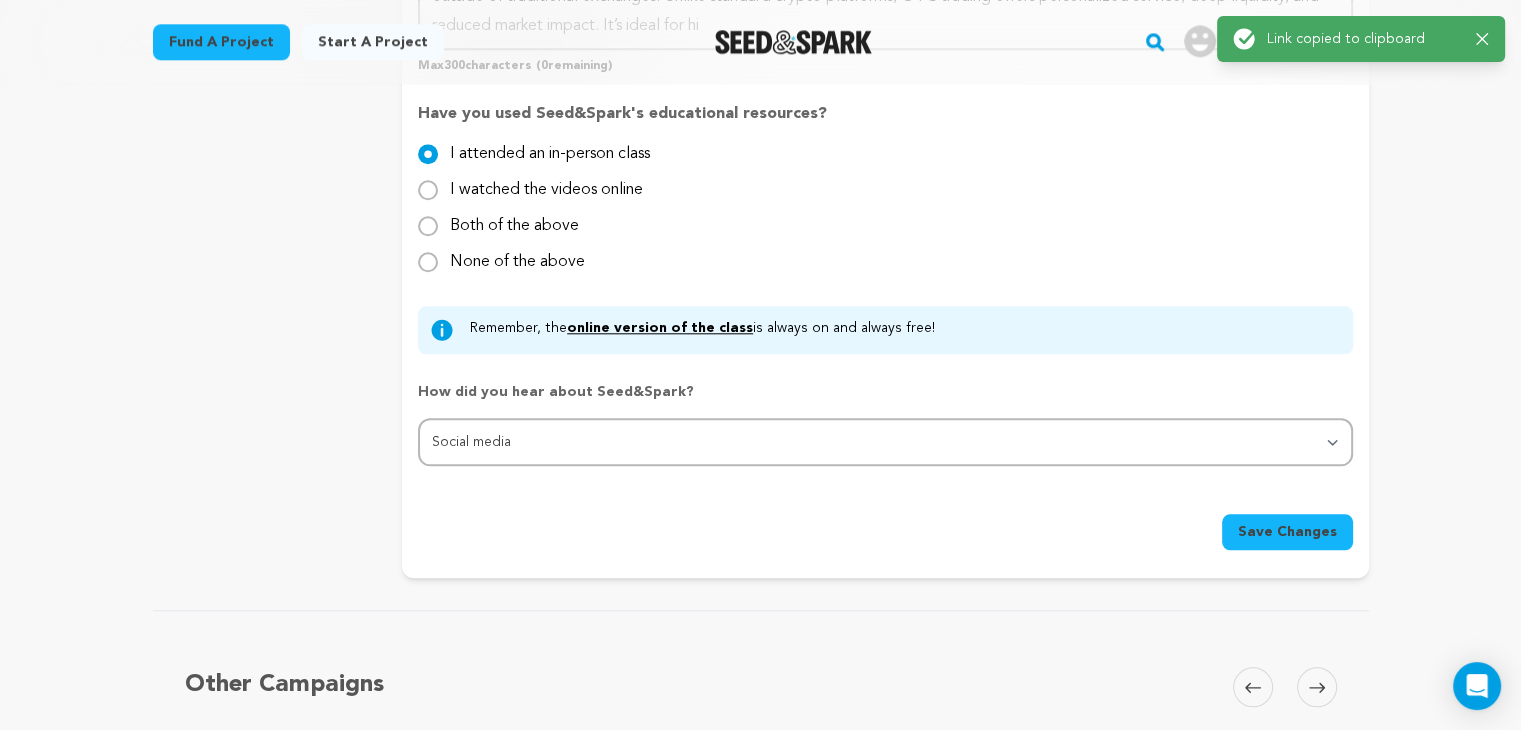 click on "Save Changes" at bounding box center [1287, 532] 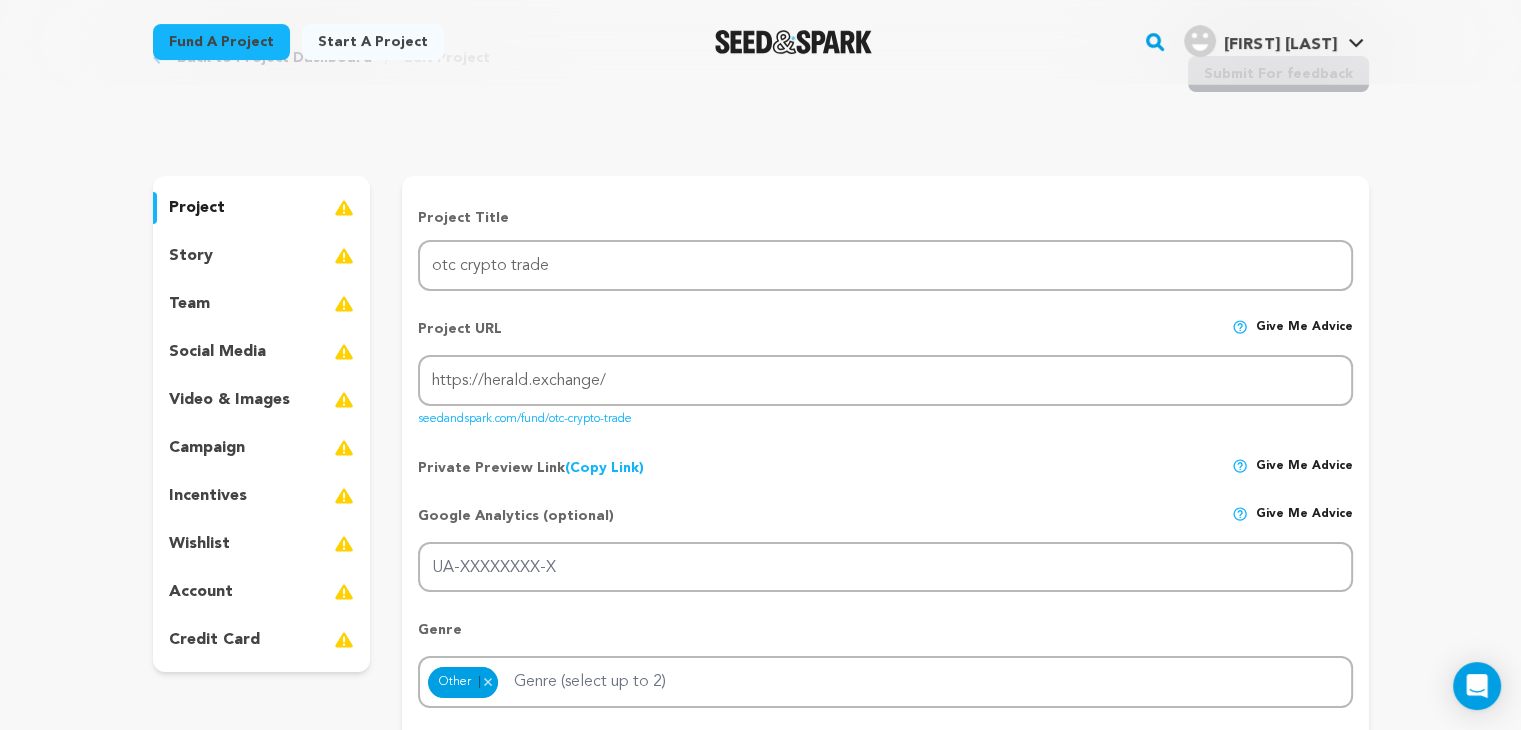 scroll, scrollTop: 0, scrollLeft: 0, axis: both 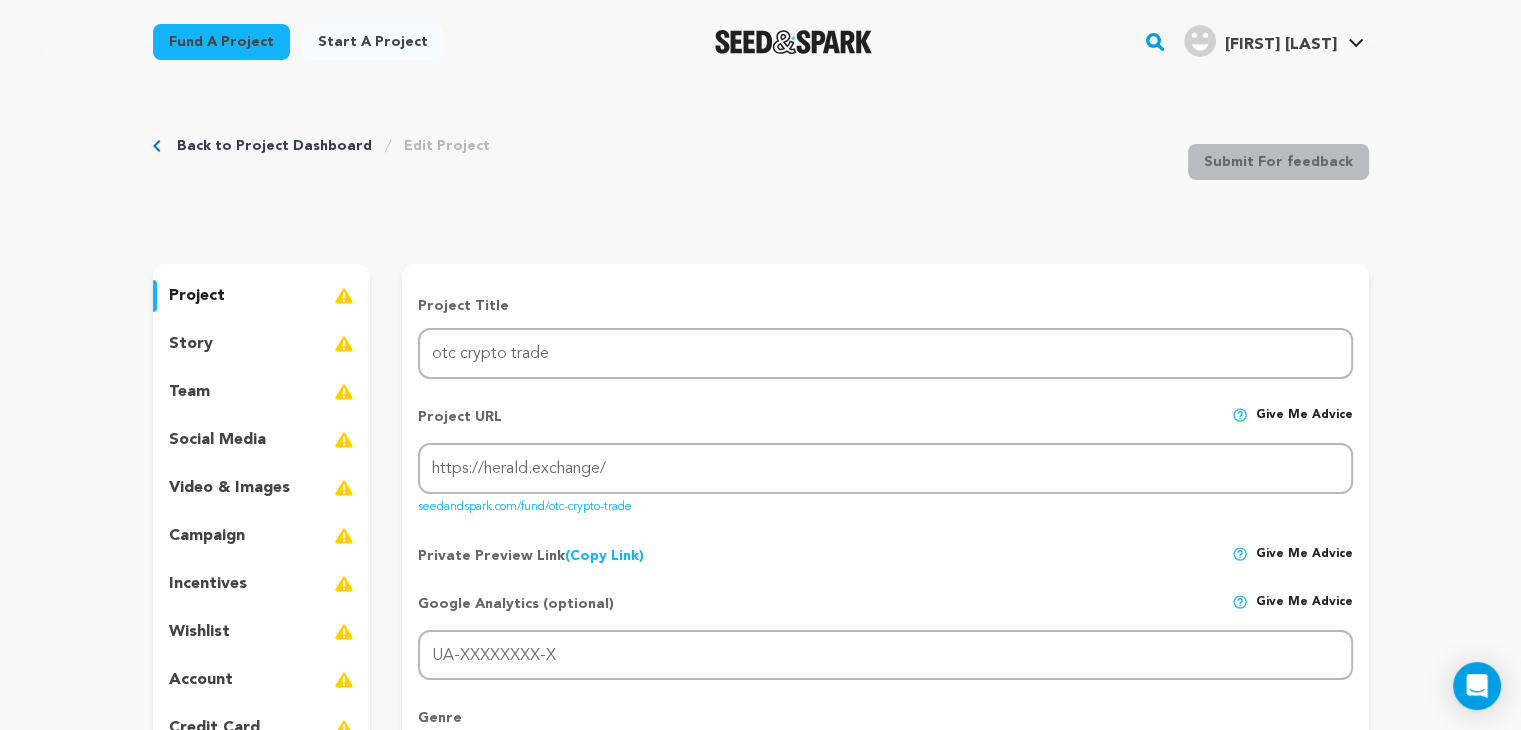 click on "[USERNAME] [INITIAL]." at bounding box center [1260, 41] 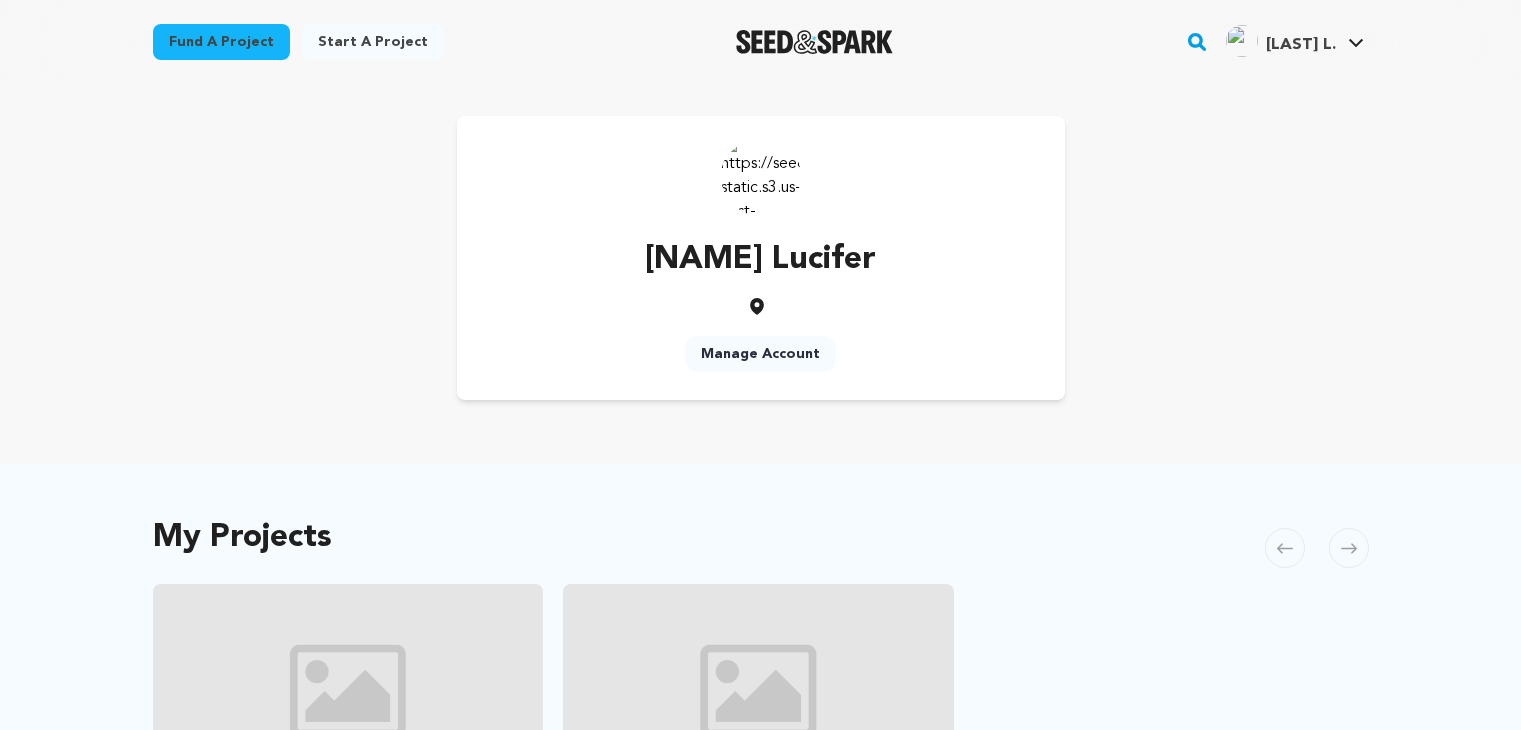 scroll, scrollTop: 0, scrollLeft: 0, axis: both 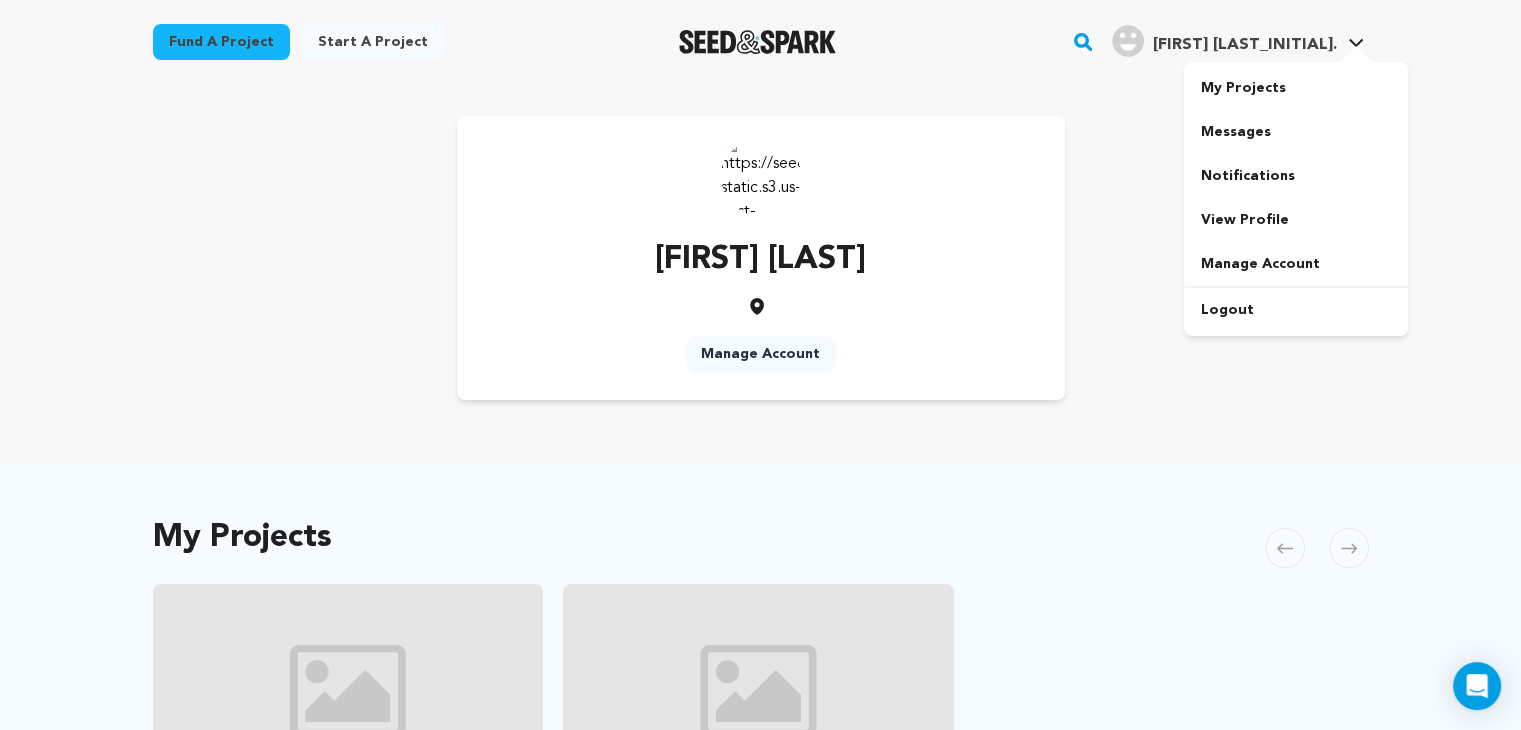 click at bounding box center [1356, 56] 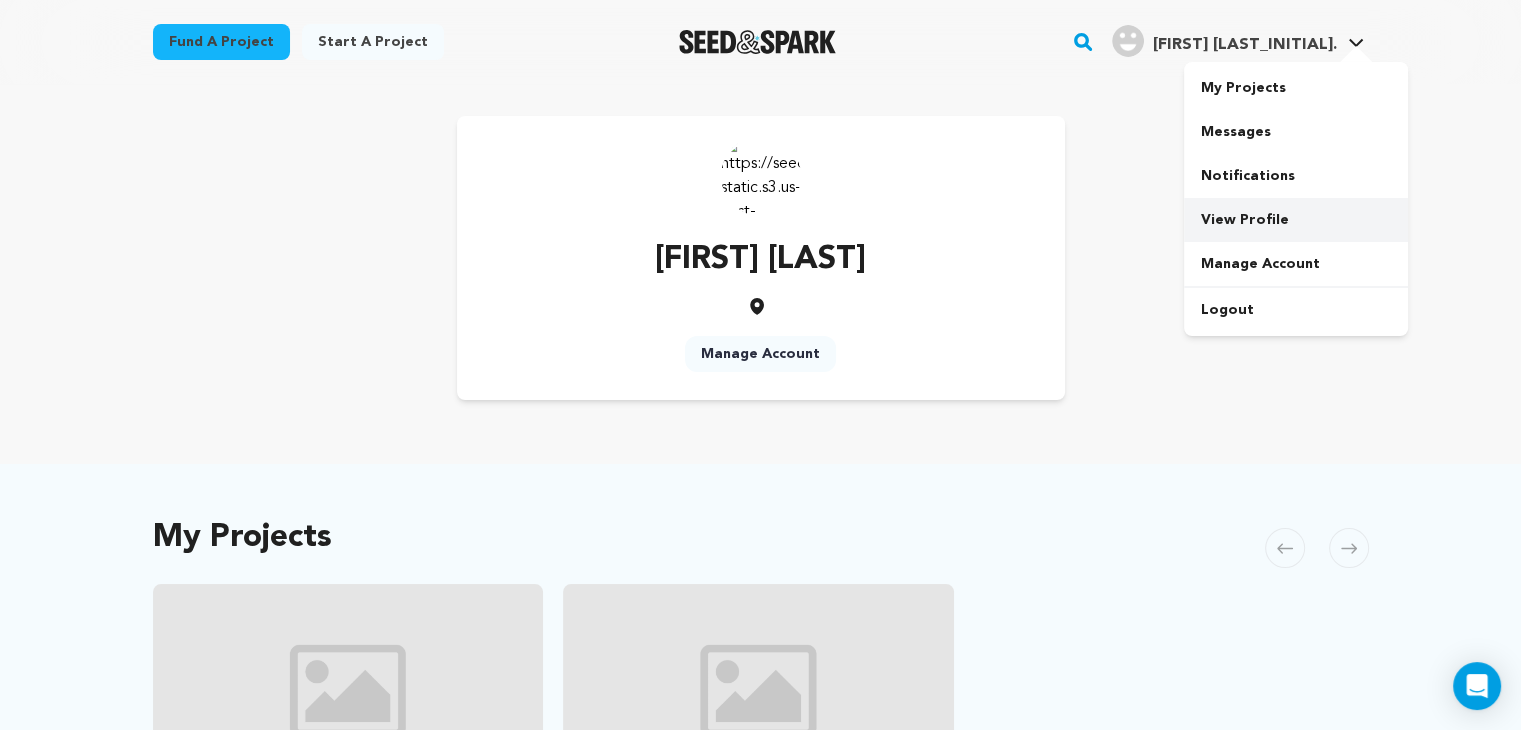 click on "View Profile" at bounding box center [1296, 220] 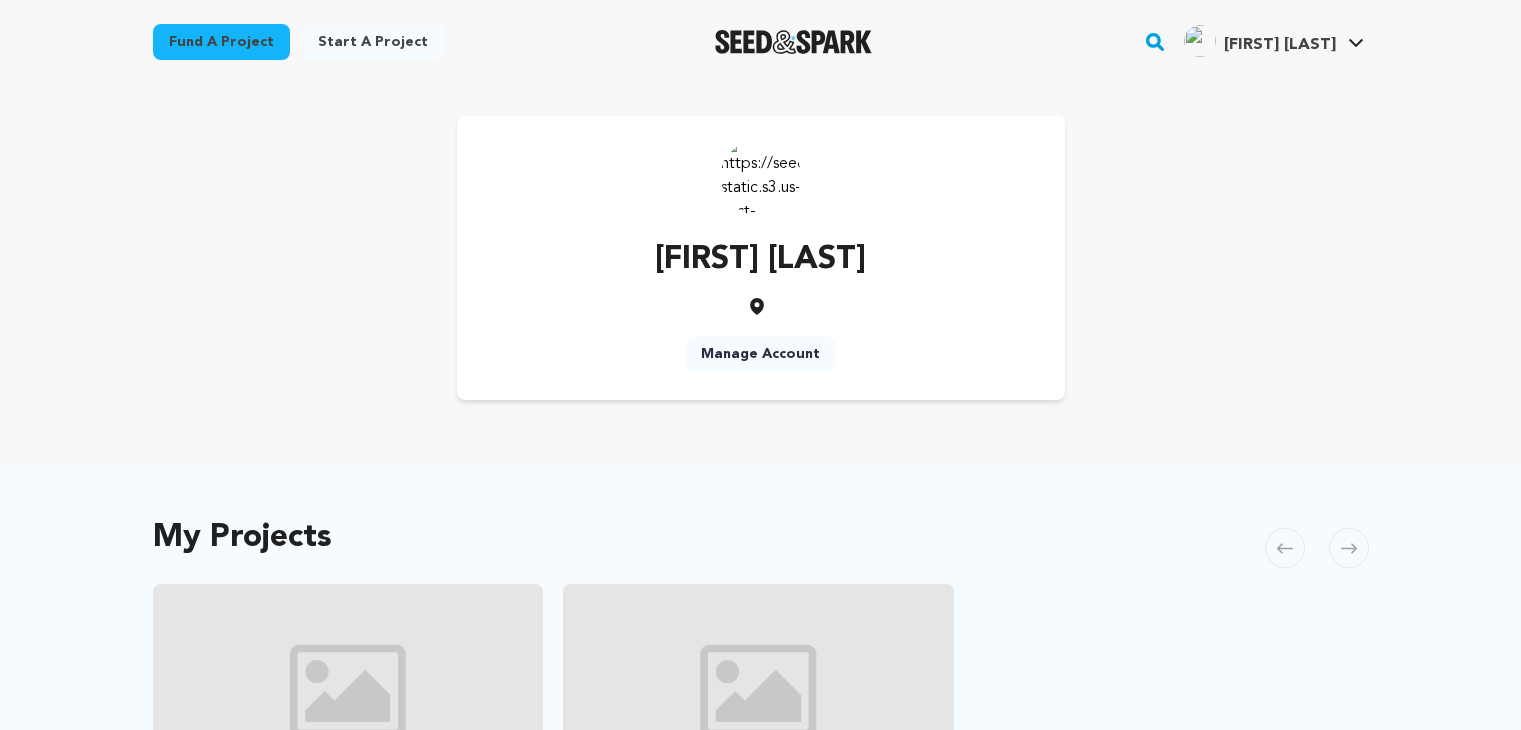 scroll, scrollTop: 0, scrollLeft: 0, axis: both 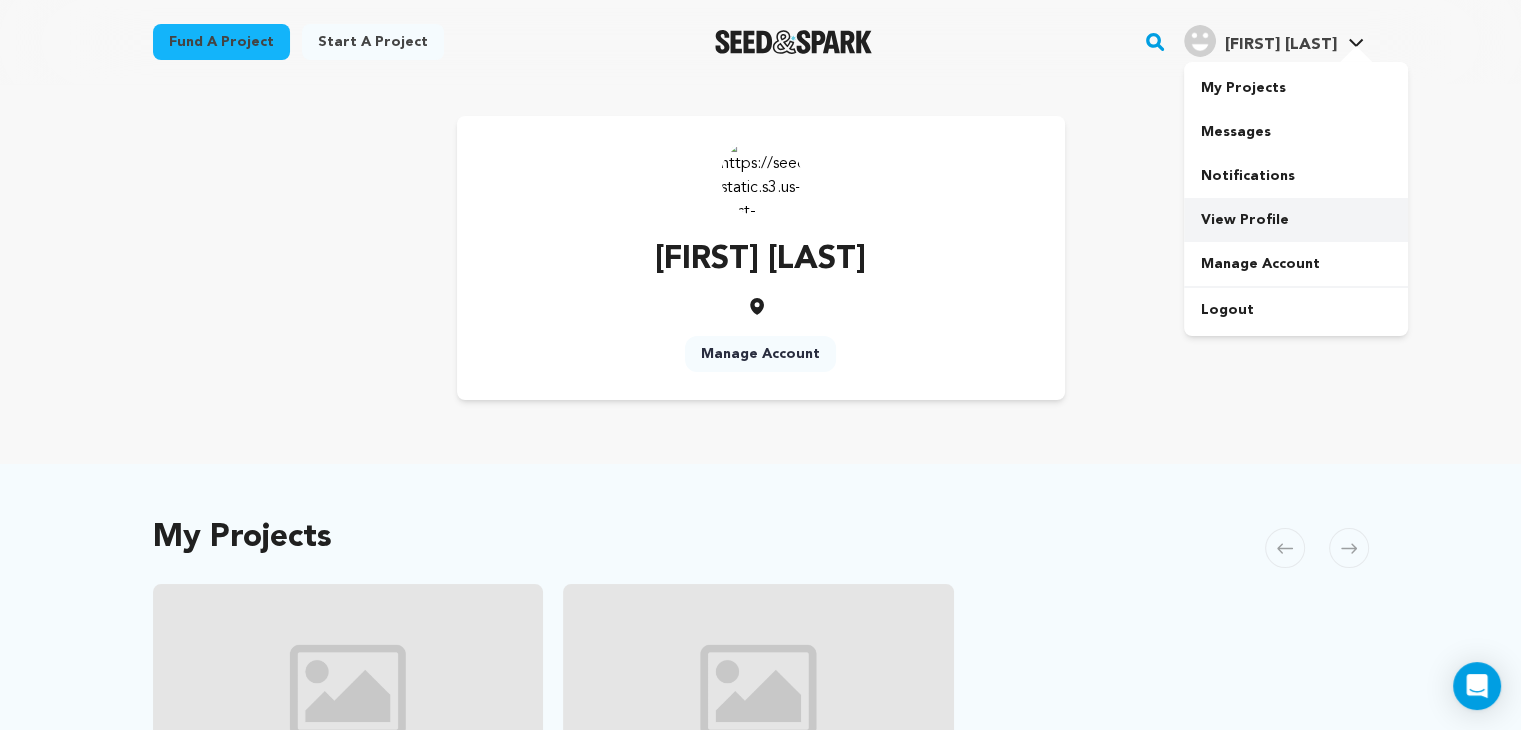click on "View Profile" at bounding box center [1296, 220] 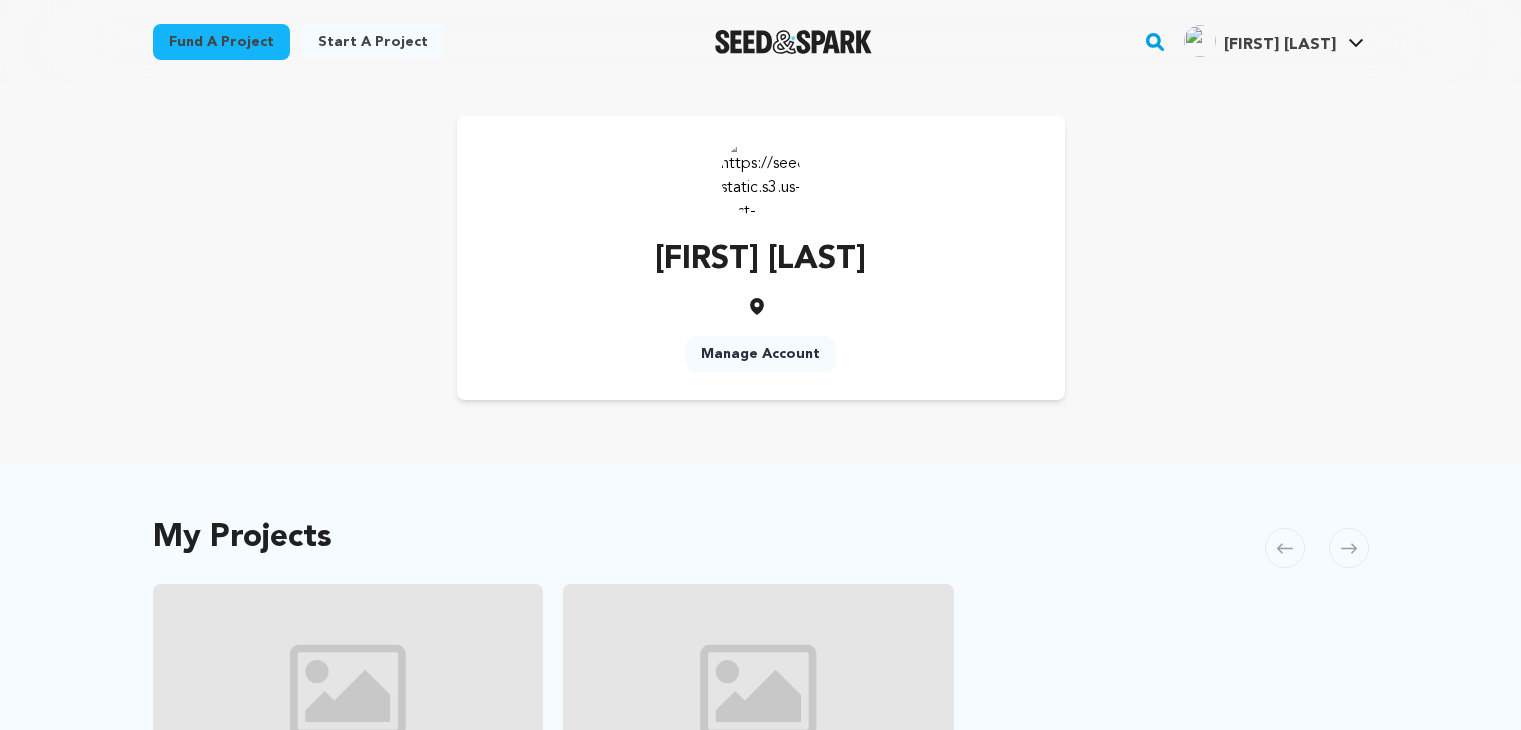 scroll, scrollTop: 0, scrollLeft: 0, axis: both 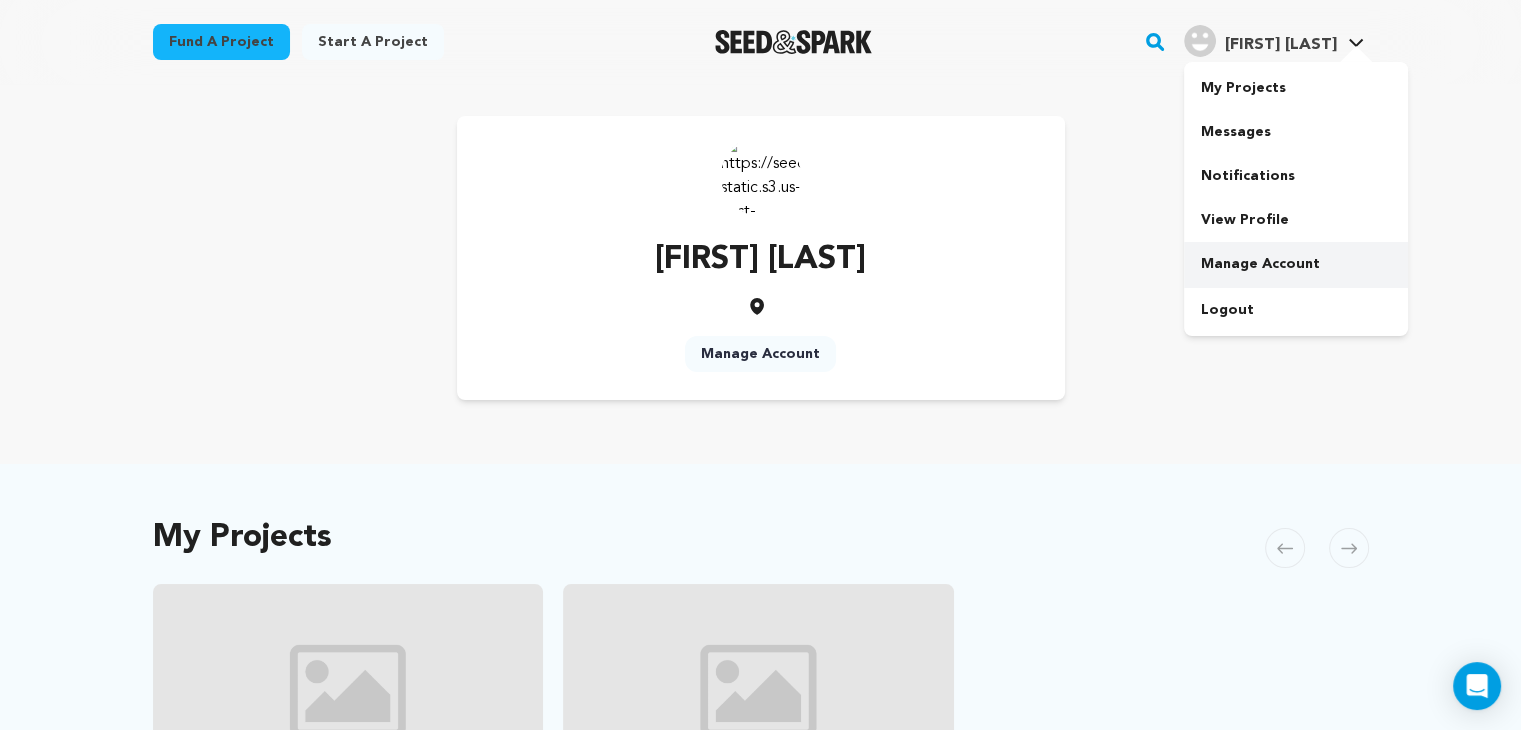 click on "Manage Account" at bounding box center (1296, 264) 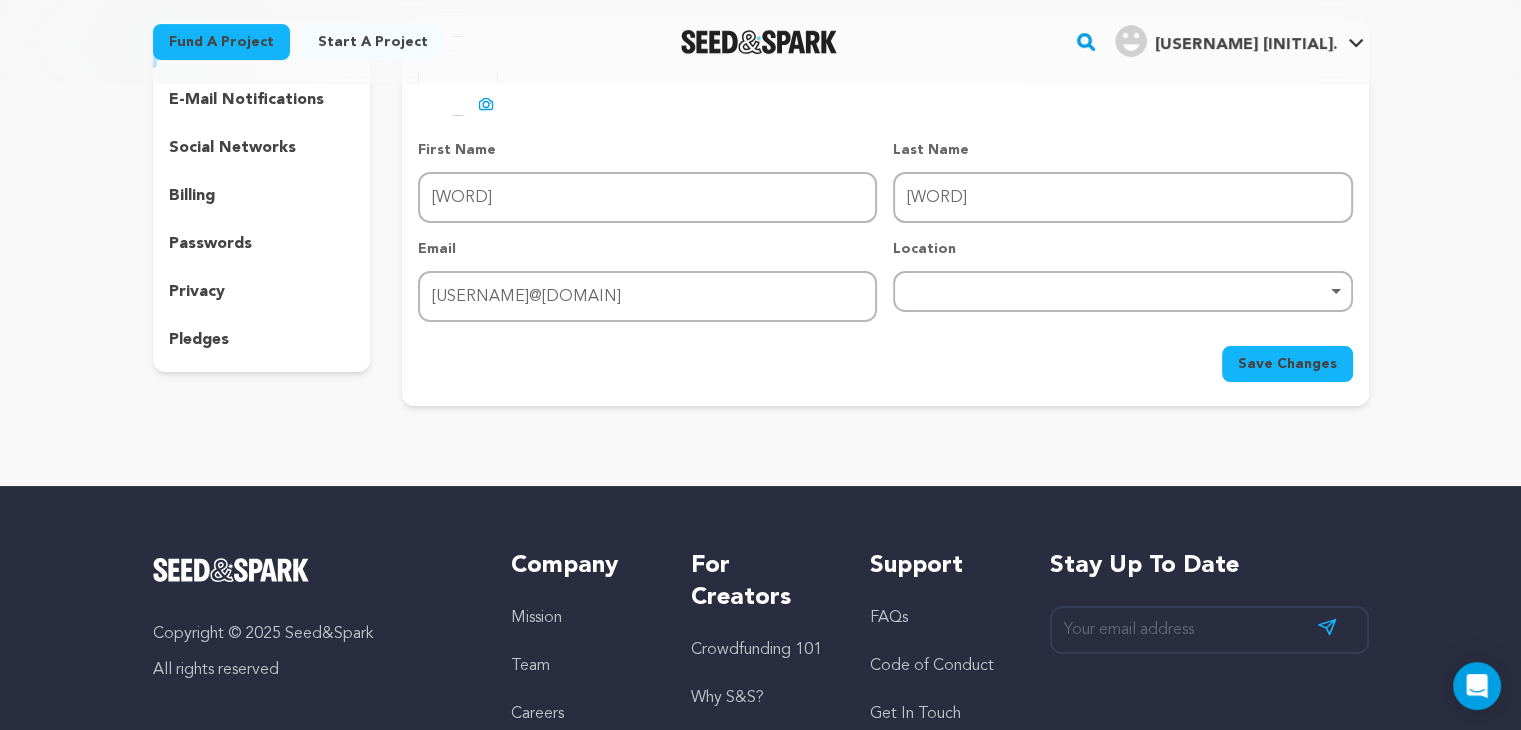 scroll, scrollTop: 0, scrollLeft: 0, axis: both 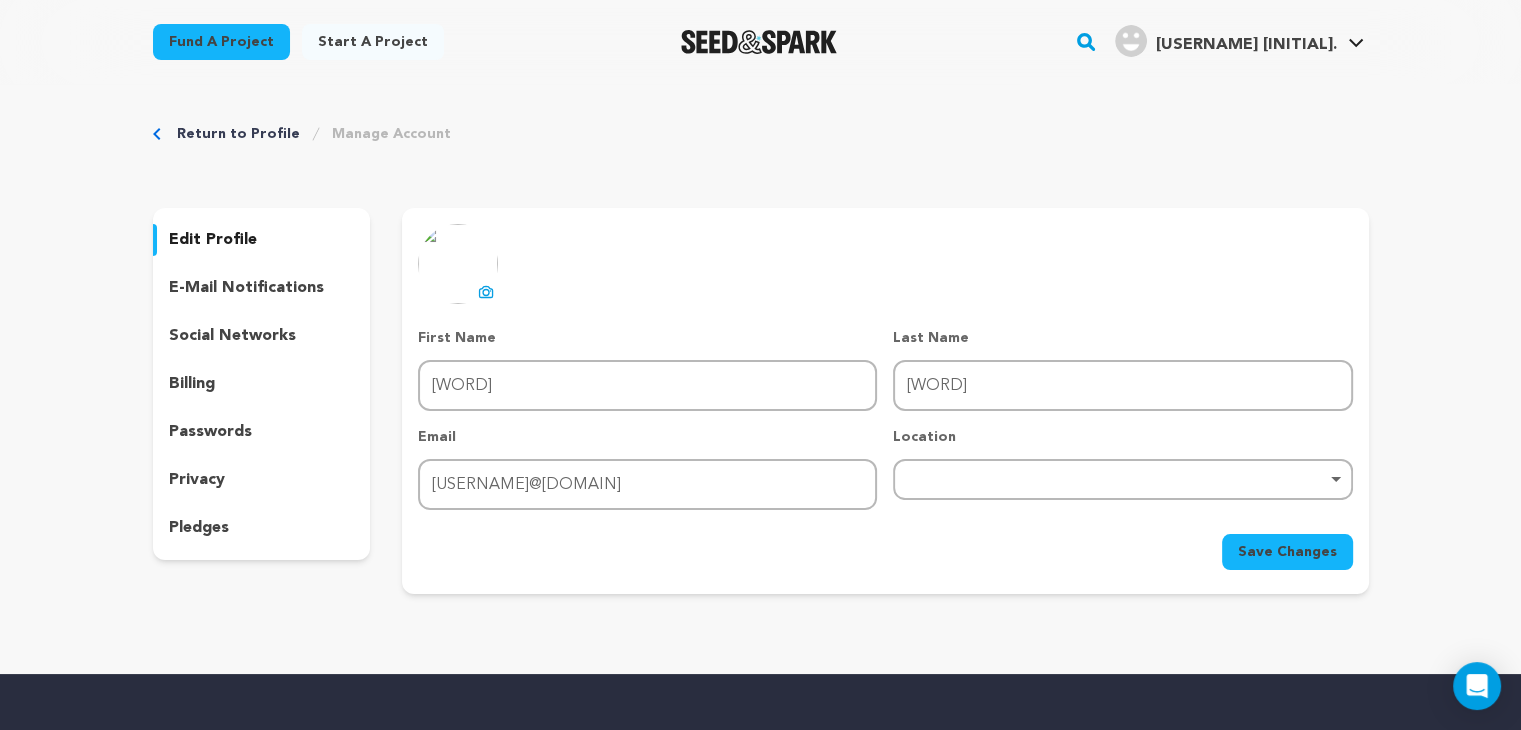 click on "social networks" at bounding box center (232, 336) 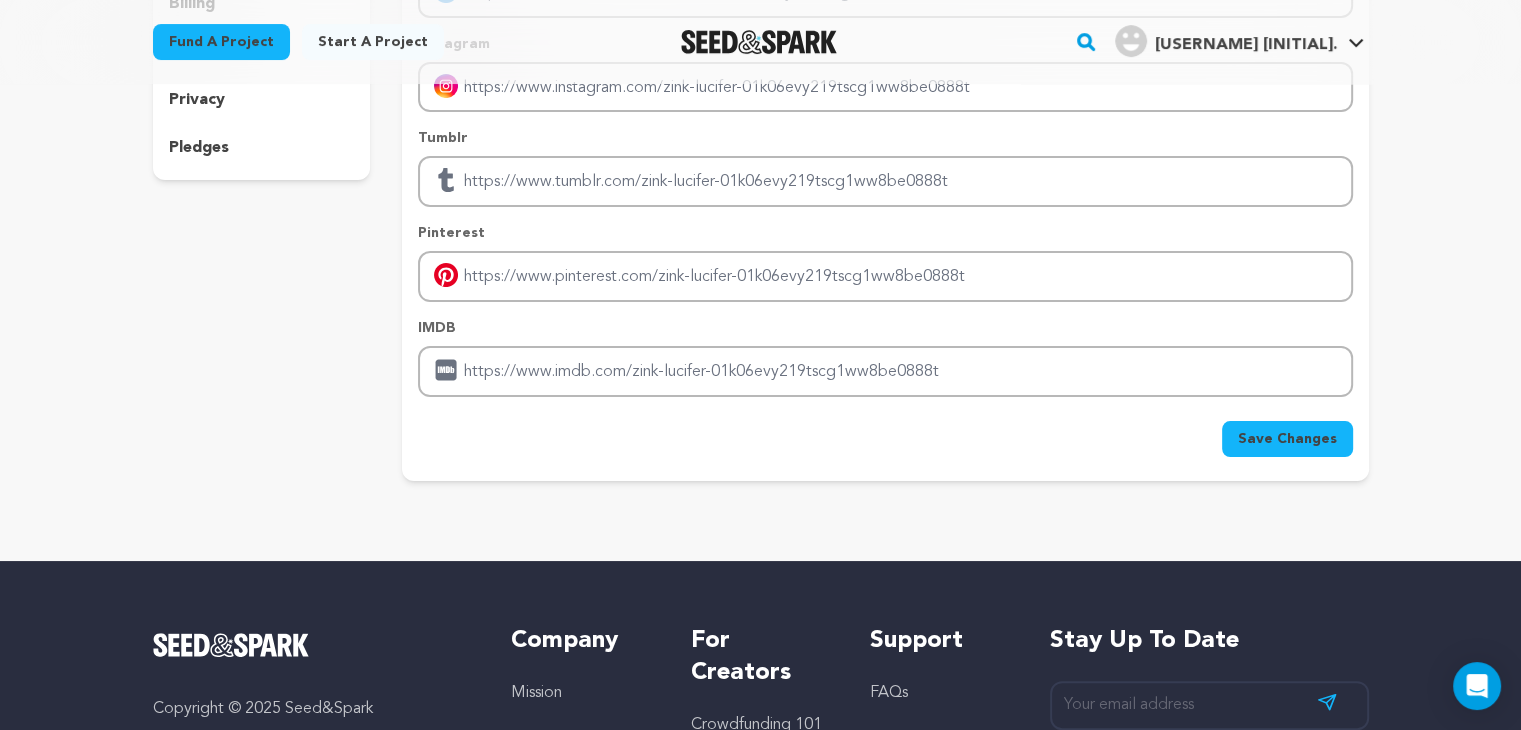 scroll, scrollTop: 400, scrollLeft: 0, axis: vertical 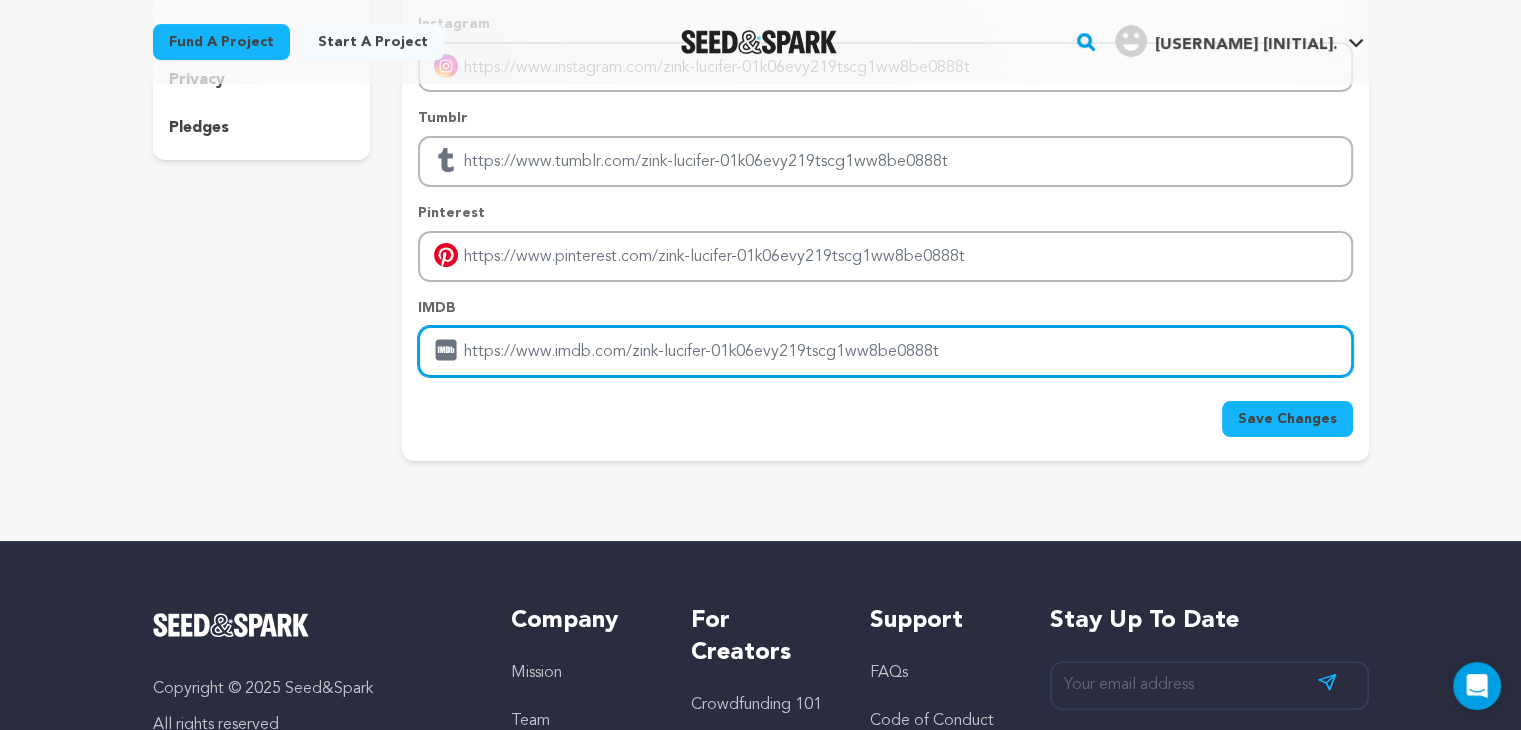 click at bounding box center (885, 351) 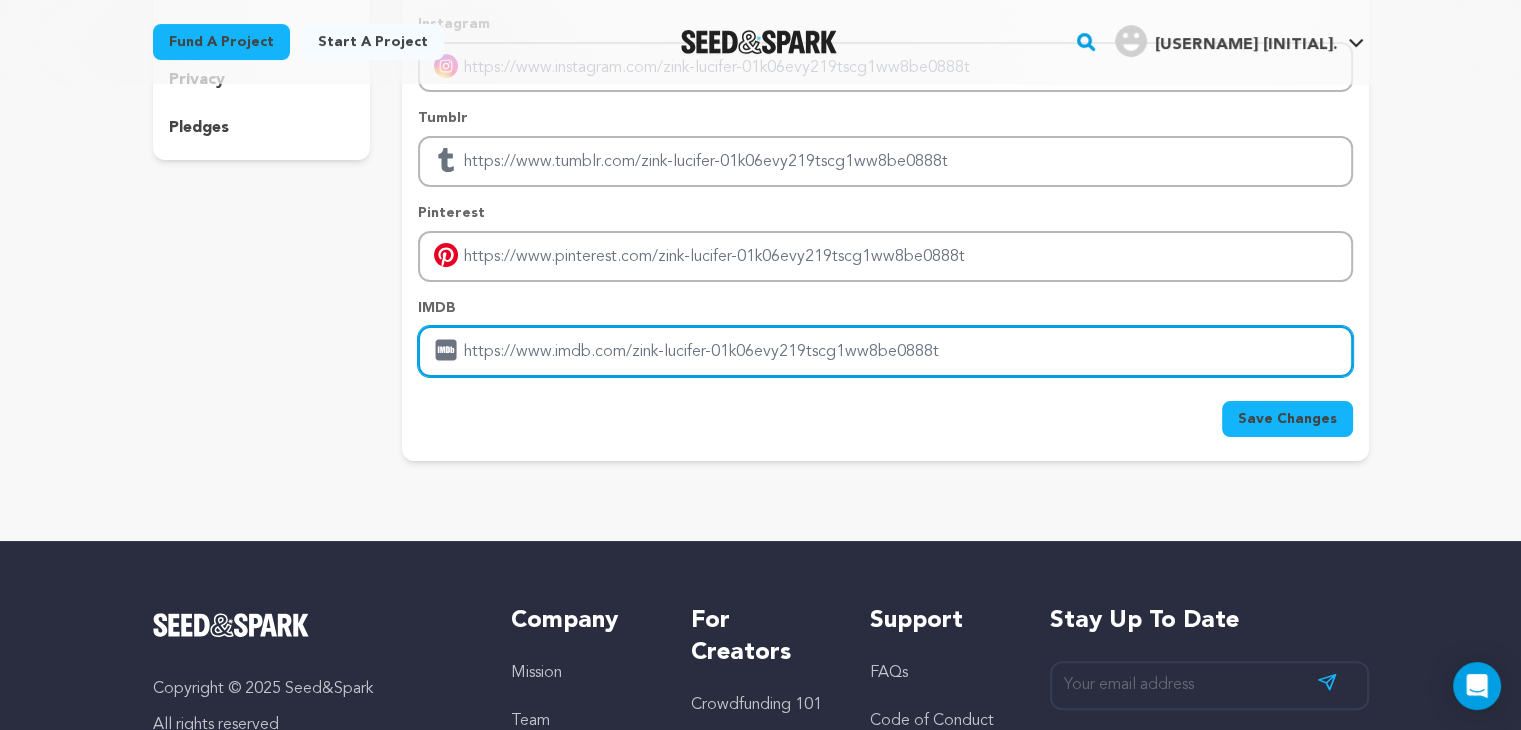 paste on "https://herald.exchange/business/otc" 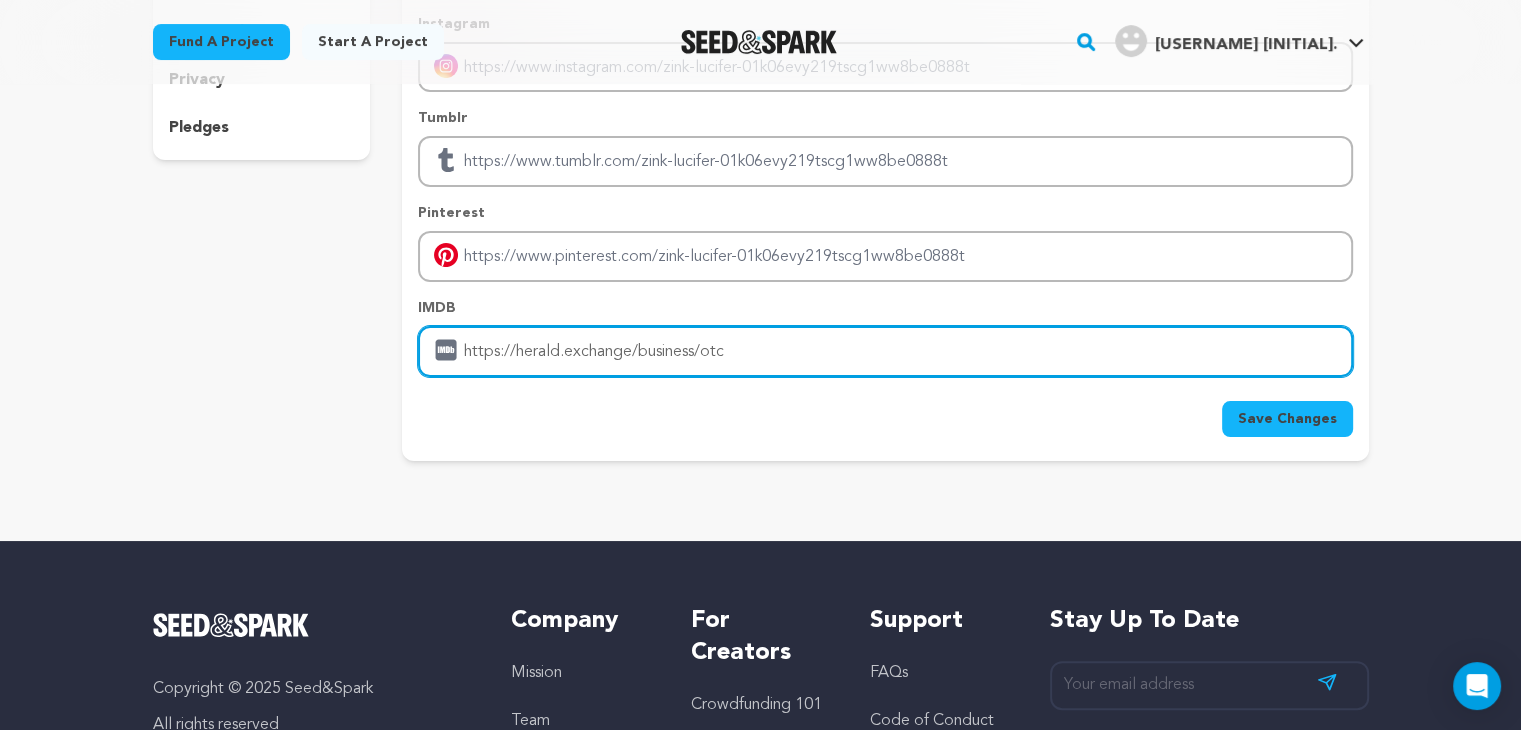 type on "https://herald.exchange/business/otc" 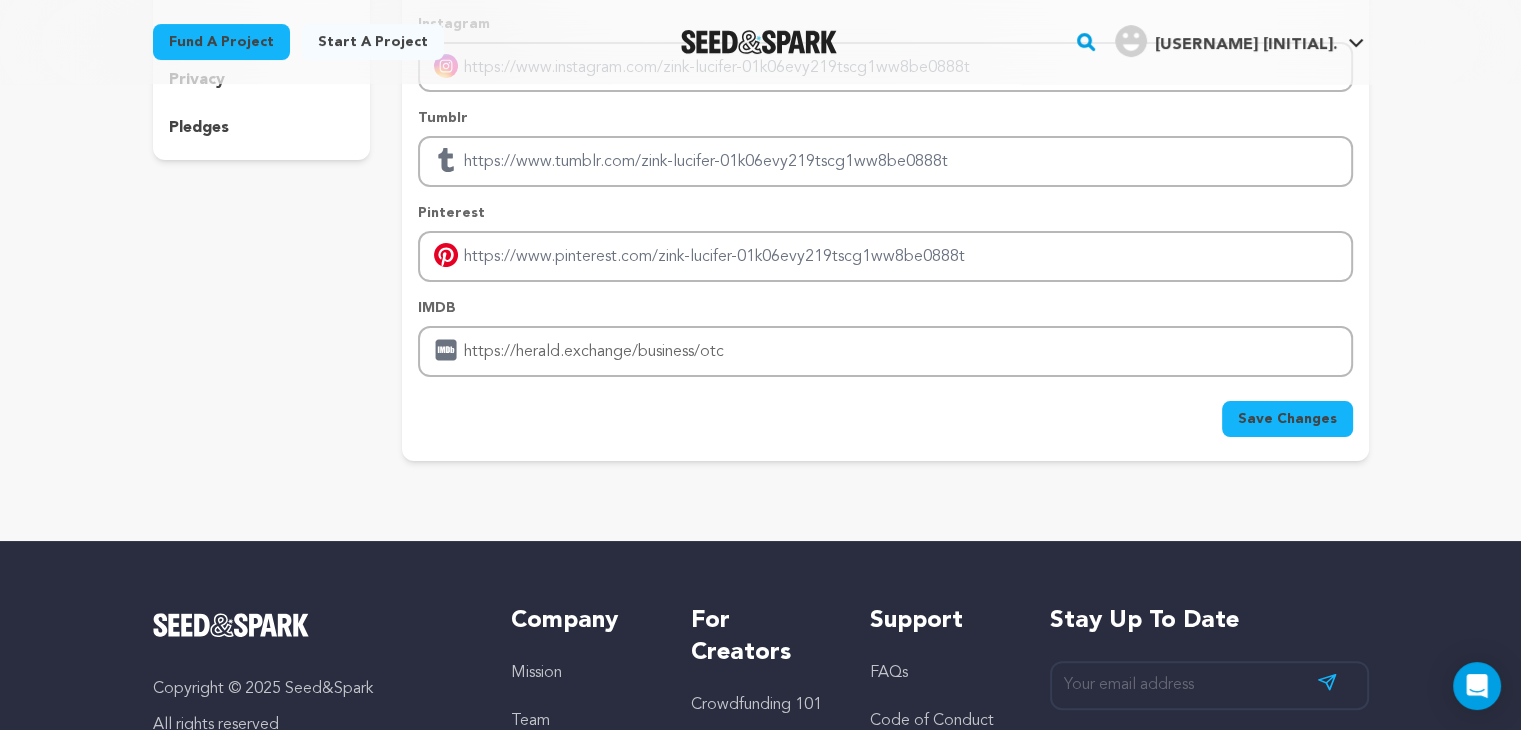 click on "Save Changes" at bounding box center (1287, 419) 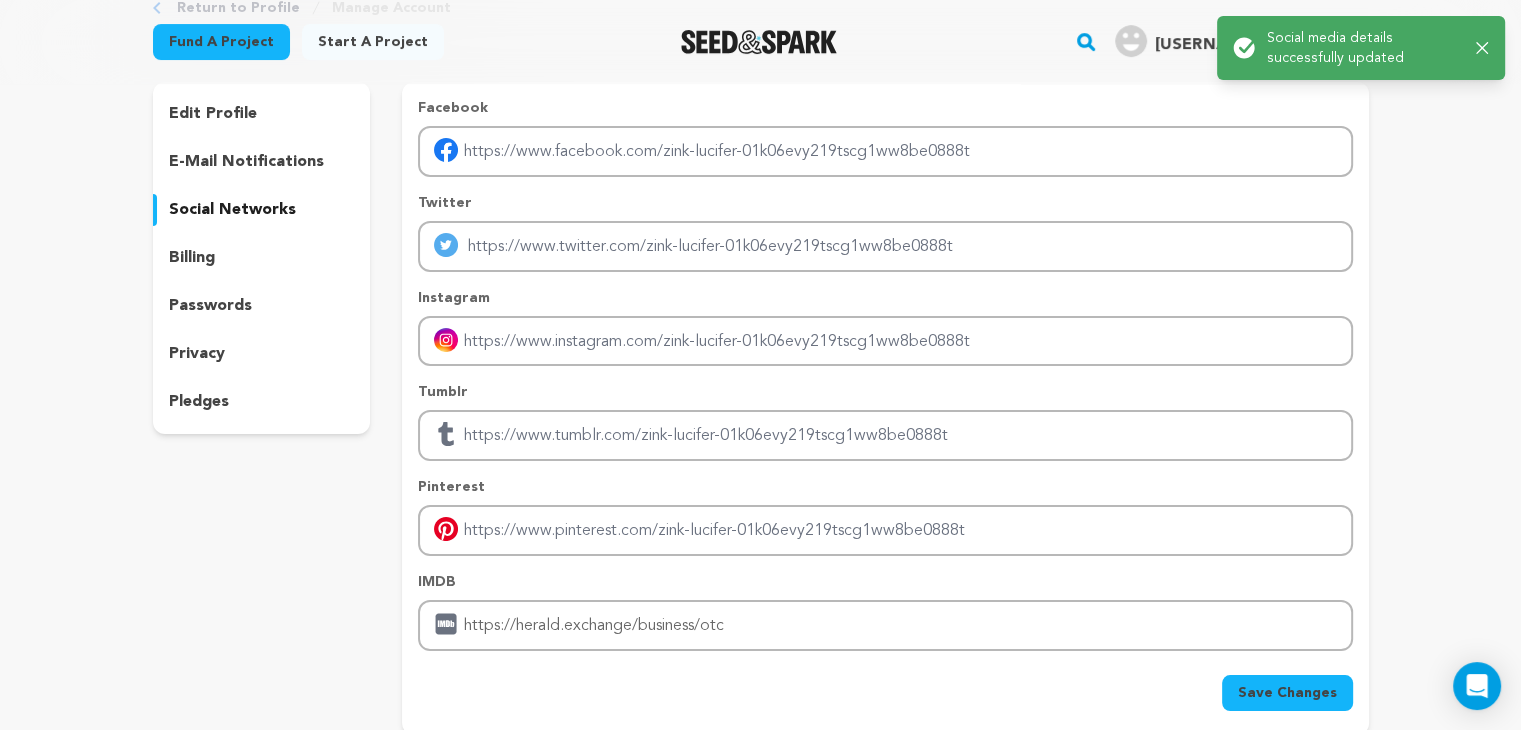 scroll, scrollTop: 0, scrollLeft: 0, axis: both 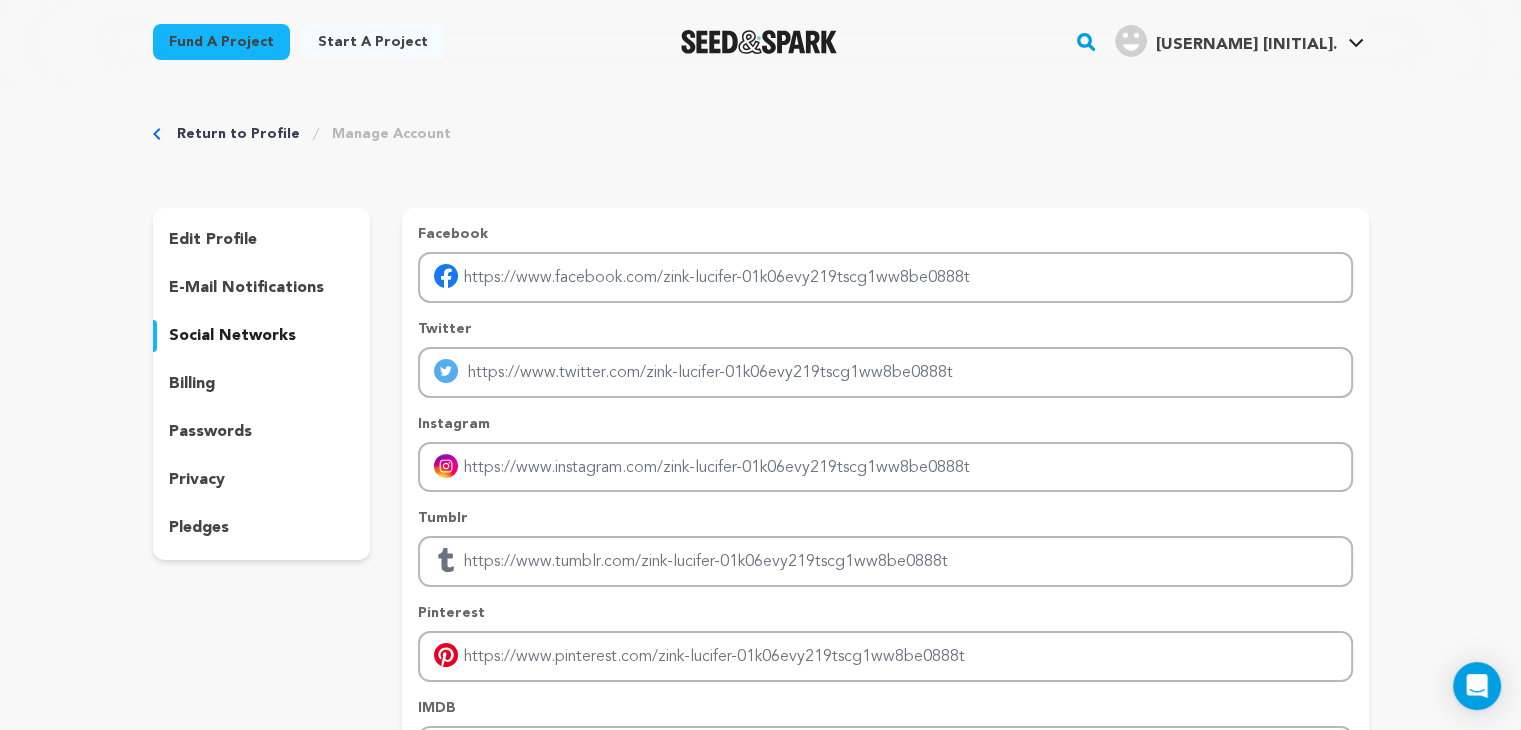 click on "edit profile" at bounding box center [213, 240] 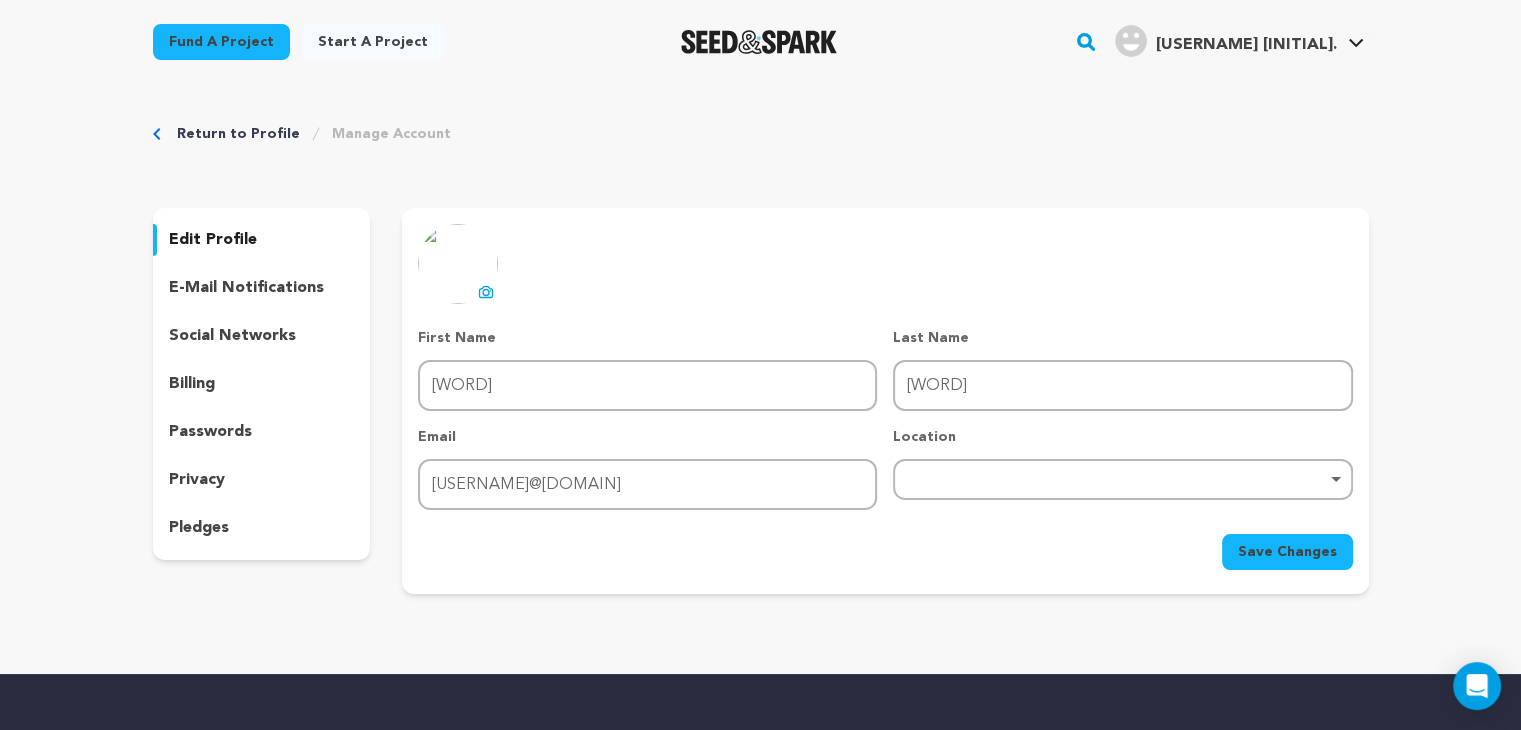 click on "Remove item" at bounding box center (1122, 479) 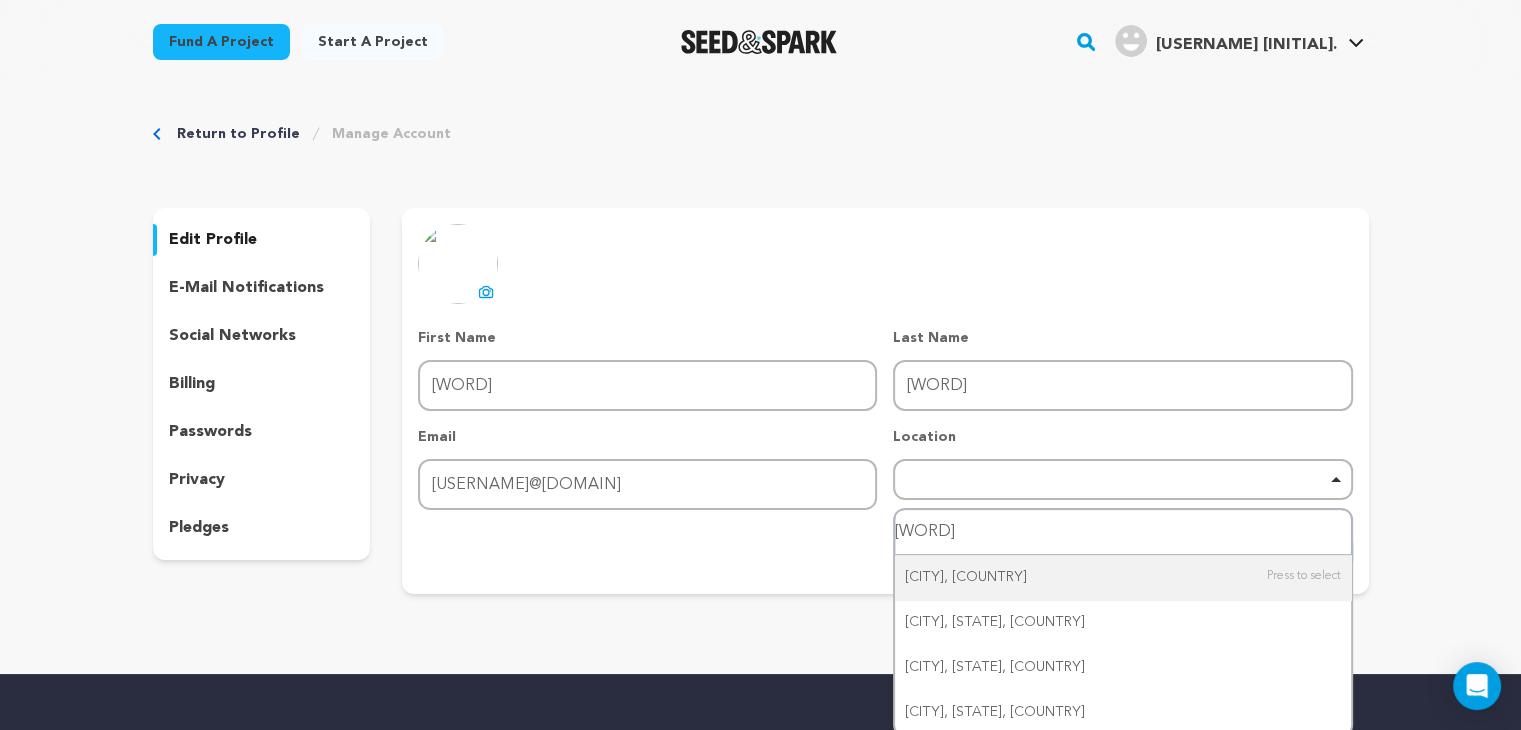 type on "[WORD]" 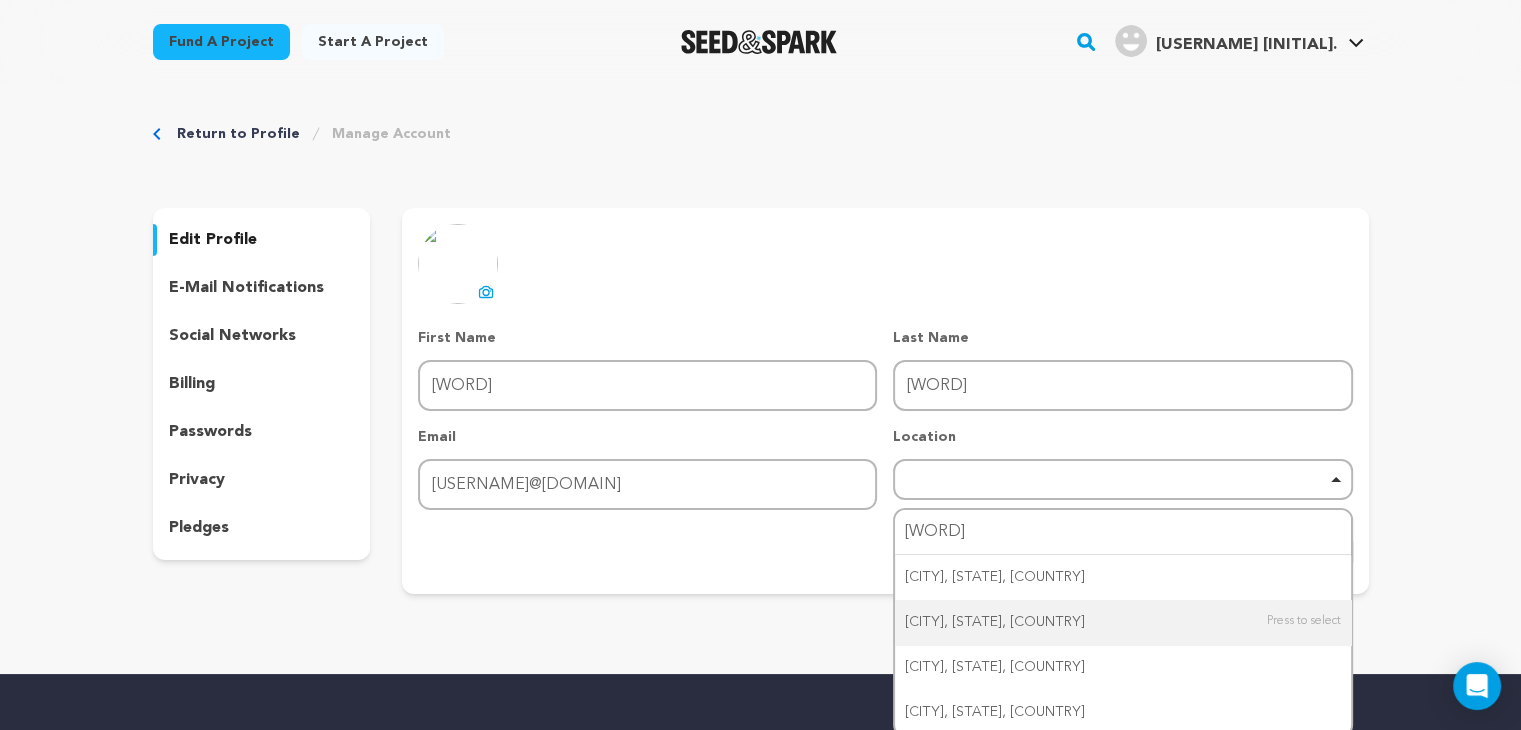 type 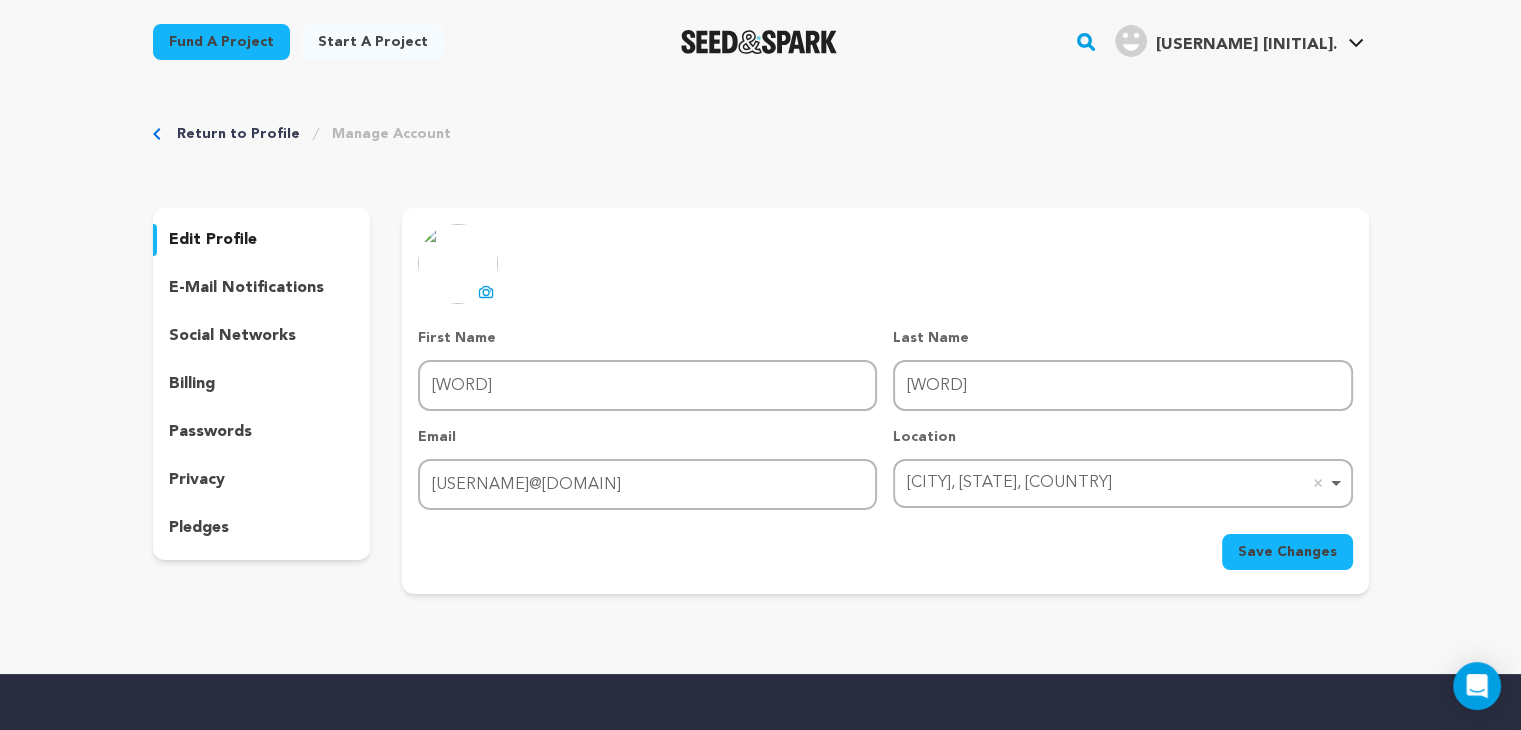 click on "Save Changes" at bounding box center [1287, 552] 